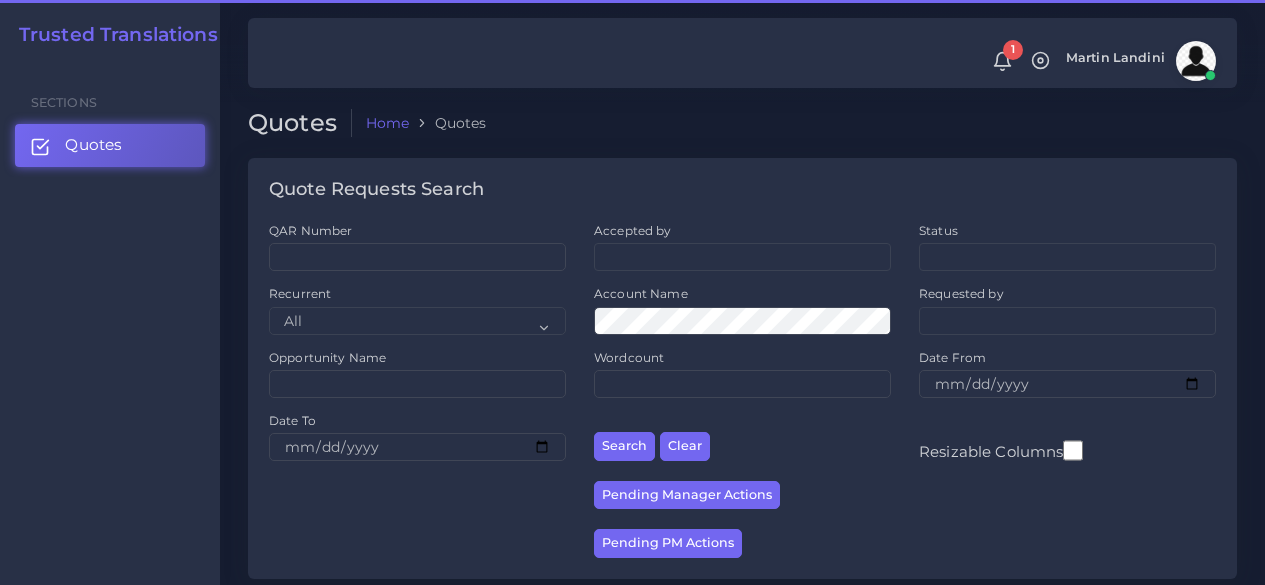 scroll, scrollTop: 0, scrollLeft: 0, axis: both 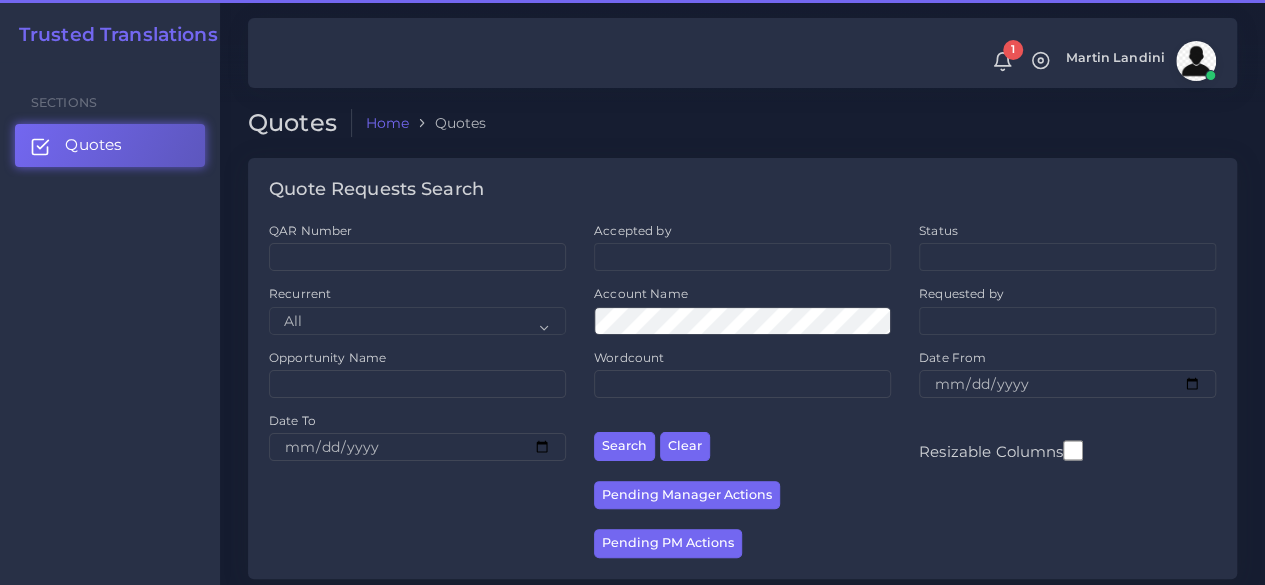 click on "Quotes" at bounding box center [110, 145] 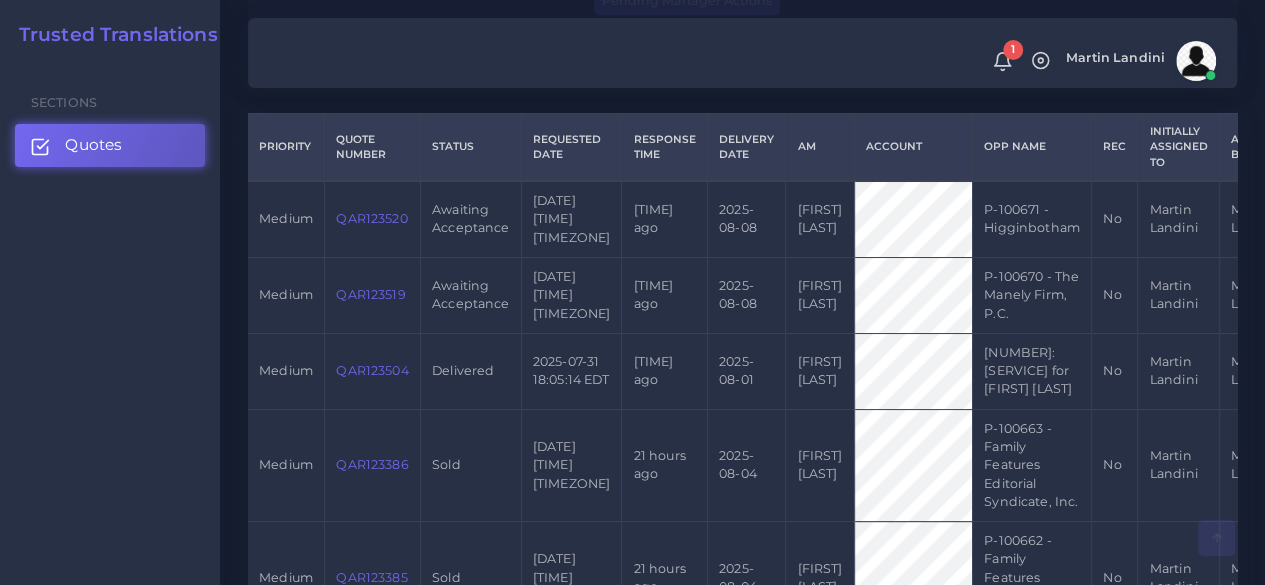 scroll, scrollTop: 500, scrollLeft: 0, axis: vertical 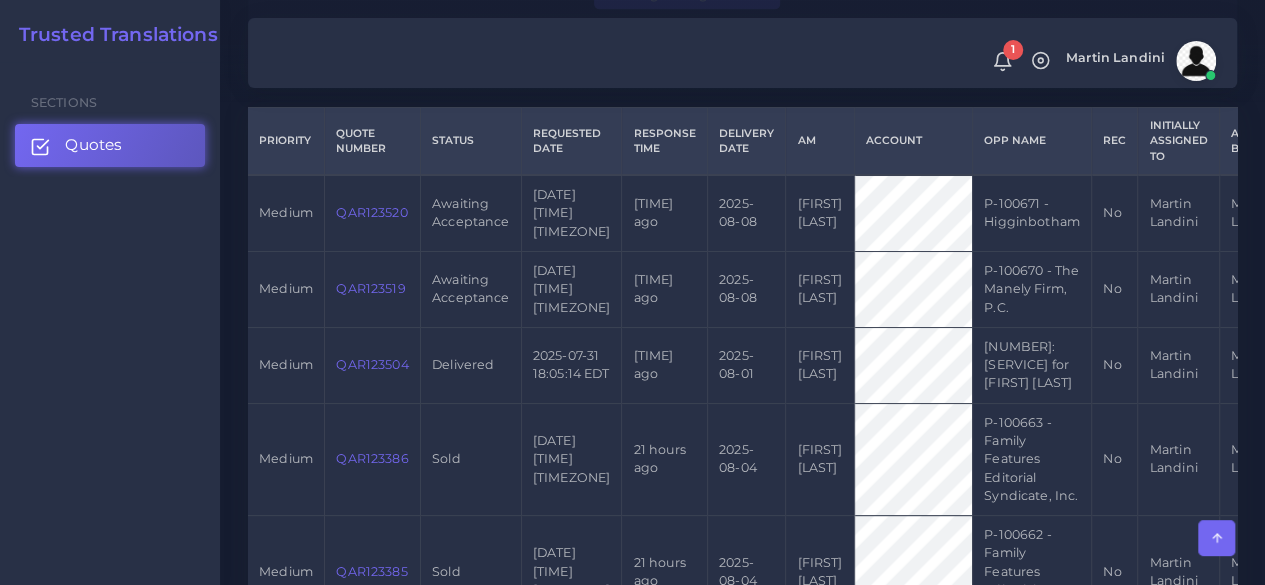 click on "QAR123519" at bounding box center [370, 288] 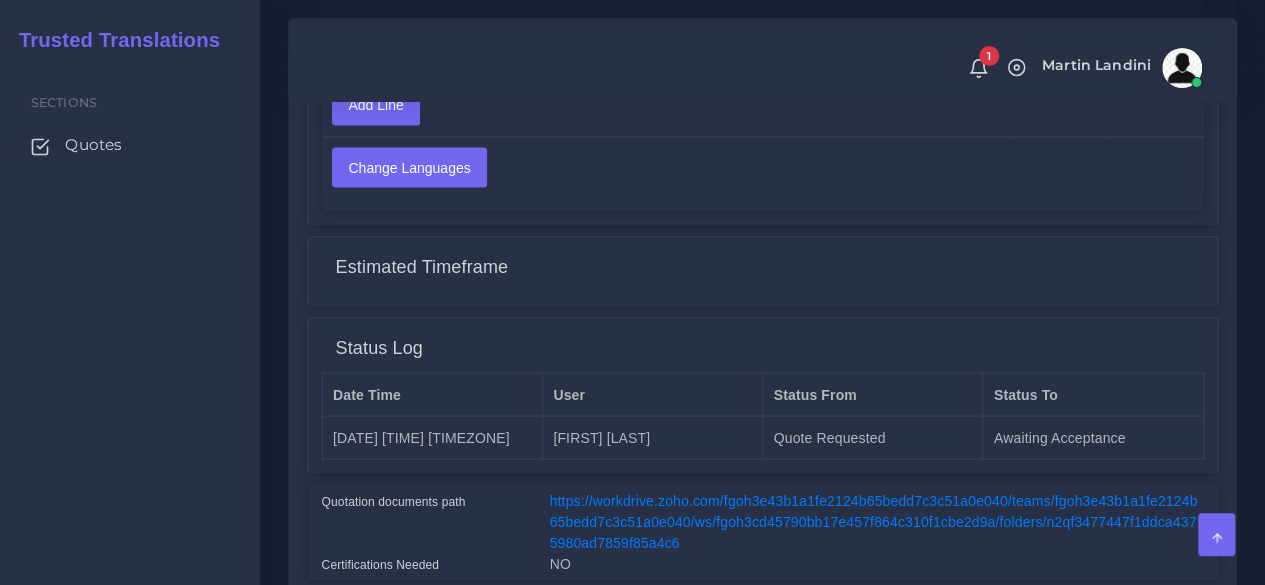 scroll, scrollTop: 1800, scrollLeft: 0, axis: vertical 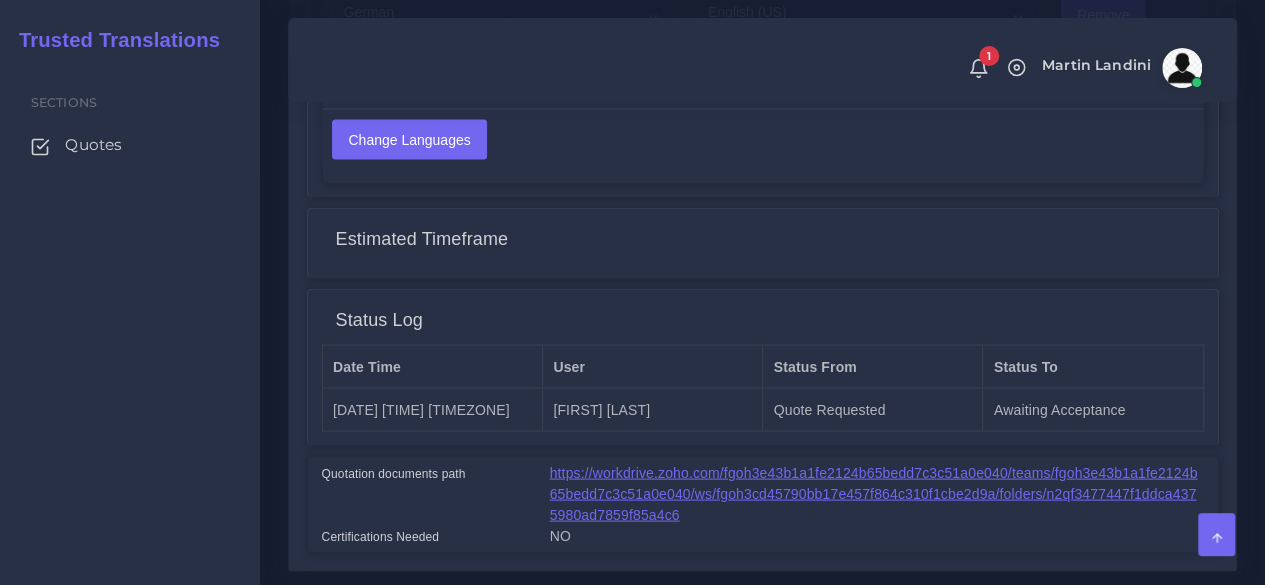 click on "https://workdrive.zoho.com/fgoh3e43b1a1fe2124b65bedd7c3c51a0e040/teams/fgoh3e43b1a1fe2124b65bedd7c3c51a0e040/ws/fgoh3cd45790bb17e457f864c310f1cbe2d9a/folders/n2qf3477447f1ddca4375980ad7859f85a4c6" at bounding box center [874, 493] 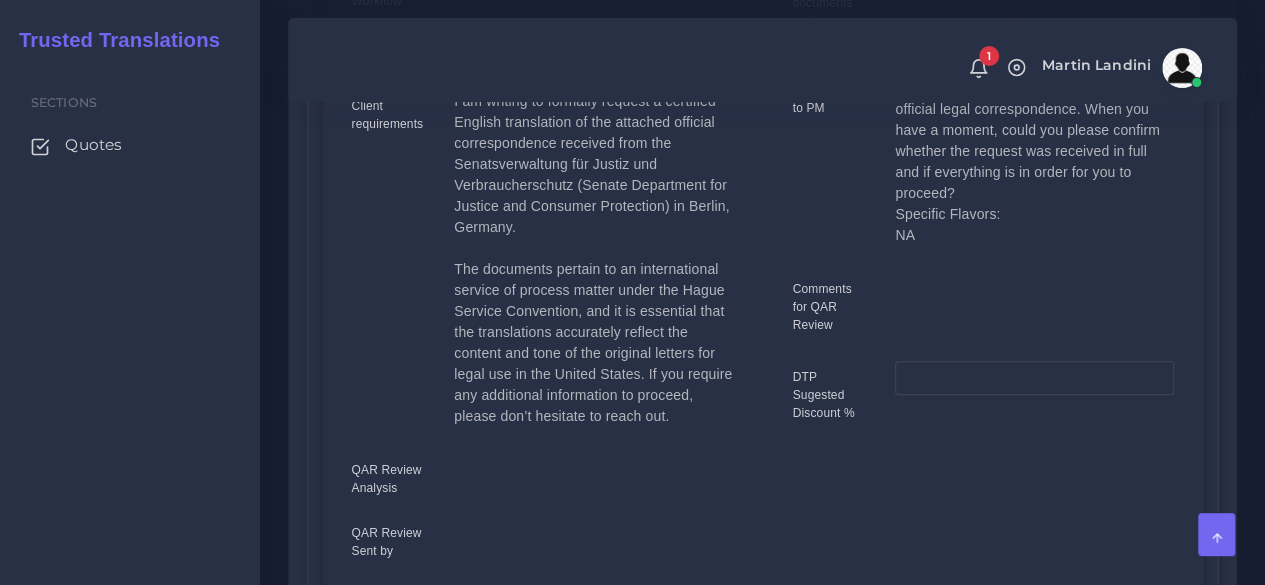 scroll, scrollTop: 500, scrollLeft: 0, axis: vertical 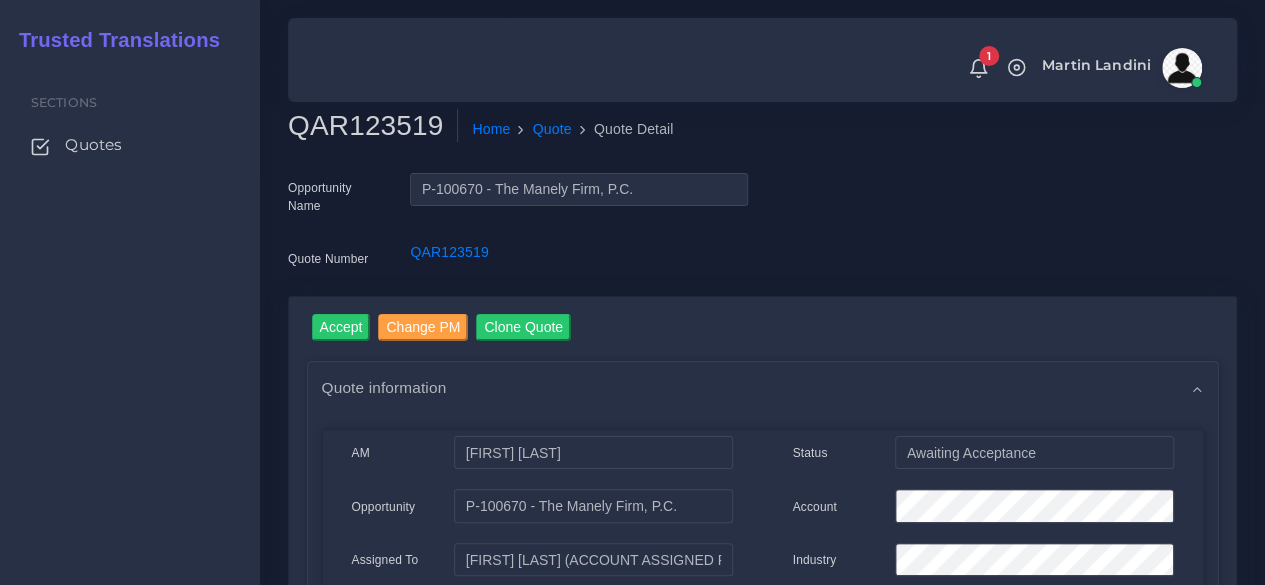 click on "QAR123519" at bounding box center [373, 126] 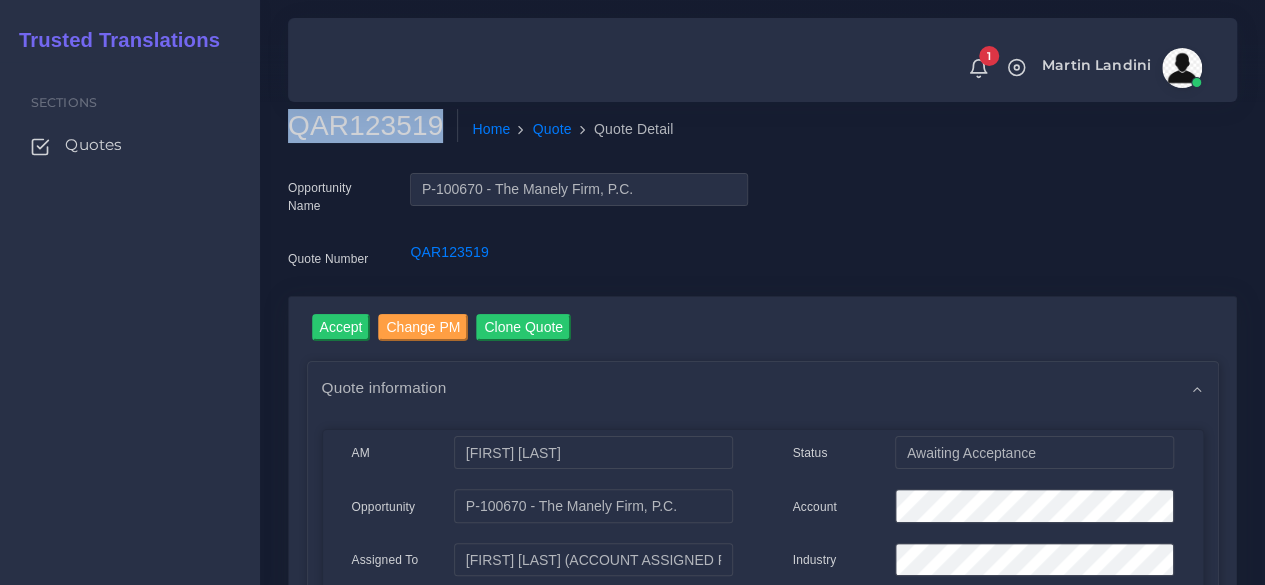 click on "QAR123519" at bounding box center (373, 126) 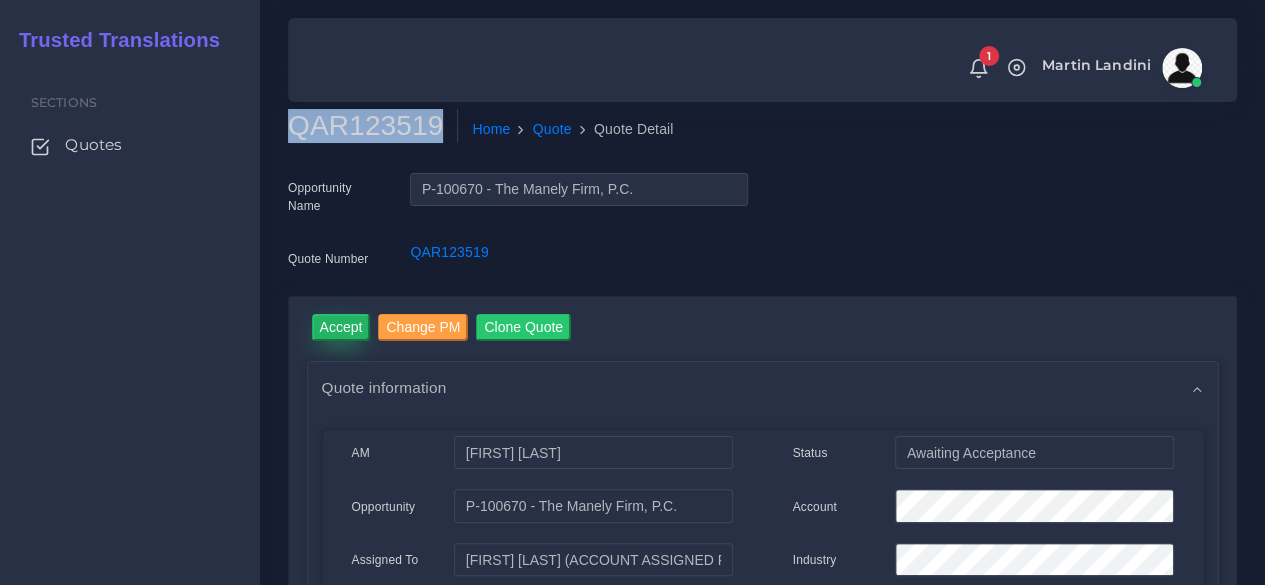 click on "Accept" at bounding box center (341, 327) 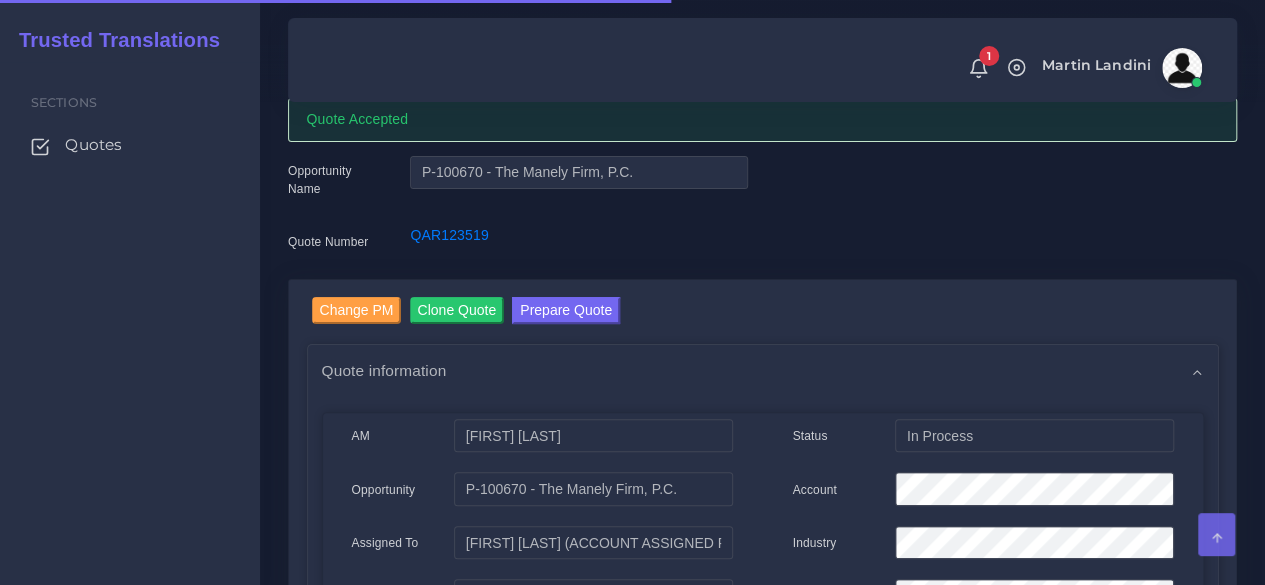 scroll, scrollTop: 100, scrollLeft: 0, axis: vertical 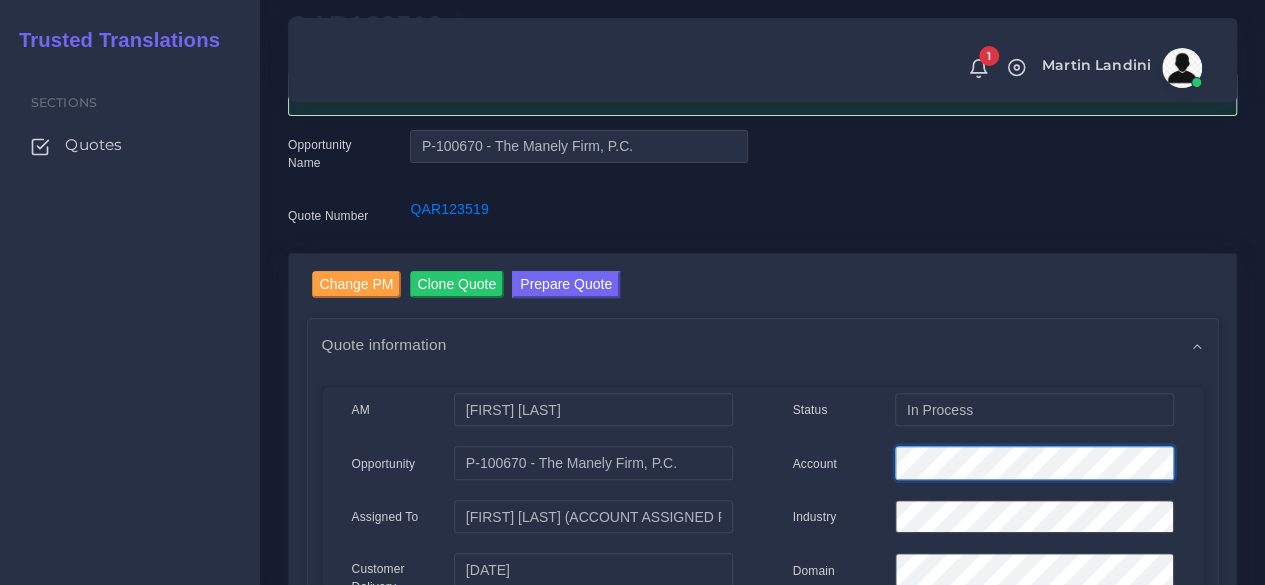 click on "Account" at bounding box center (983, 466) 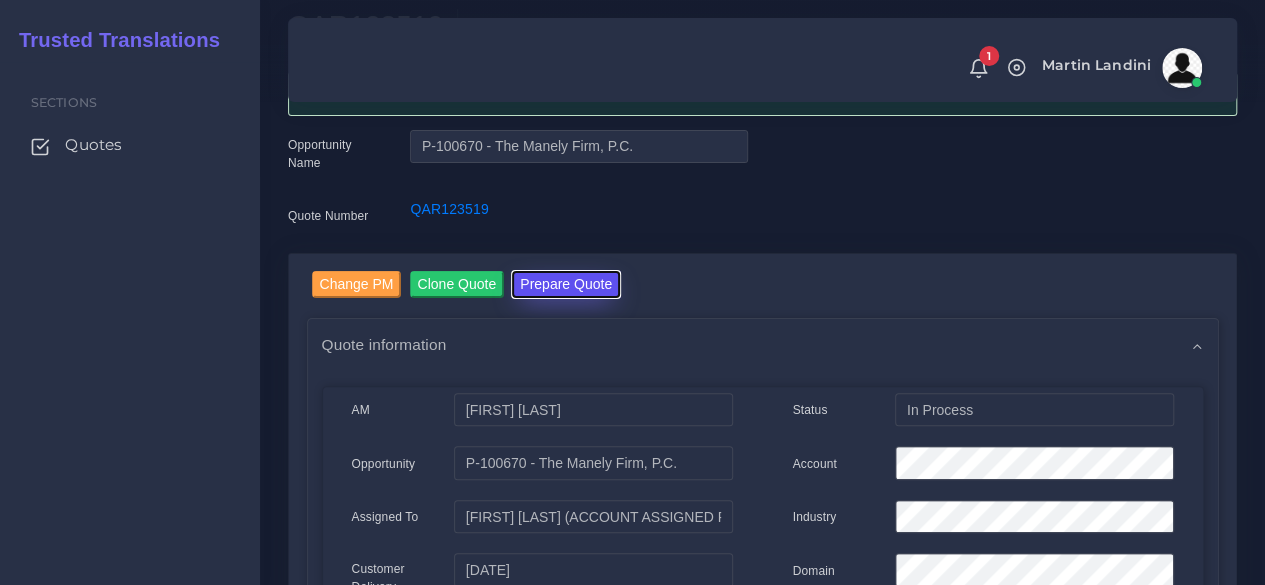 click on "Prepare Quote" at bounding box center [566, 284] 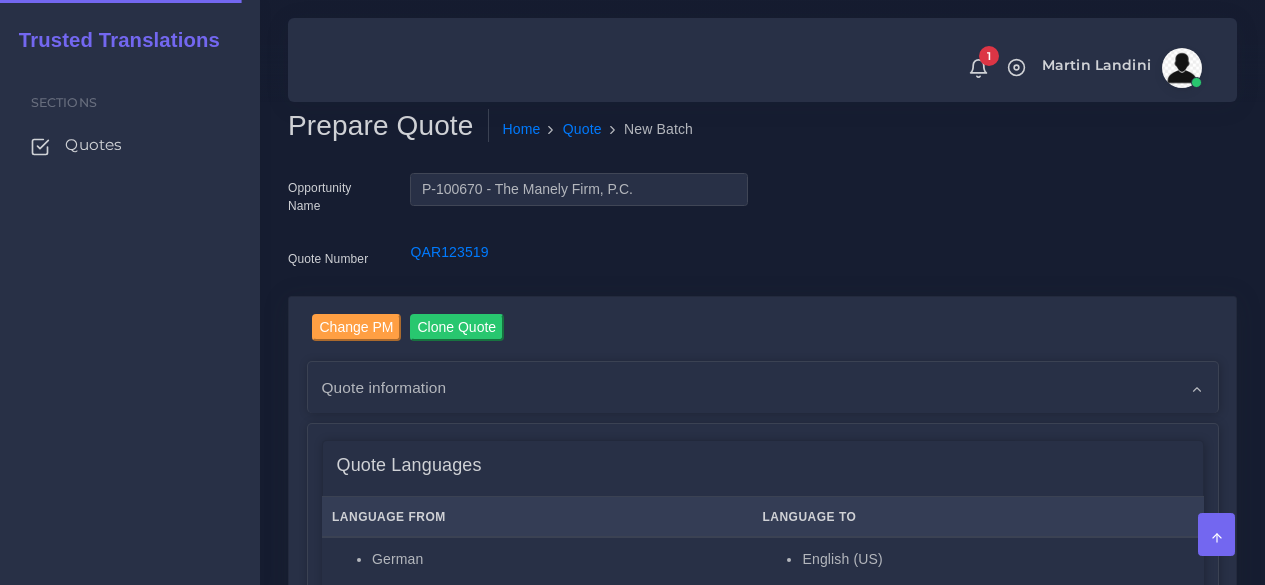 scroll, scrollTop: 0, scrollLeft: 0, axis: both 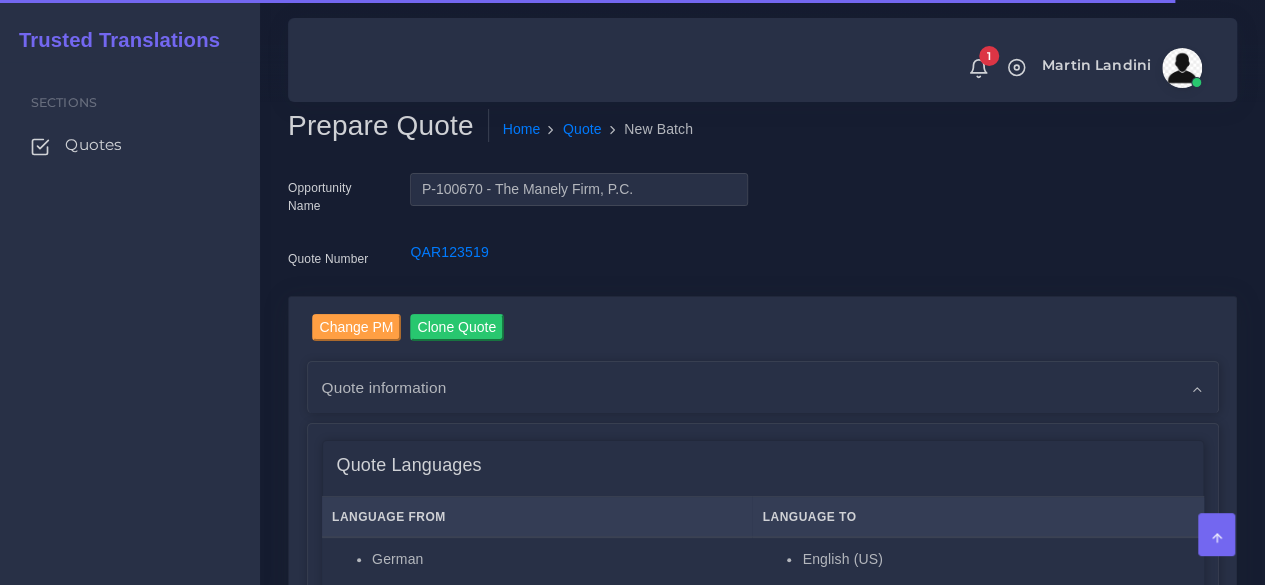 drag, startPoint x: 208, startPoint y: 303, endPoint x: 544, endPoint y: 410, distance: 352.62585 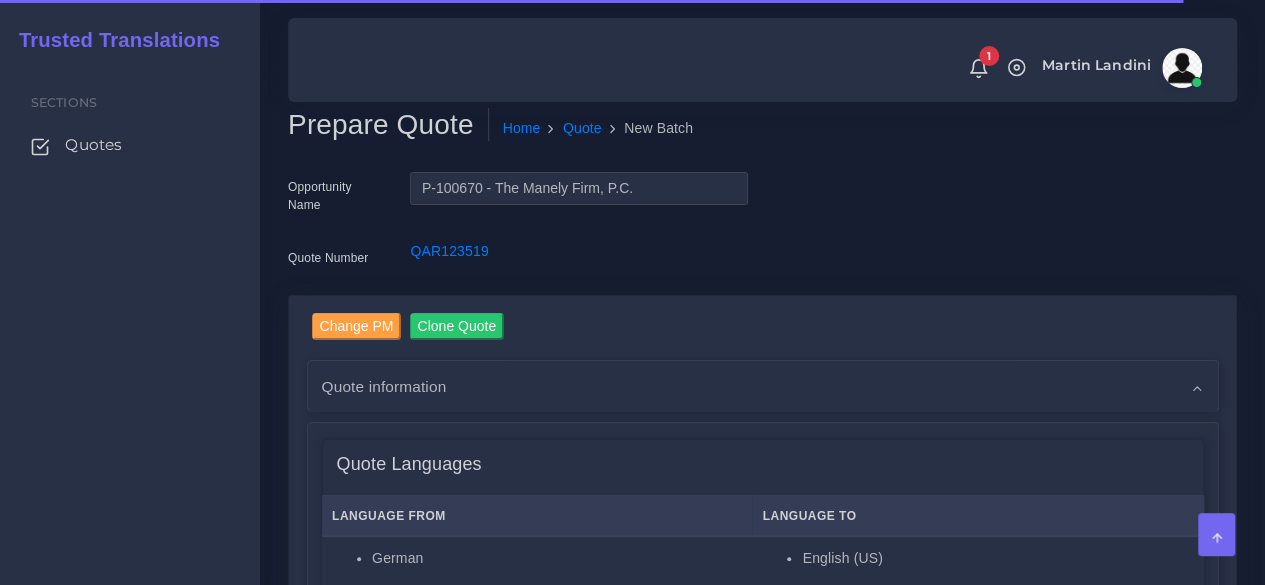 scroll, scrollTop: 600, scrollLeft: 0, axis: vertical 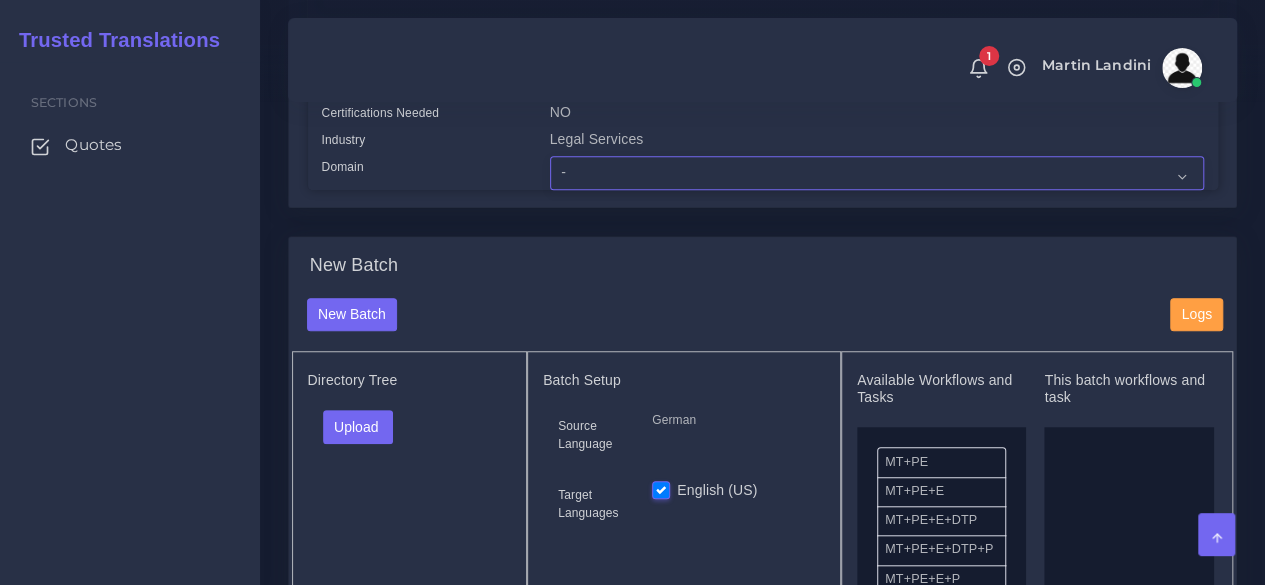 click on "-
Advertising and Media
Agriculture, Forestry and Fishing
Architecture, Building and Construction
Automotive
Chemicals
Computer Hardware
Computer Software
Consumer Electronics - Home appliances
Education
Energy, Water, Transportation and Utilities
Finance - Banking
Food Manufacturing and Services
Healthcare and Health Sciences
Hospitality, Leisure, Tourism and Arts
Human Resources - HR
Industrial Electronics
Industrial Manufacturing Insurance" at bounding box center (877, 173) 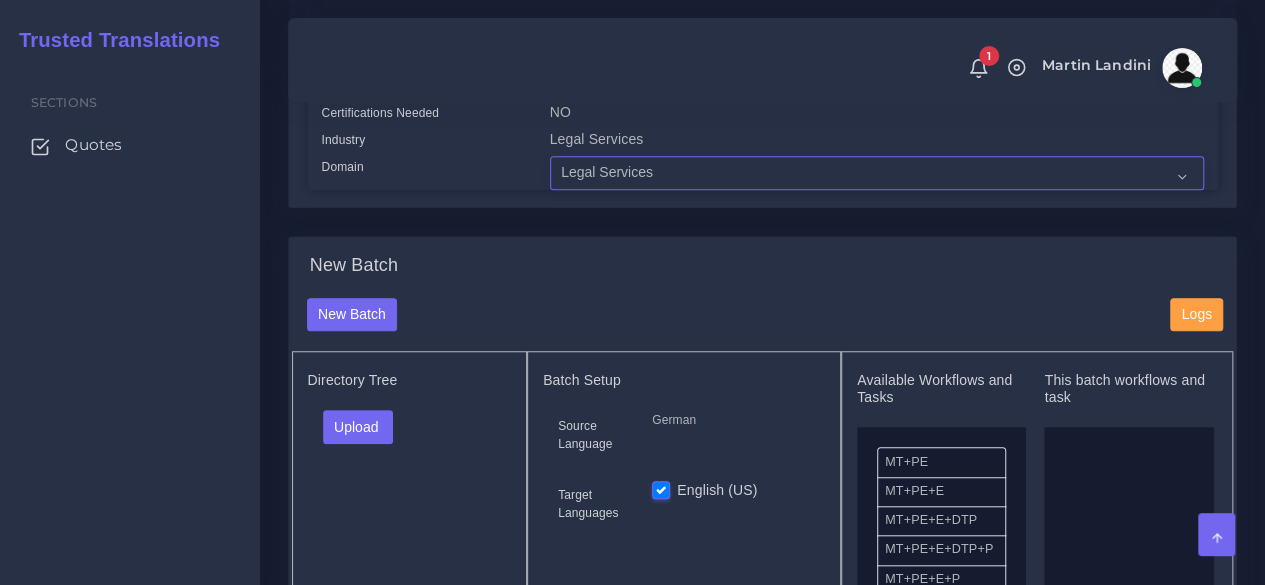 click on "-
Advertising and Media
Agriculture, Forestry and Fishing
Architecture, Building and Construction
Automotive
Chemicals
Computer Hardware
Computer Software
Consumer Electronics - Home appliances
Education
Energy, Water, Transportation and Utilities
Finance - Banking
Food Manufacturing and Services
Healthcare and Health Sciences
Hospitality, Leisure, Tourism and Arts
Human Resources - HR
Industrial Electronics
Industrial Manufacturing Insurance" at bounding box center (877, 173) 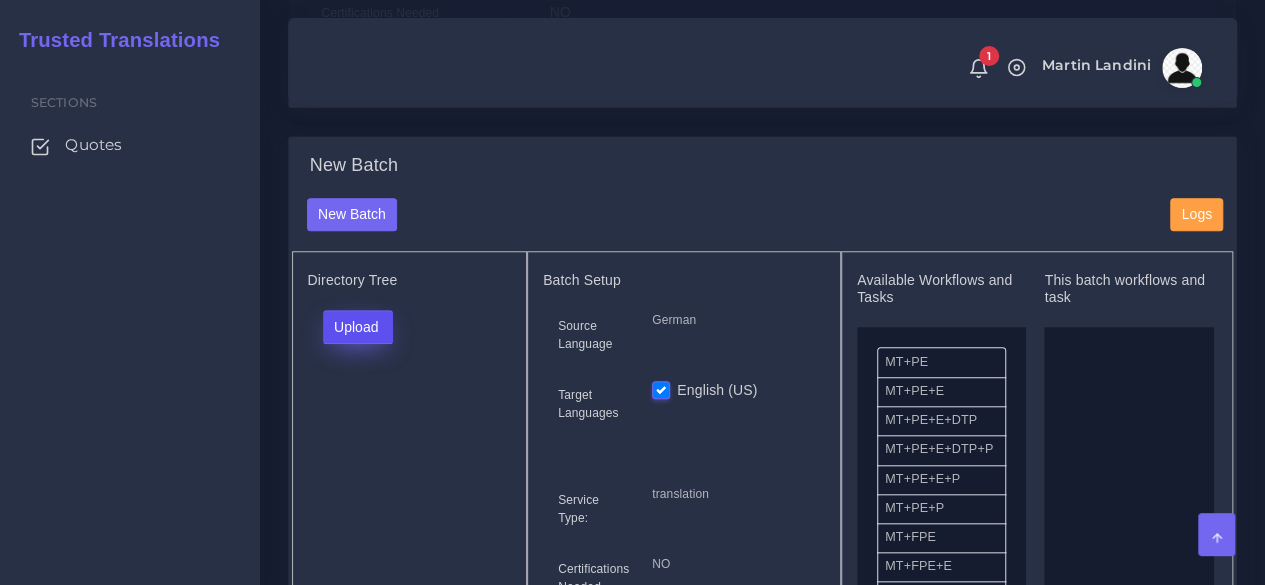 click on "Upload" at bounding box center (358, 327) 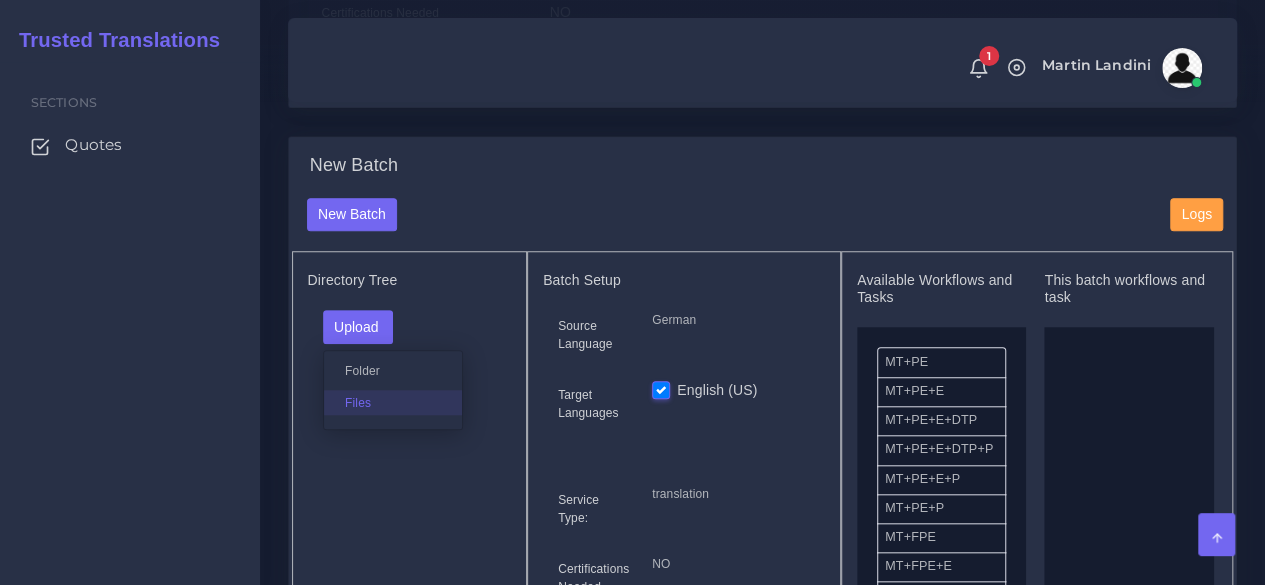 click on "Files" at bounding box center [393, 402] 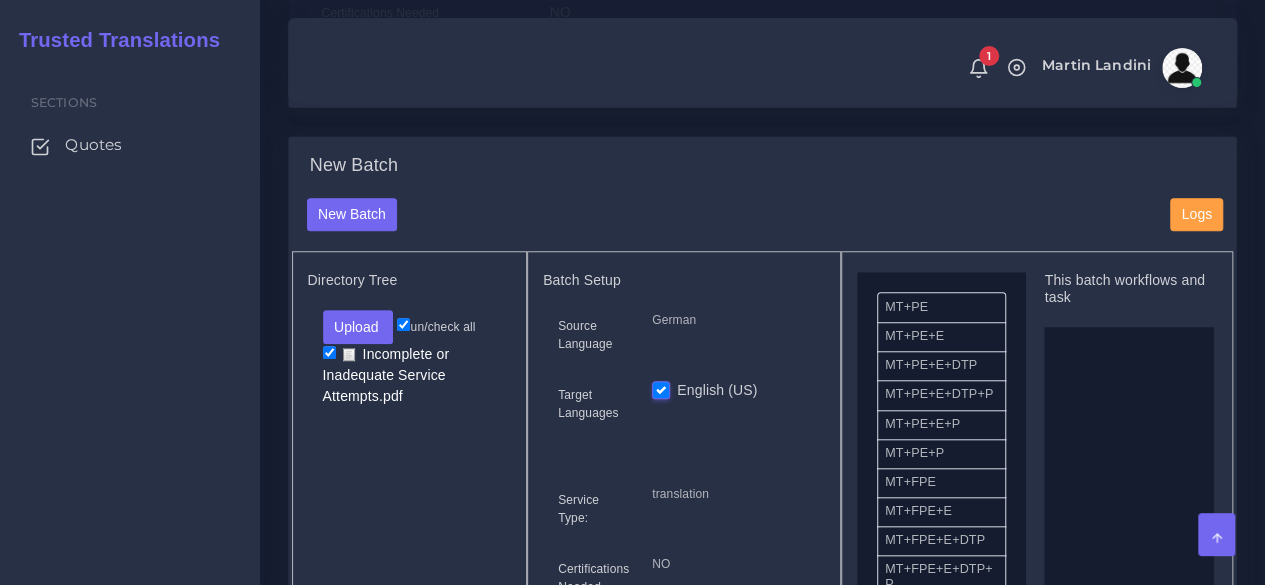 scroll, scrollTop: 100, scrollLeft: 0, axis: vertical 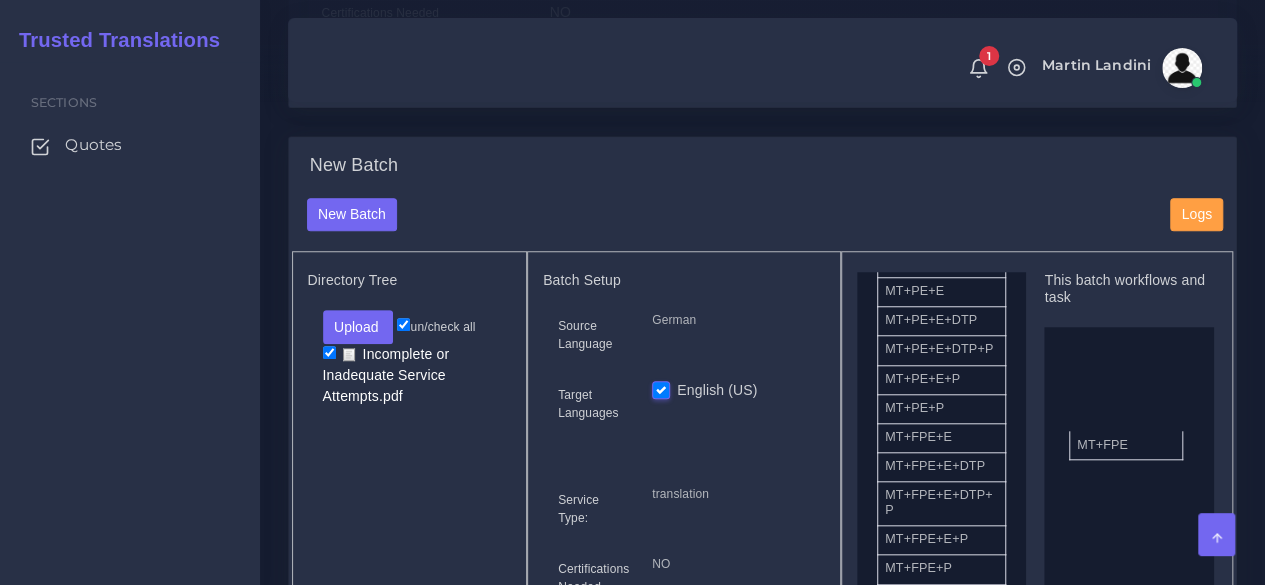 drag, startPoint x: 940, startPoint y: 455, endPoint x: 1021, endPoint y: 461, distance: 81.22192 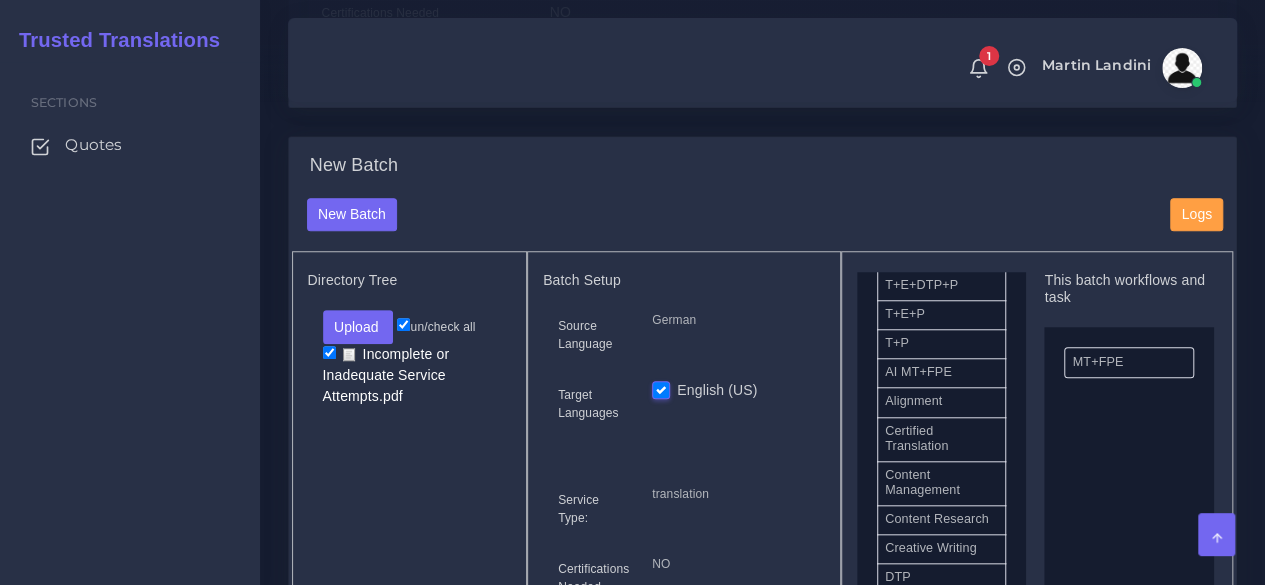 scroll, scrollTop: 600, scrollLeft: 0, axis: vertical 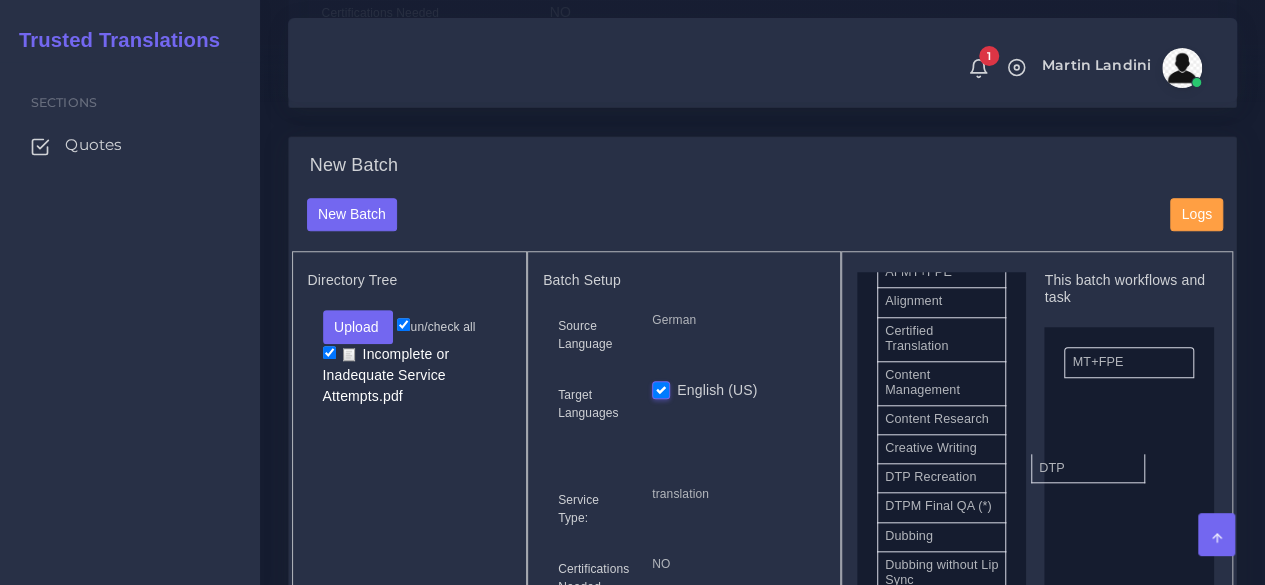 drag, startPoint x: 956, startPoint y: 501, endPoint x: 1110, endPoint y: 469, distance: 157.28954 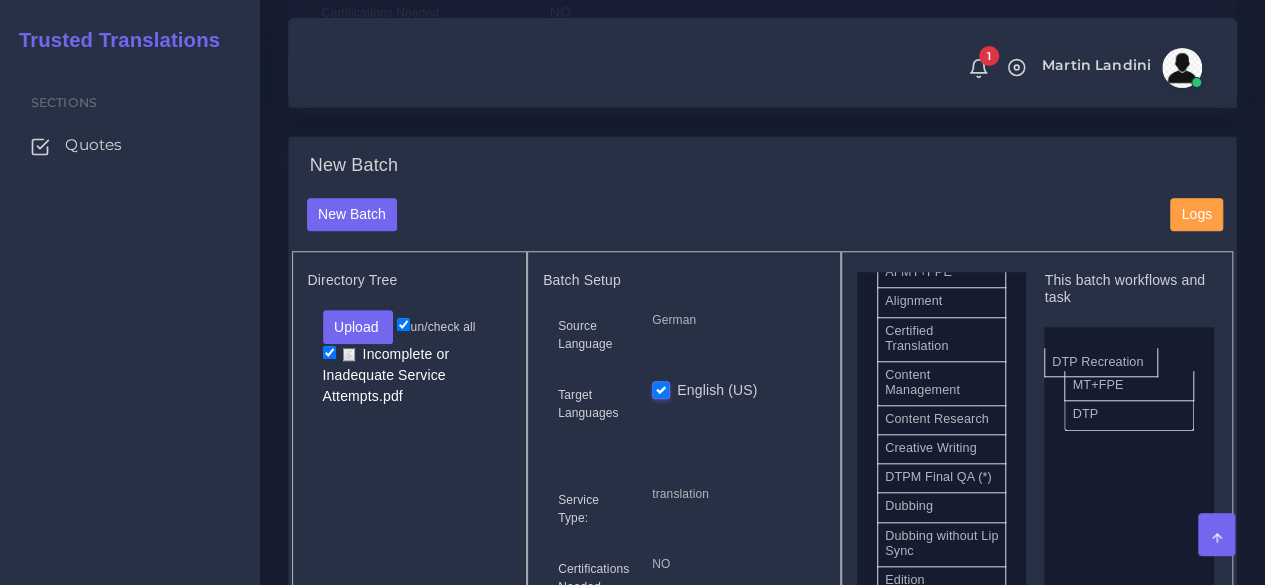 drag, startPoint x: 954, startPoint y: 495, endPoint x: 1111, endPoint y: 356, distance: 209.69025 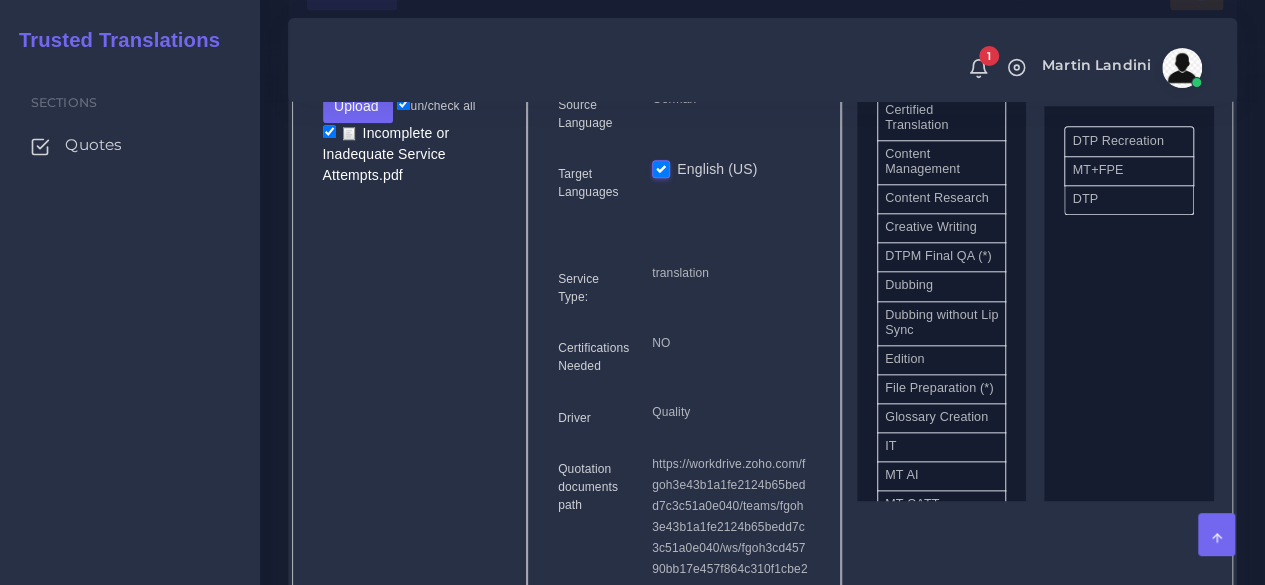 scroll, scrollTop: 1100, scrollLeft: 0, axis: vertical 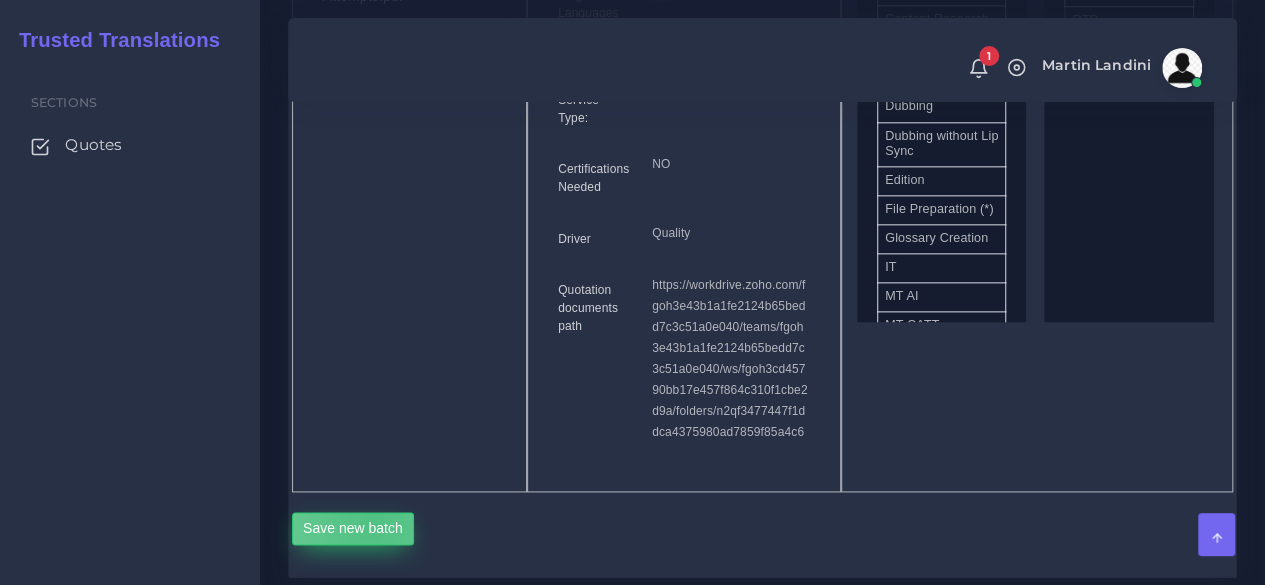 click on "Save new batch" at bounding box center [353, 529] 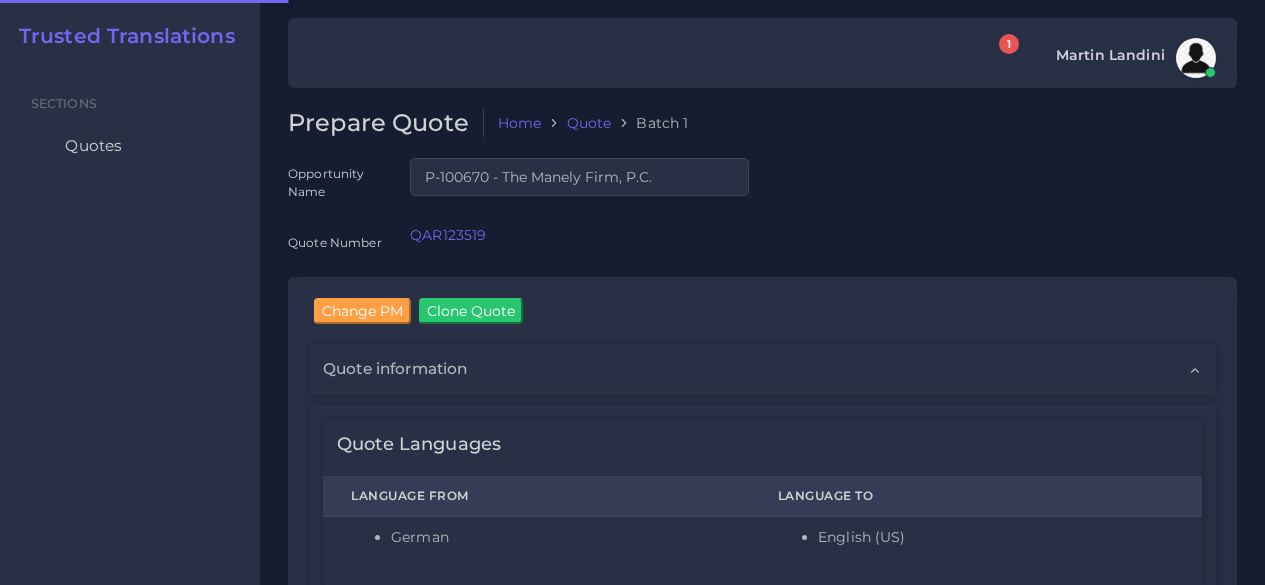 scroll, scrollTop: 0, scrollLeft: 0, axis: both 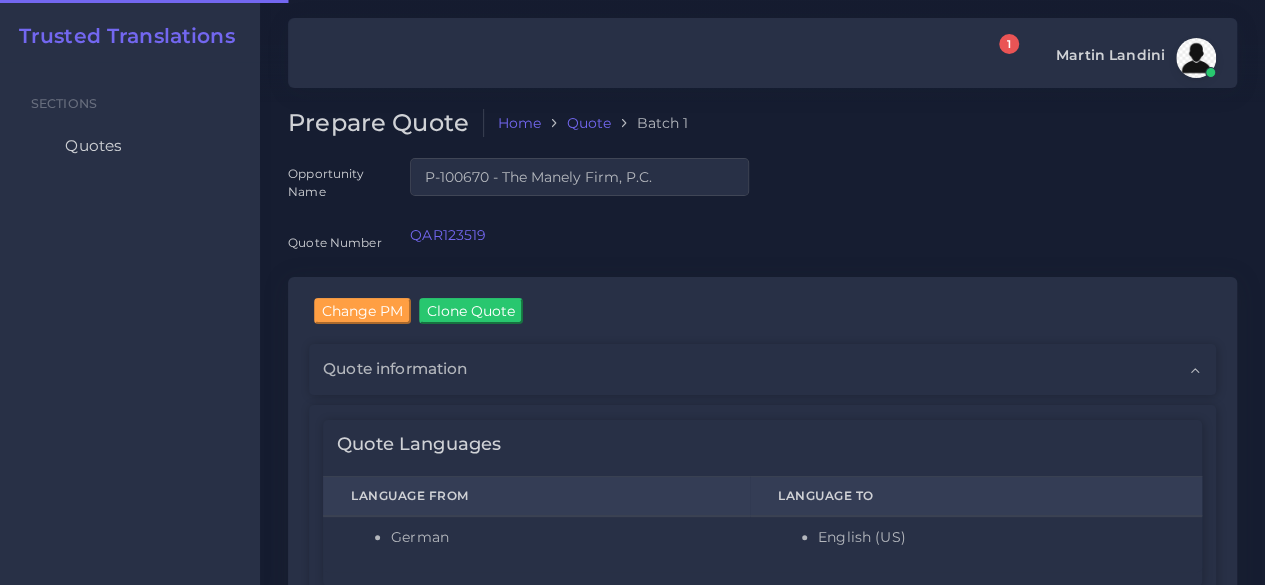 type 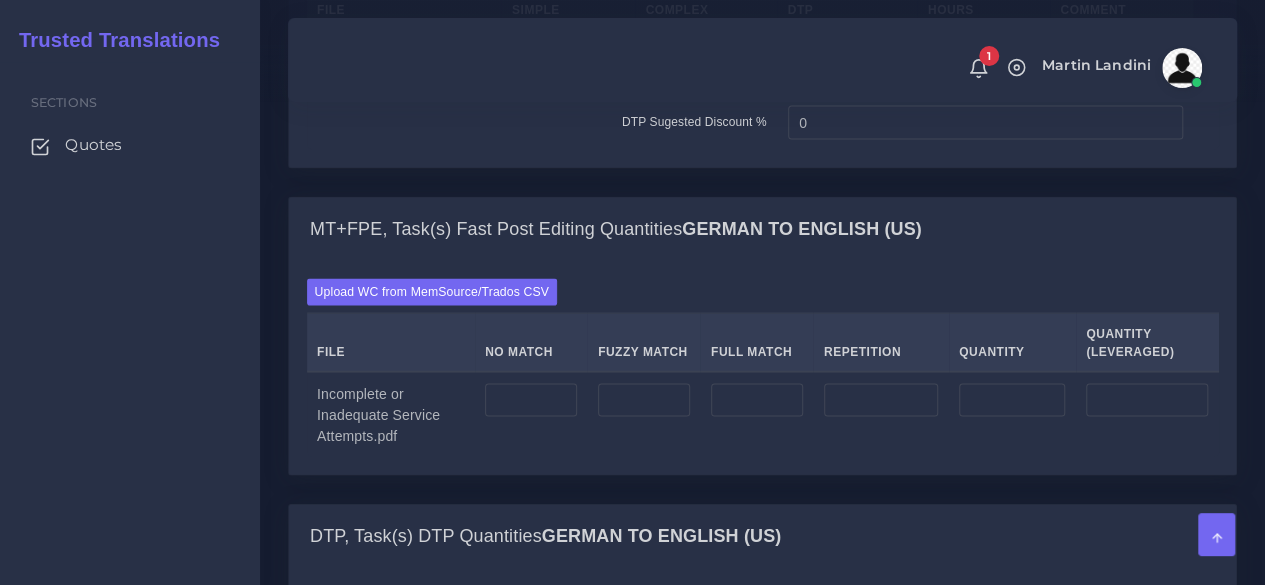 scroll, scrollTop: 1800, scrollLeft: 0, axis: vertical 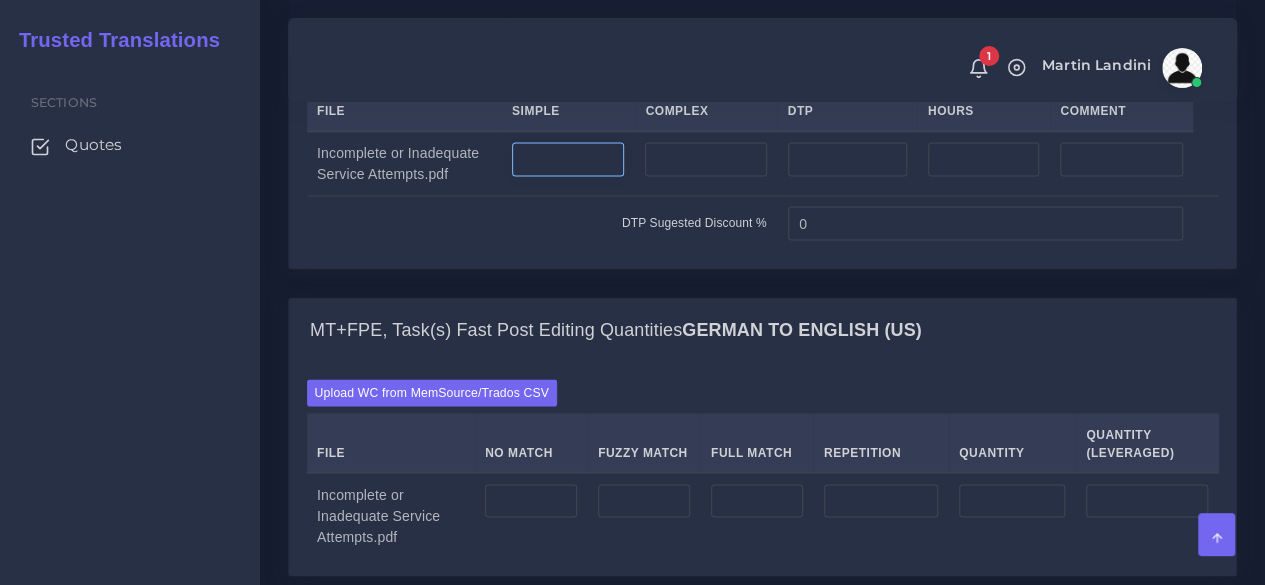 click at bounding box center [568, 159] 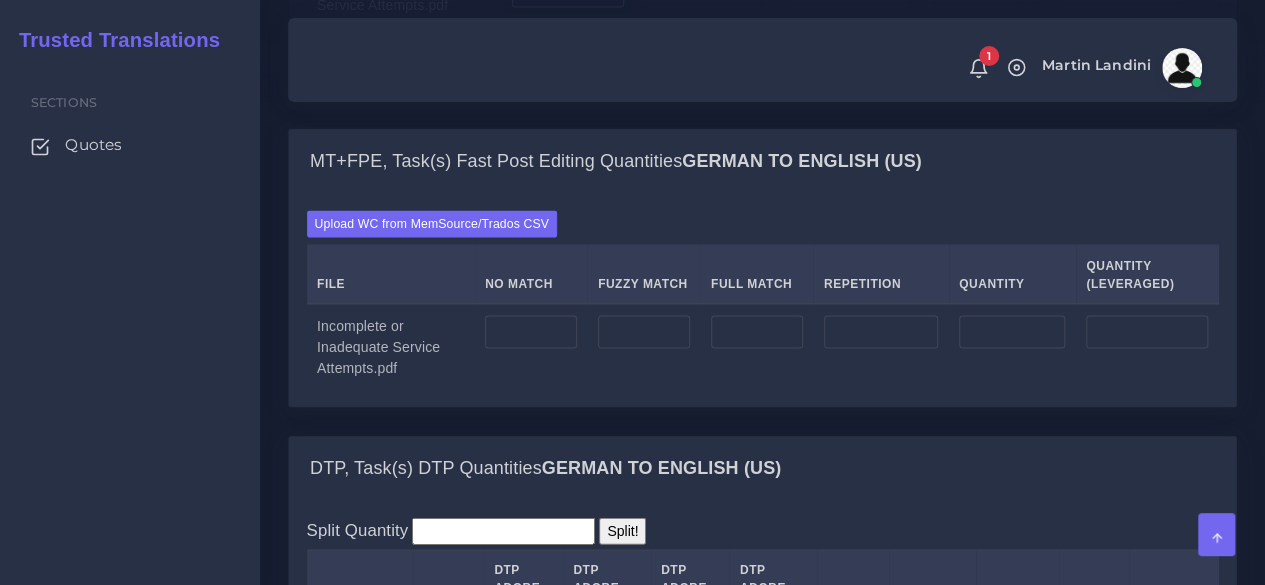 scroll, scrollTop: 2000, scrollLeft: 0, axis: vertical 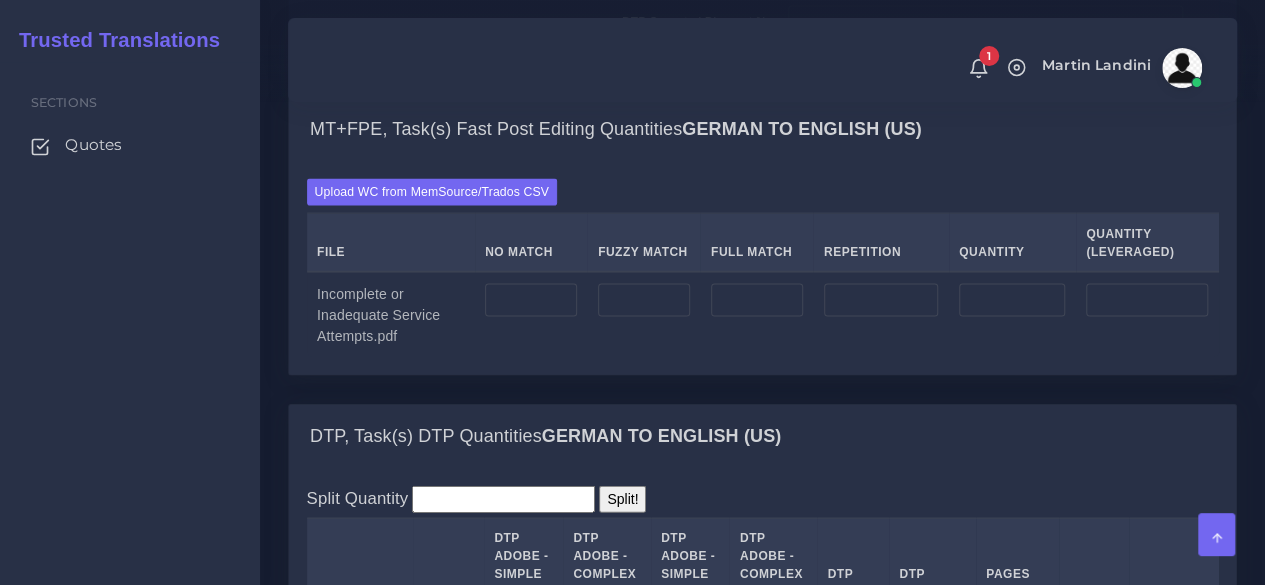 type on "6" 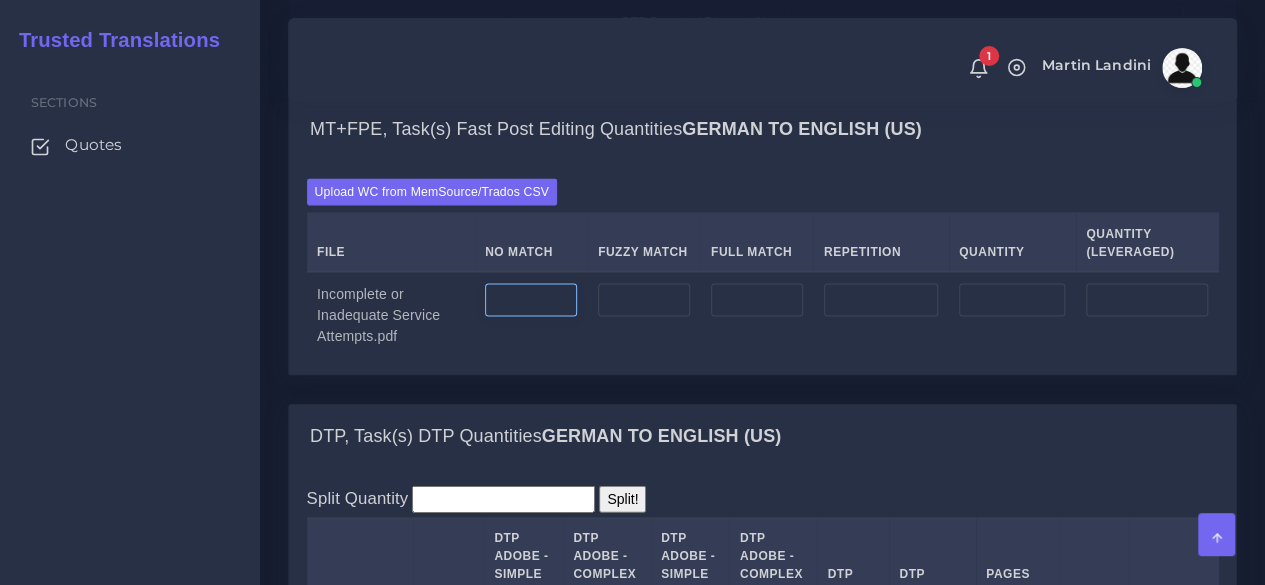 click at bounding box center [531, 301] 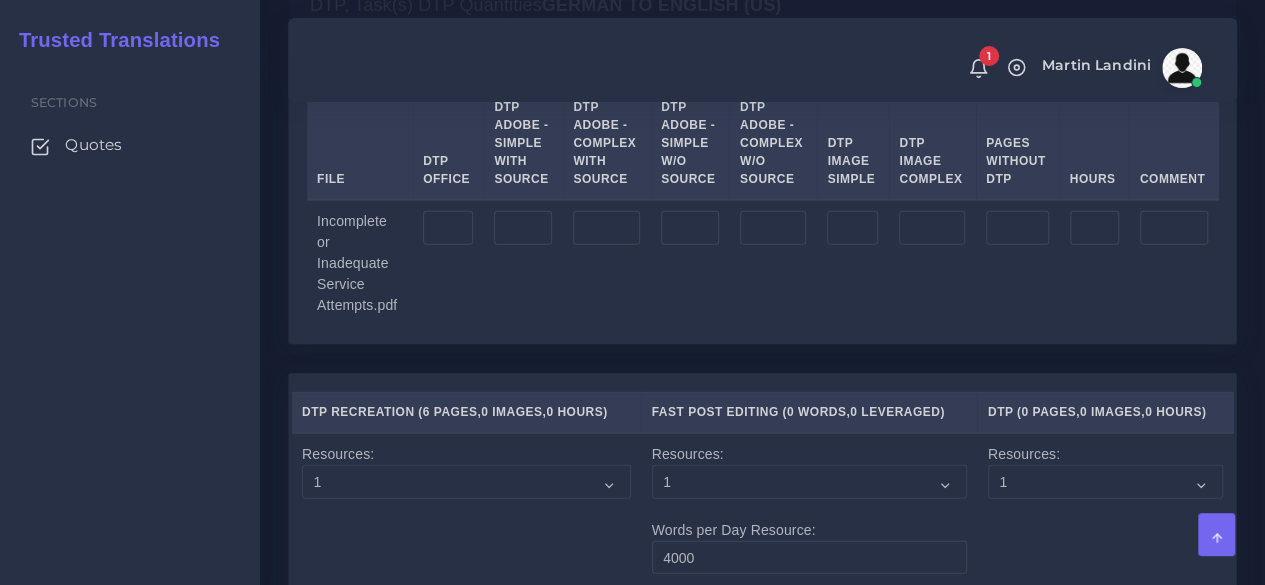 scroll, scrollTop: 2400, scrollLeft: 0, axis: vertical 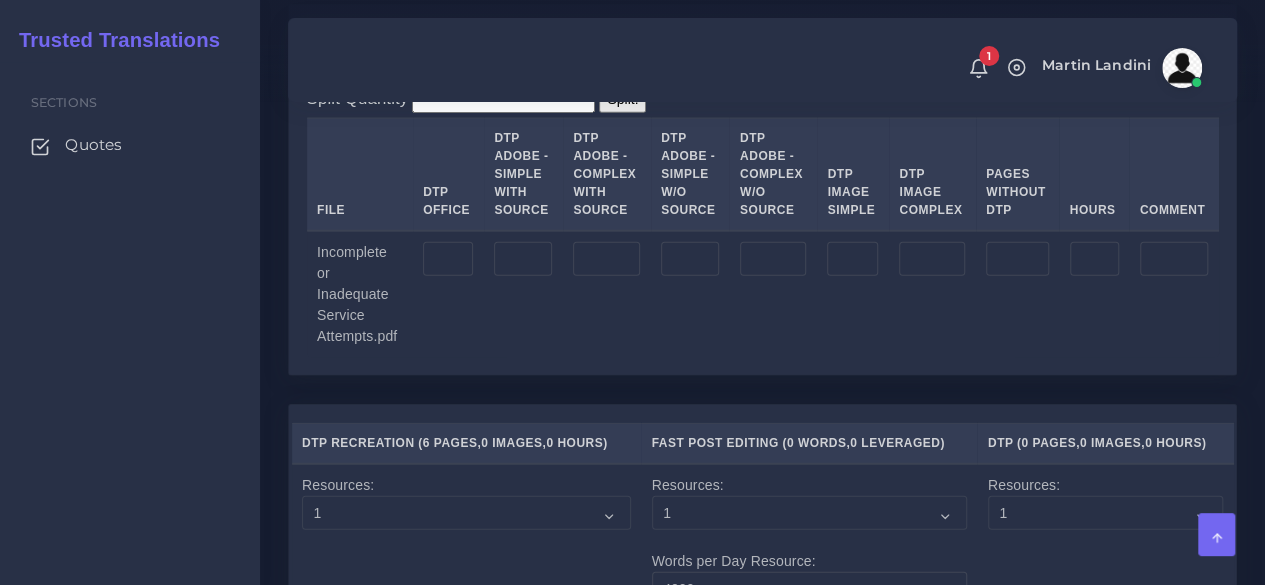 type on "1300" 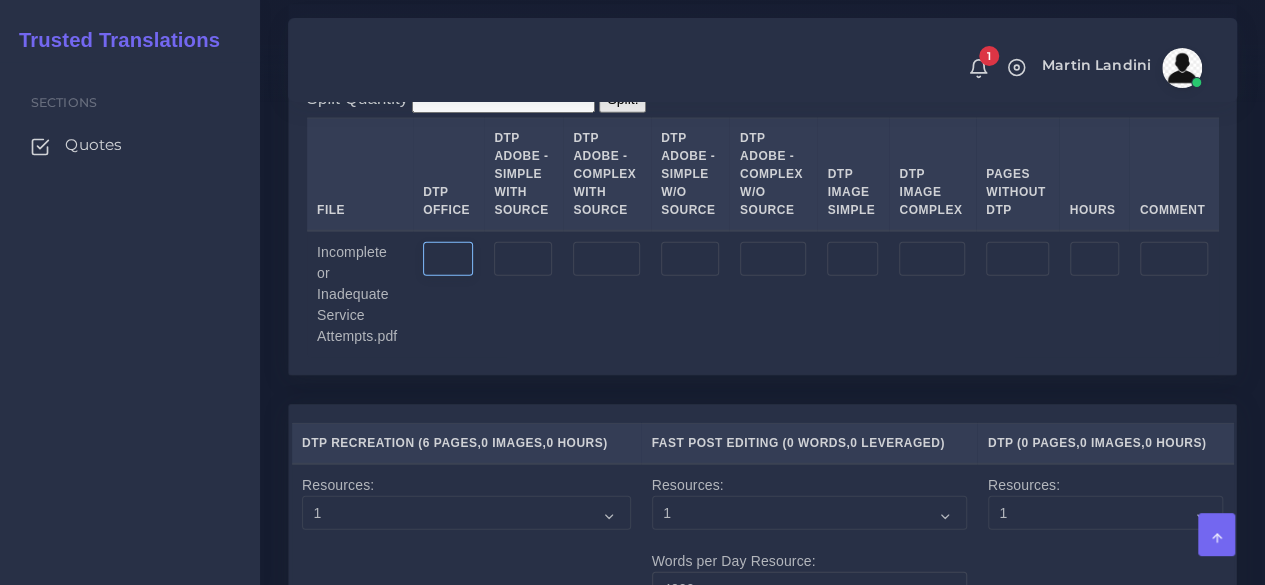 type on "1300" 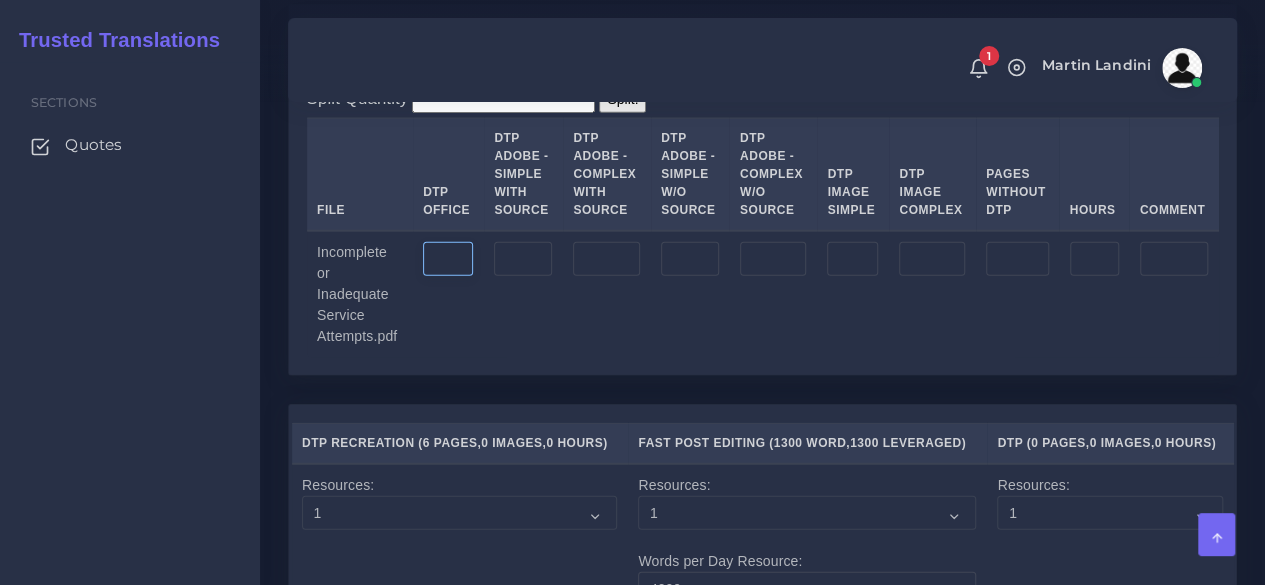click at bounding box center [448, 259] 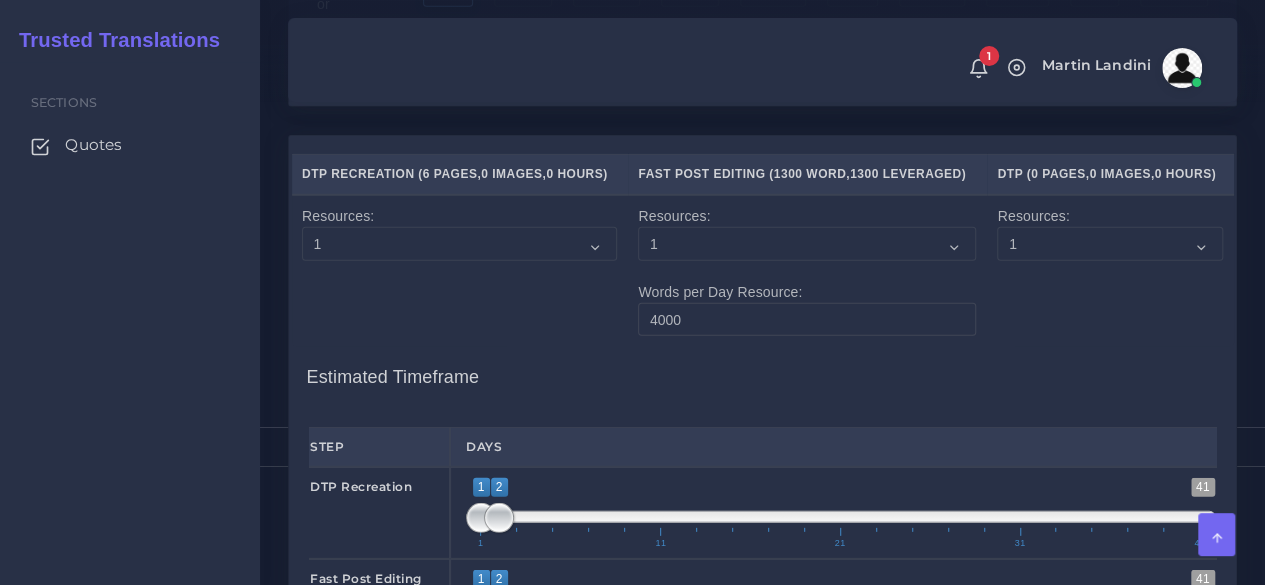 scroll, scrollTop: 2800, scrollLeft: 0, axis: vertical 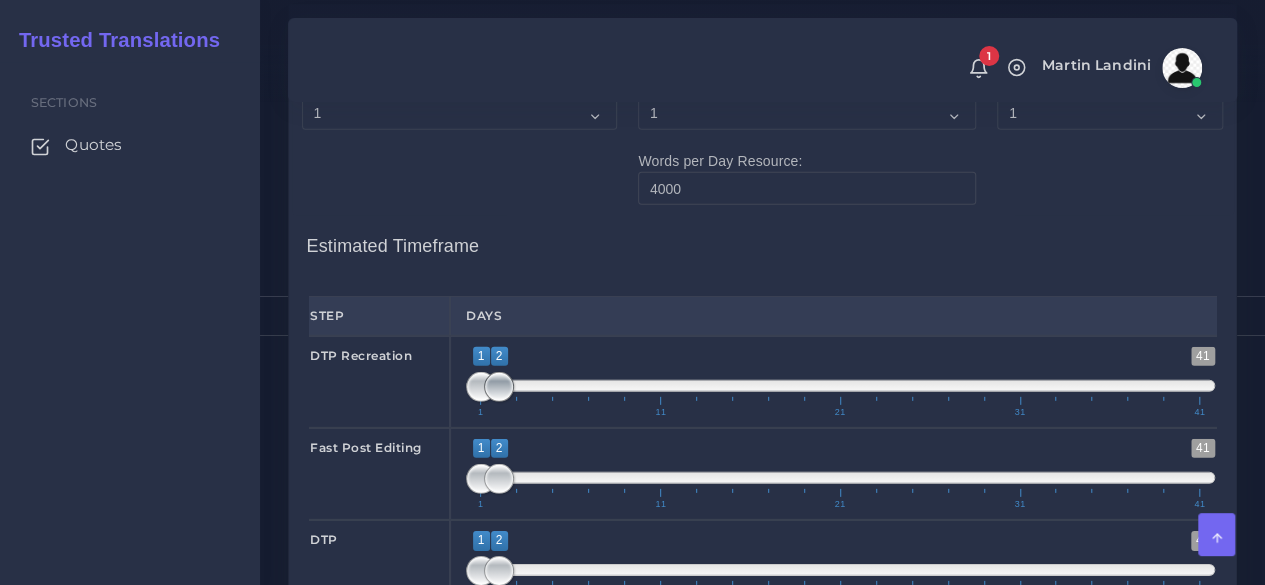 type on "6" 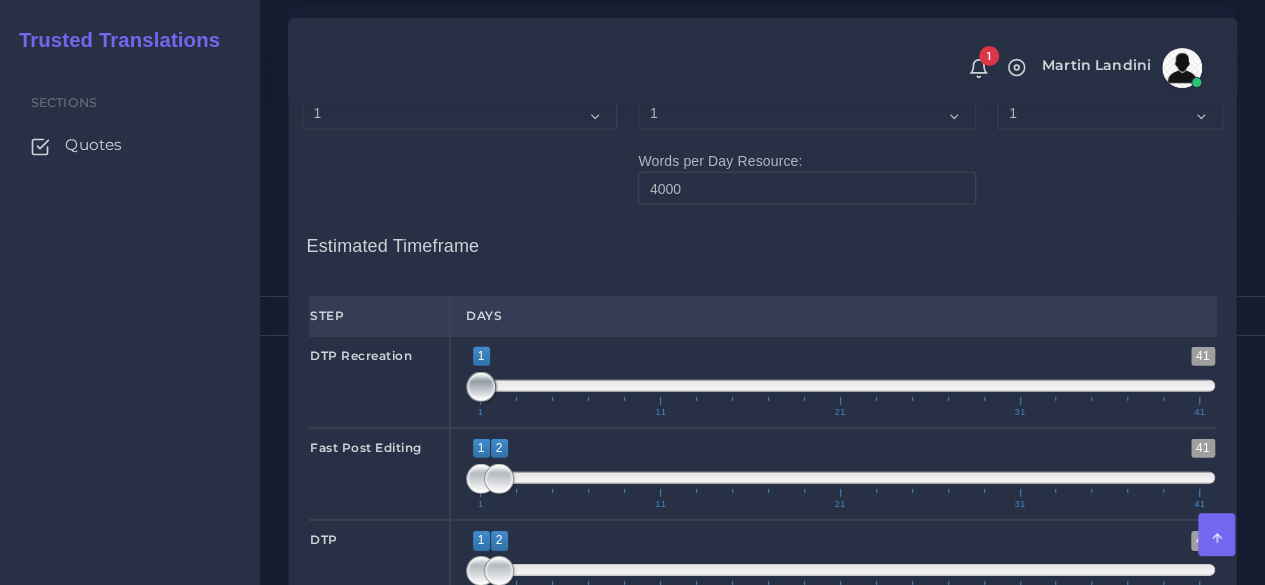 drag, startPoint x: 504, startPoint y: 345, endPoint x: 416, endPoint y: 344, distance: 88.005684 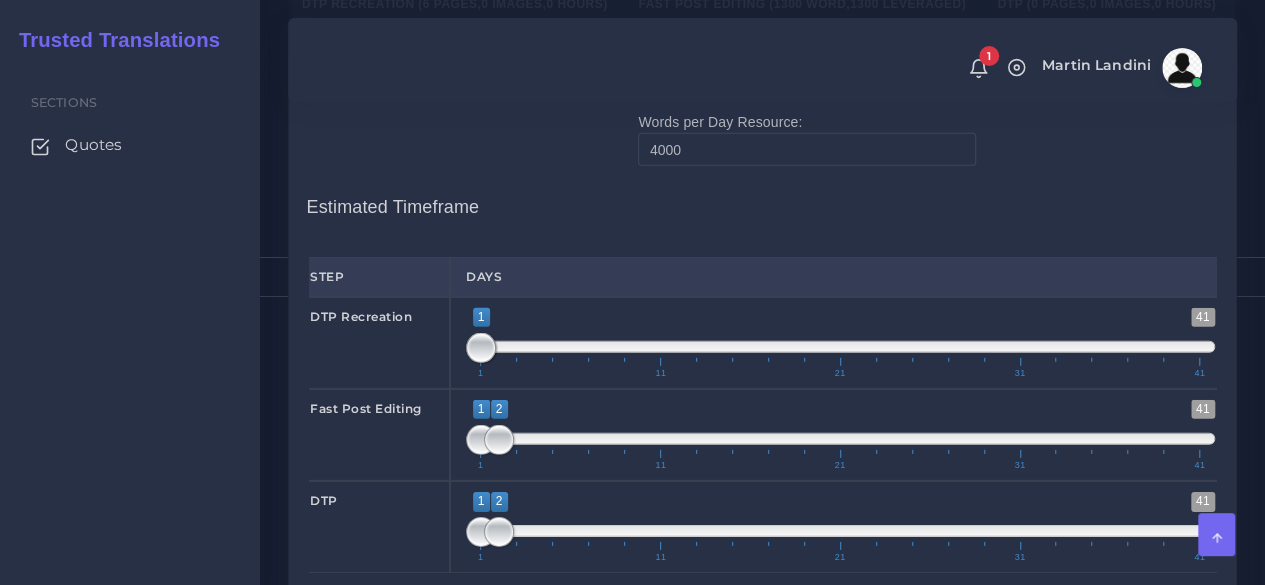 scroll, scrollTop: 2900, scrollLeft: 0, axis: vertical 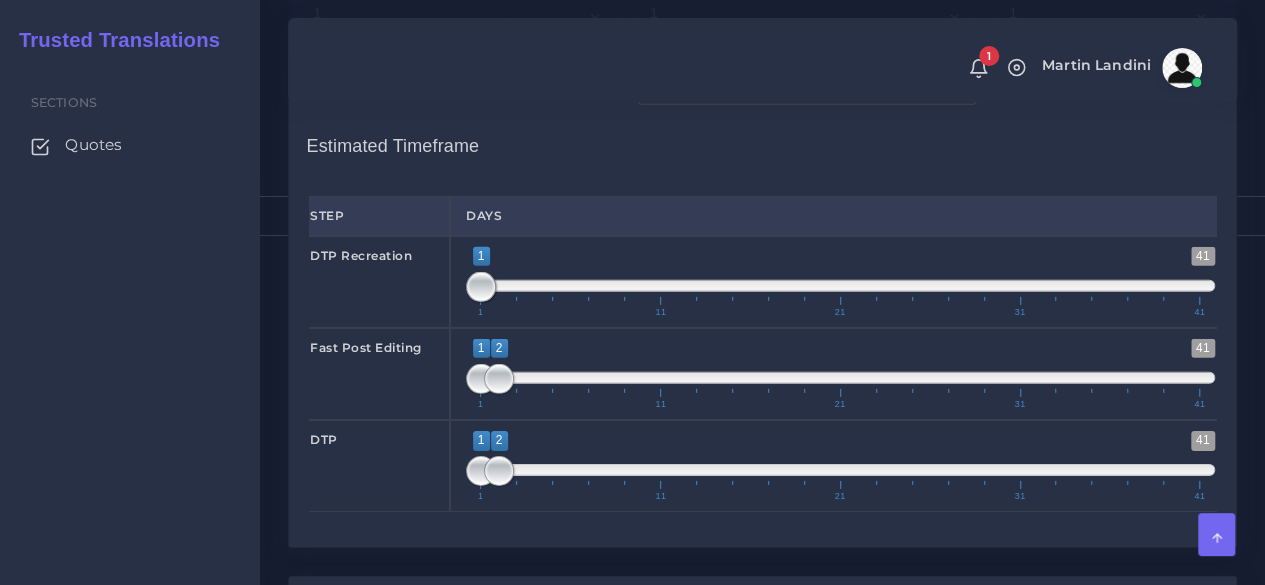 type on "1;1" 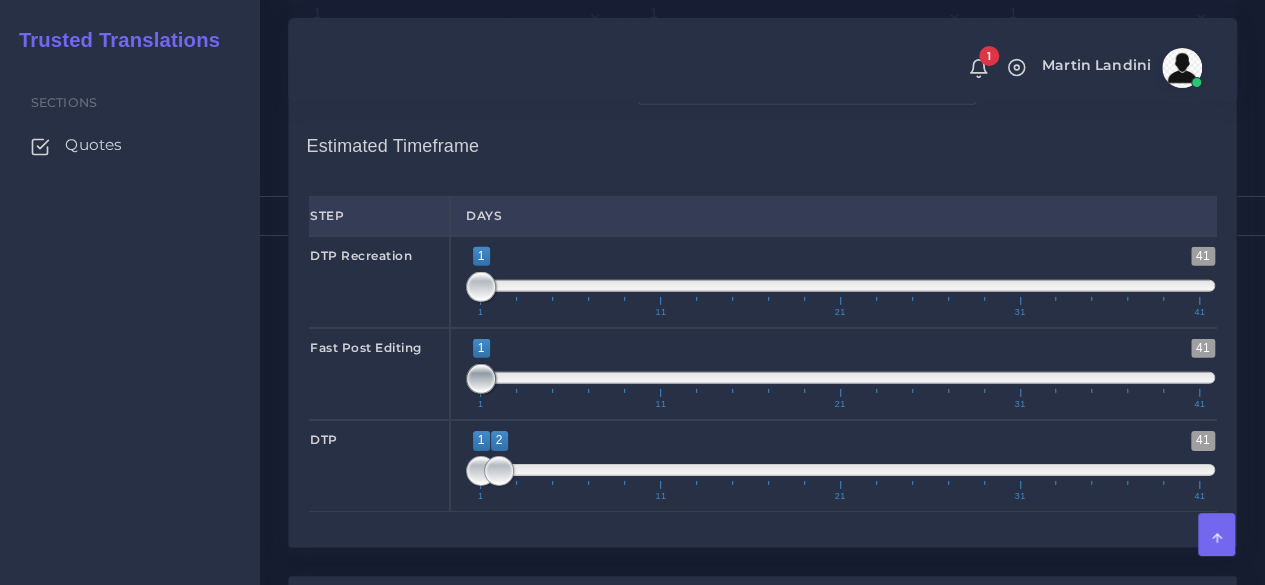 click on "Fast Post Editing
1 41 1 1 1 — 1 1 11 21 31 41 1;1" at bounding box center (762, 374) 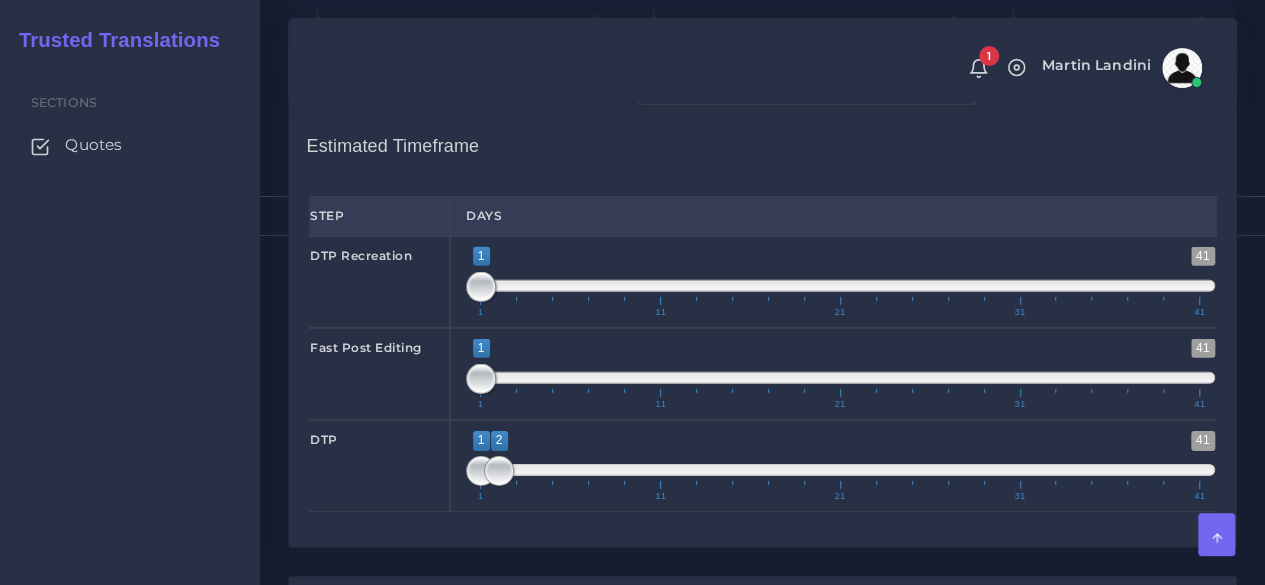 type on "1;1" 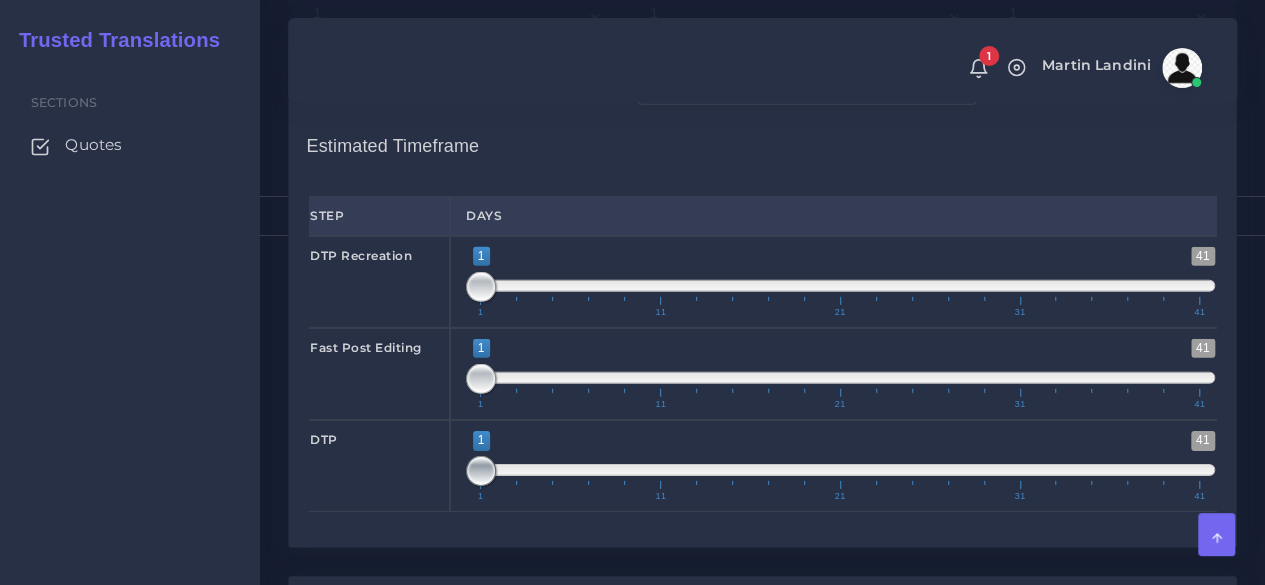 drag, startPoint x: 496, startPoint y: 441, endPoint x: 450, endPoint y: 451, distance: 47.07441 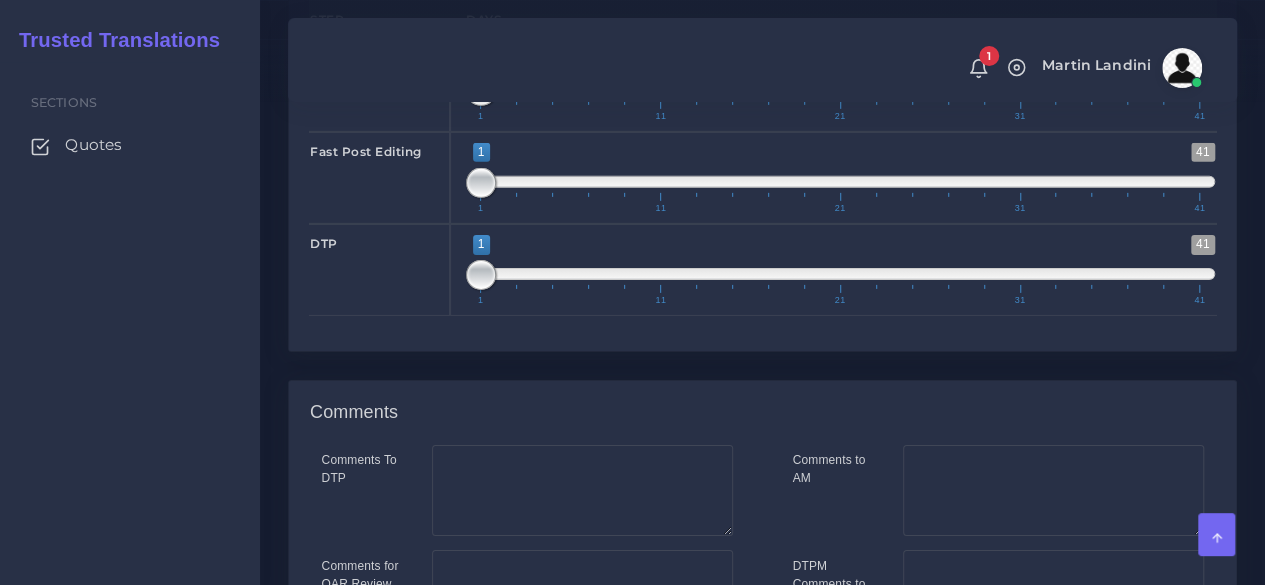 scroll, scrollTop: 3302, scrollLeft: 0, axis: vertical 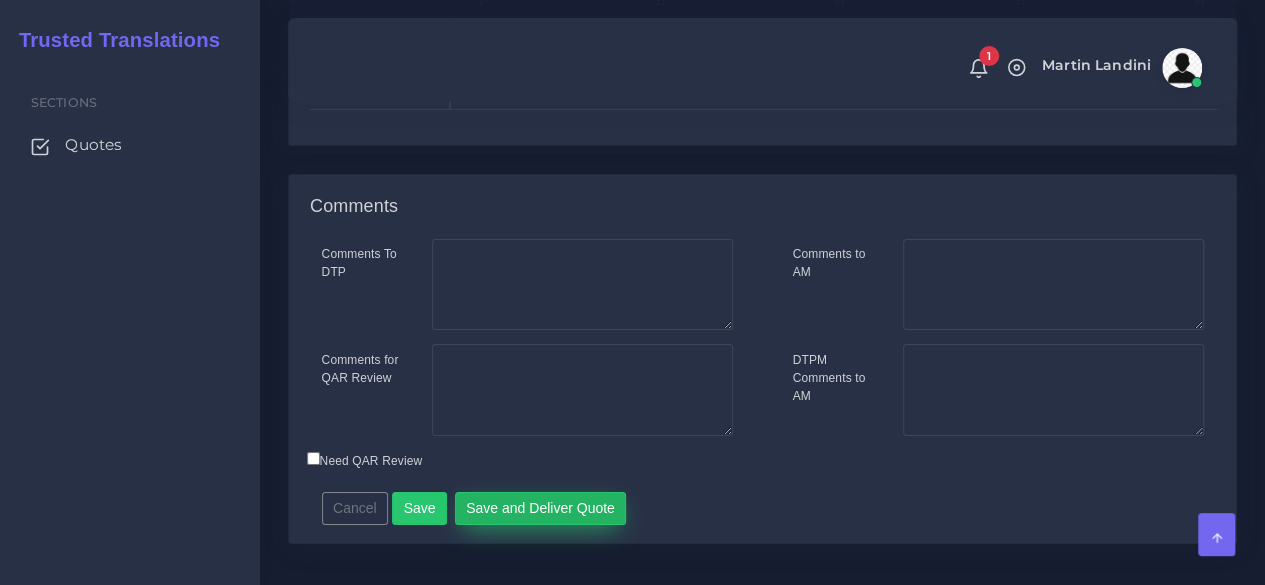 click on "Save and  Deliver Quote" at bounding box center (541, 509) 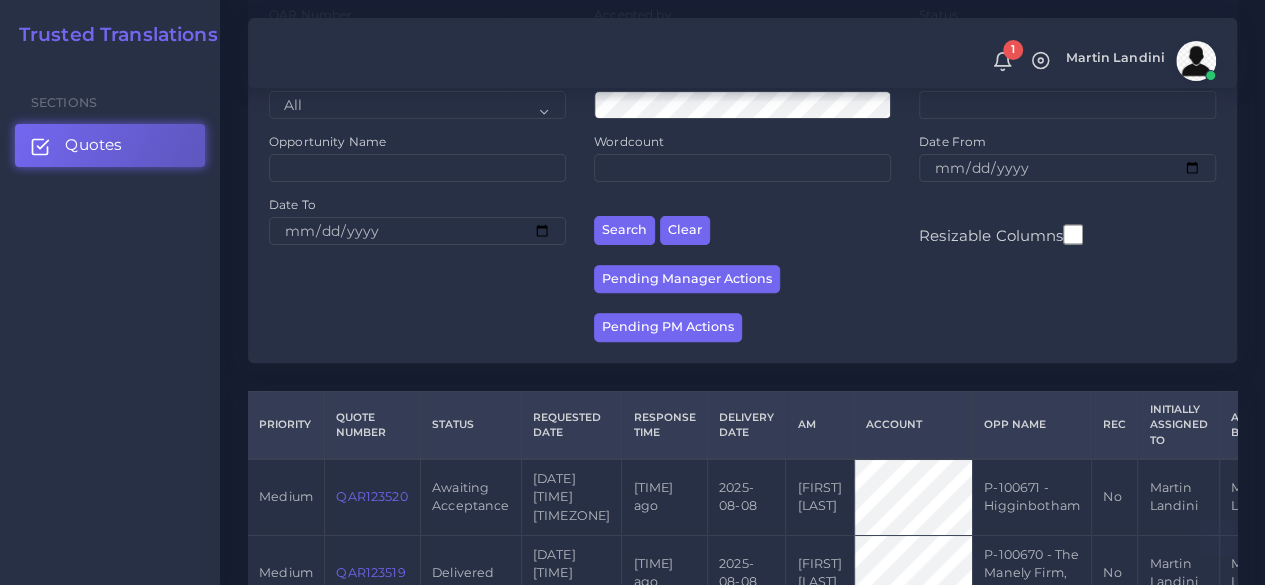 scroll, scrollTop: 500, scrollLeft: 0, axis: vertical 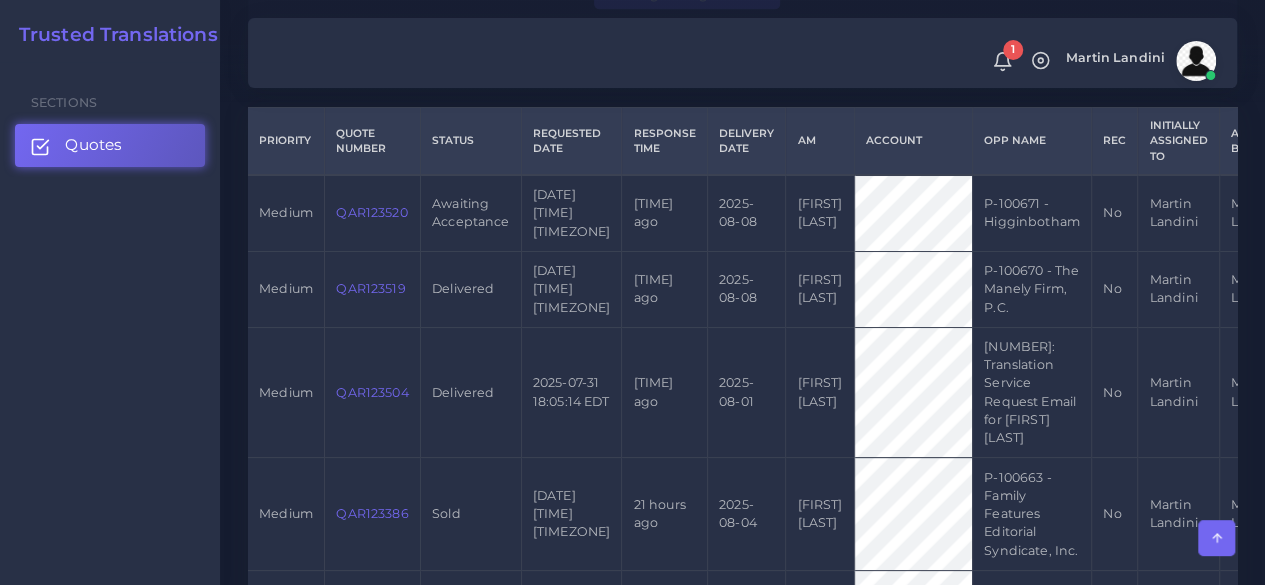 click on "QAR123520" at bounding box center [371, 212] 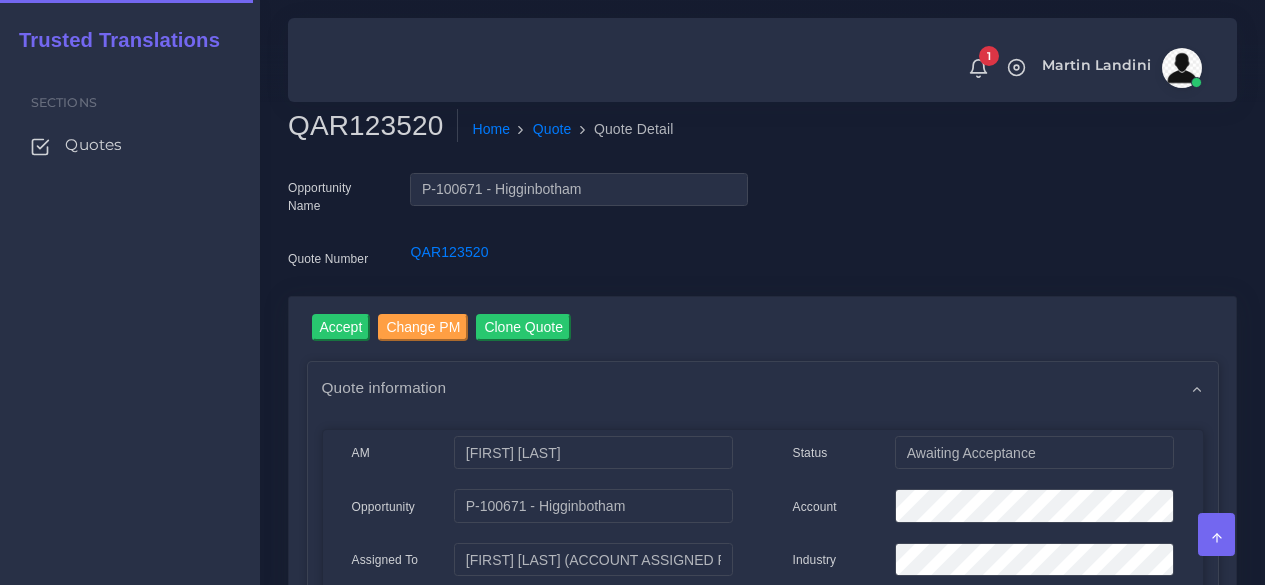 scroll, scrollTop: 0, scrollLeft: 0, axis: both 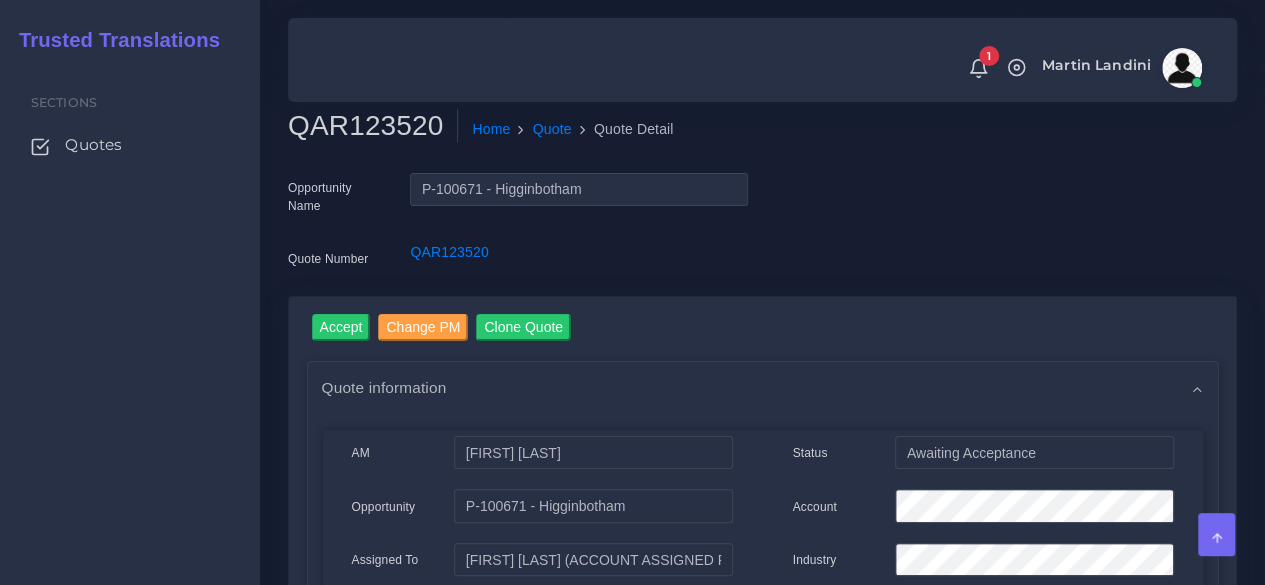 click on "QAR123520" at bounding box center (373, 126) 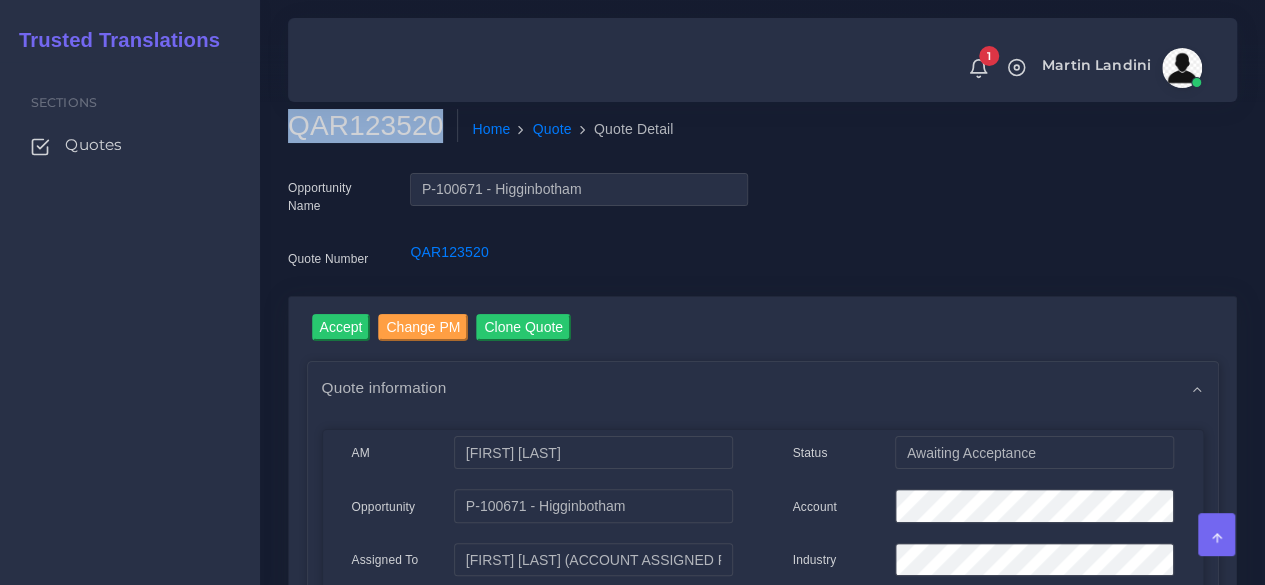 click on "QAR123520" at bounding box center (373, 126) 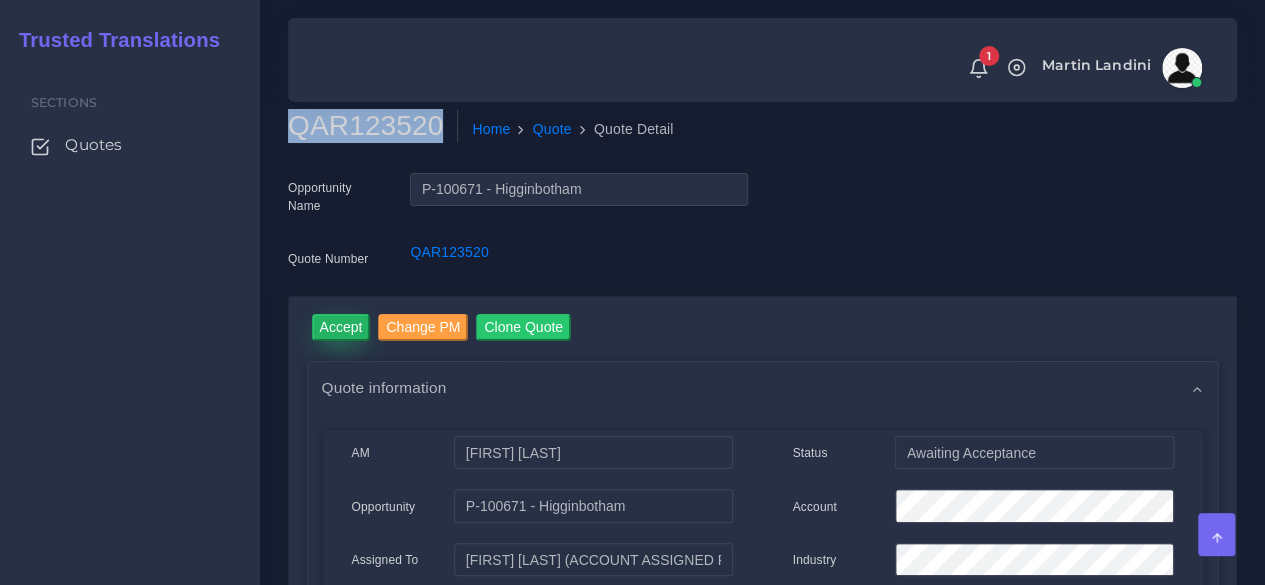 drag, startPoint x: 354, startPoint y: 326, endPoint x: 461, endPoint y: 211, distance: 157.0796 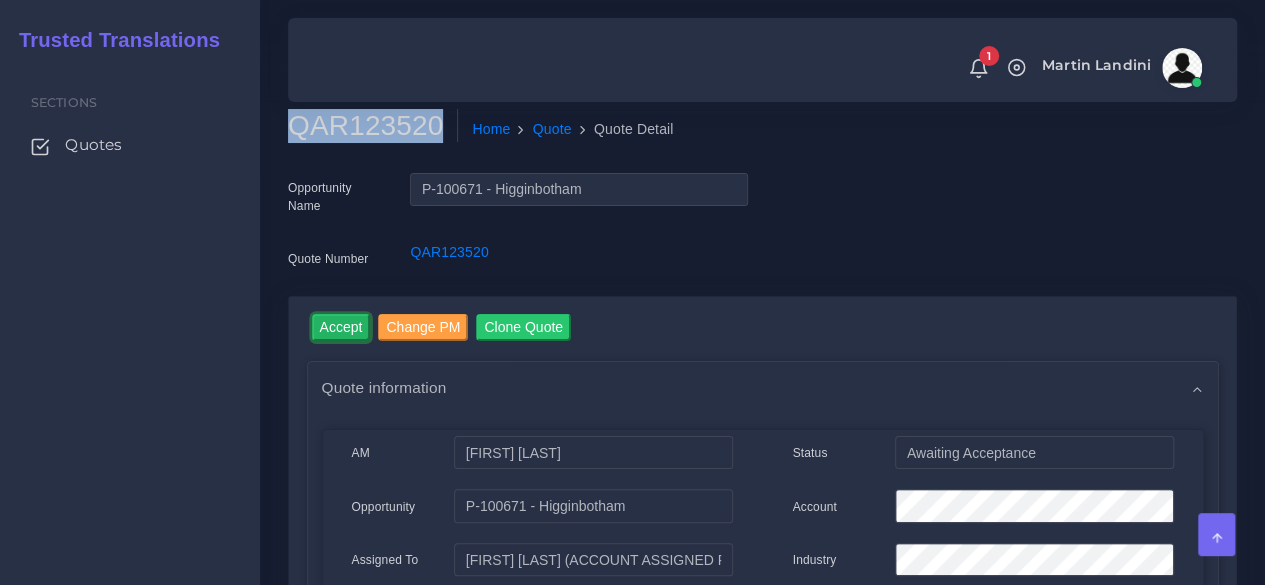 click on "Accept" at bounding box center (341, 327) 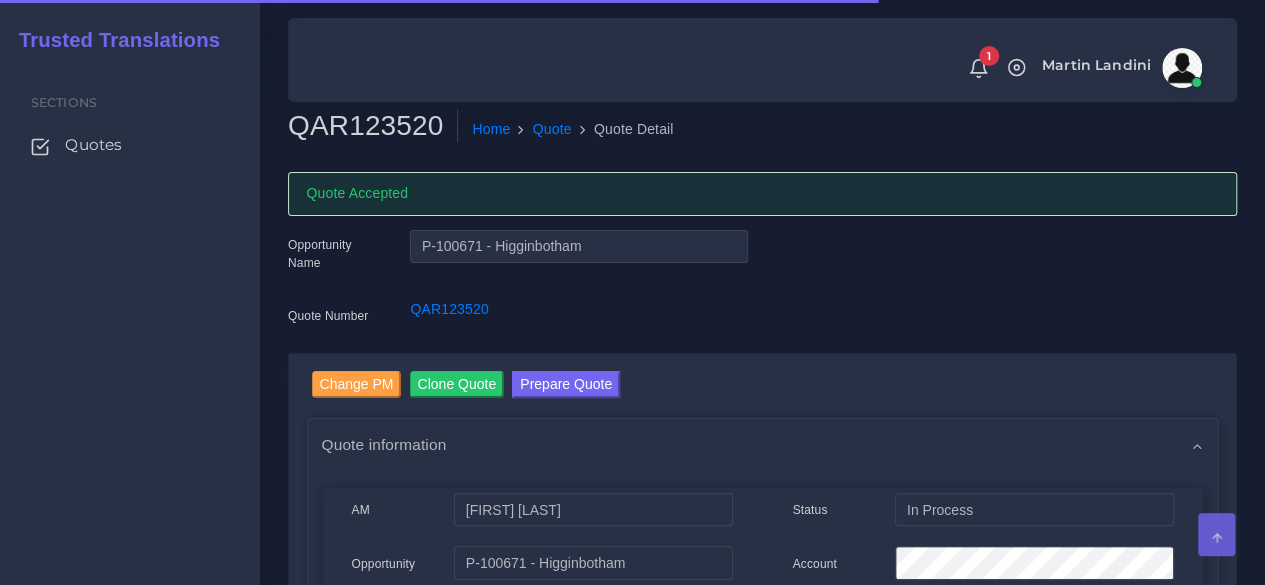 scroll, scrollTop: 400, scrollLeft: 0, axis: vertical 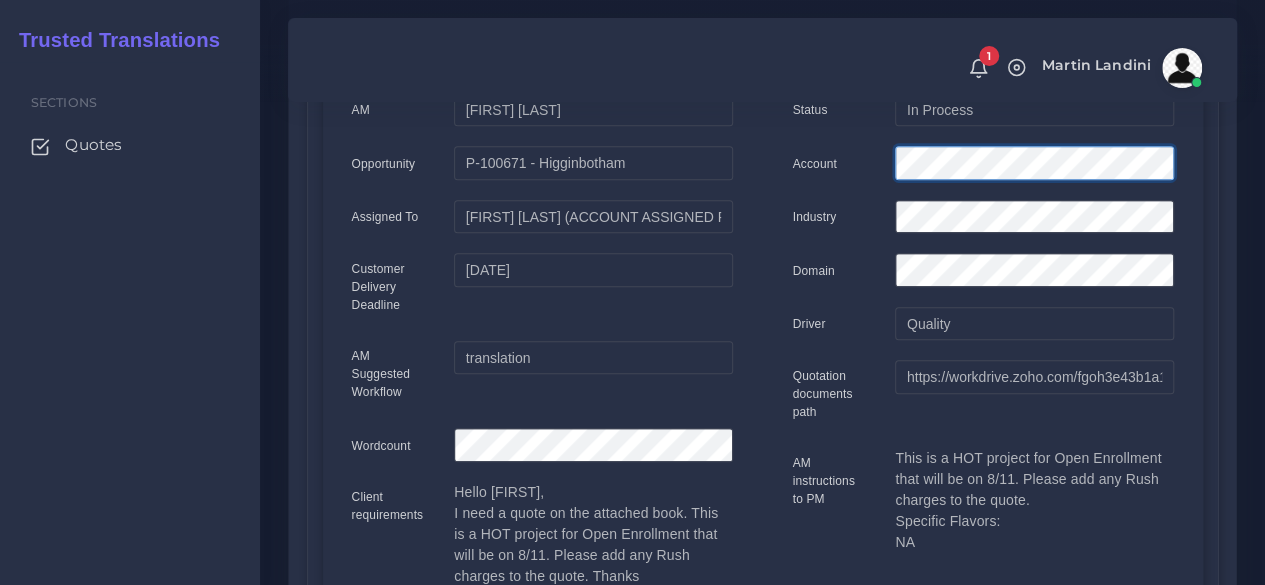 click on "Account" at bounding box center (983, 166) 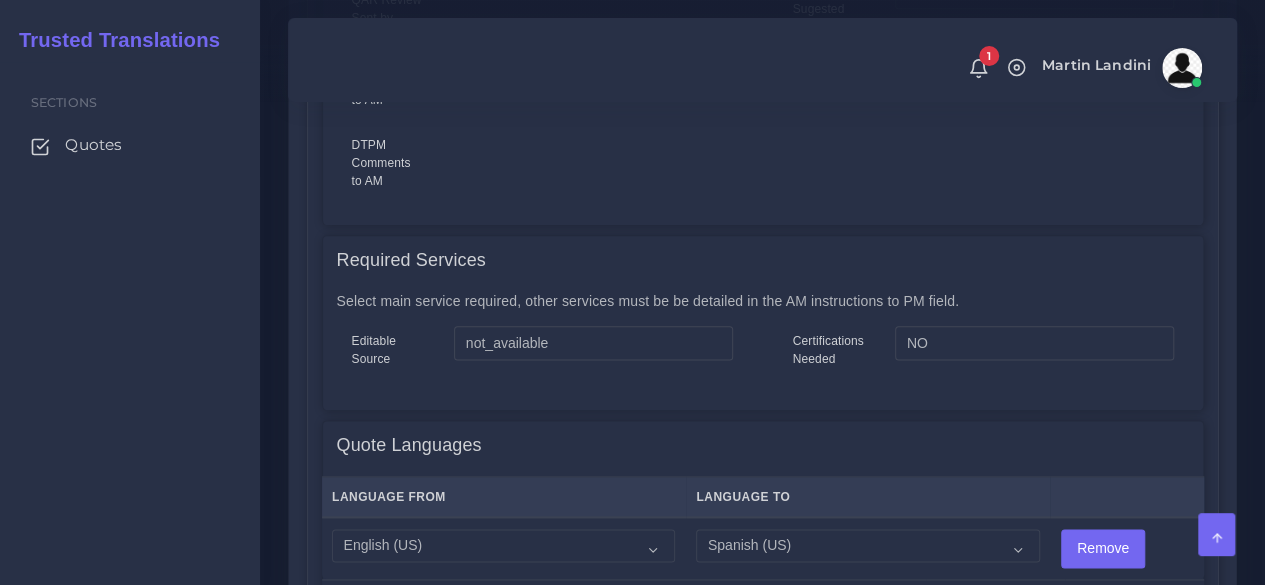scroll, scrollTop: 1100, scrollLeft: 0, axis: vertical 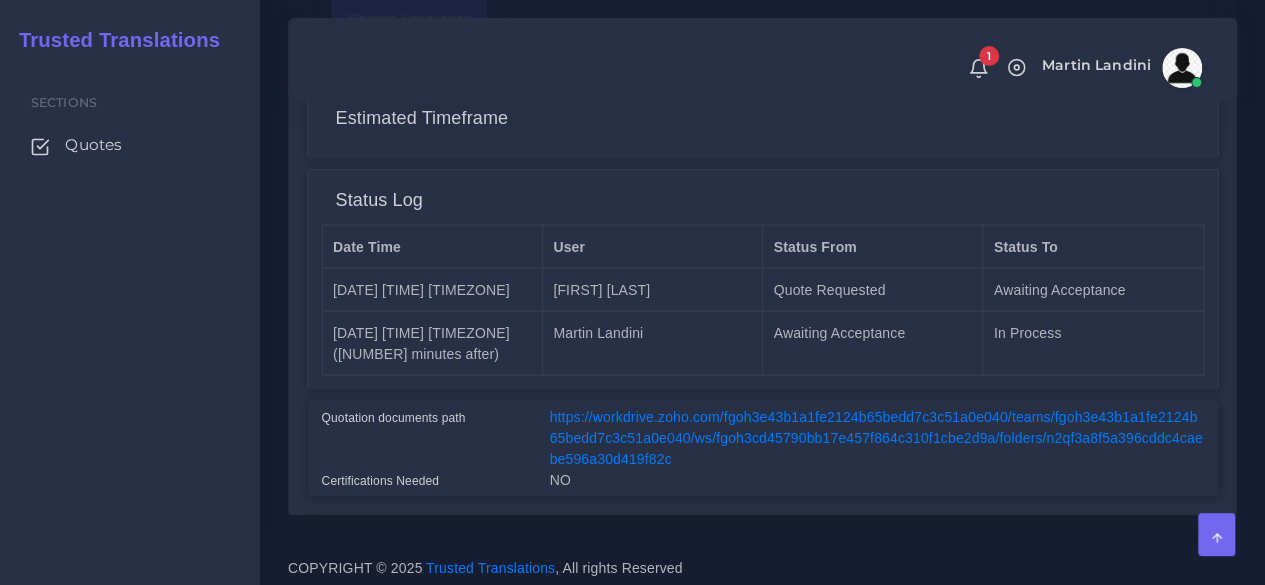 click on "https://workdrive.zoho.com/fgoh3e43b1a1fe2124b65bedd7c3c51a0e040/teams/fgoh3e43b1a1fe2124b65bedd7c3c51a0e040/ws/fgoh3cd45790bb17e457f864c310f1cbe2d9a/folders/n2qf3a8f5a396cddc4caebe596a30d419f82c" at bounding box center [877, 437] 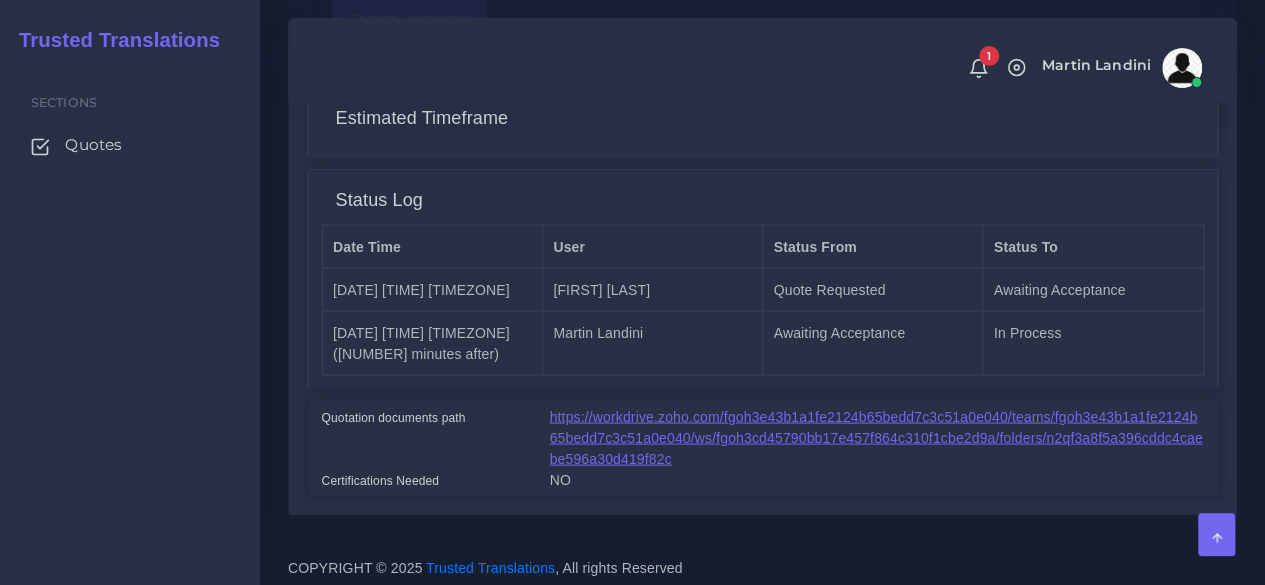 click on "https://workdrive.zoho.com/fgoh3e43b1a1fe2124b65bedd7c3c51a0e040/teams/fgoh3e43b1a1fe2124b65bedd7c3c51a0e040/ws/fgoh3cd45790bb17e457f864c310f1cbe2d9a/folders/n2qf3a8f5a396cddc4caebe596a30d419f82c" at bounding box center [876, 437] 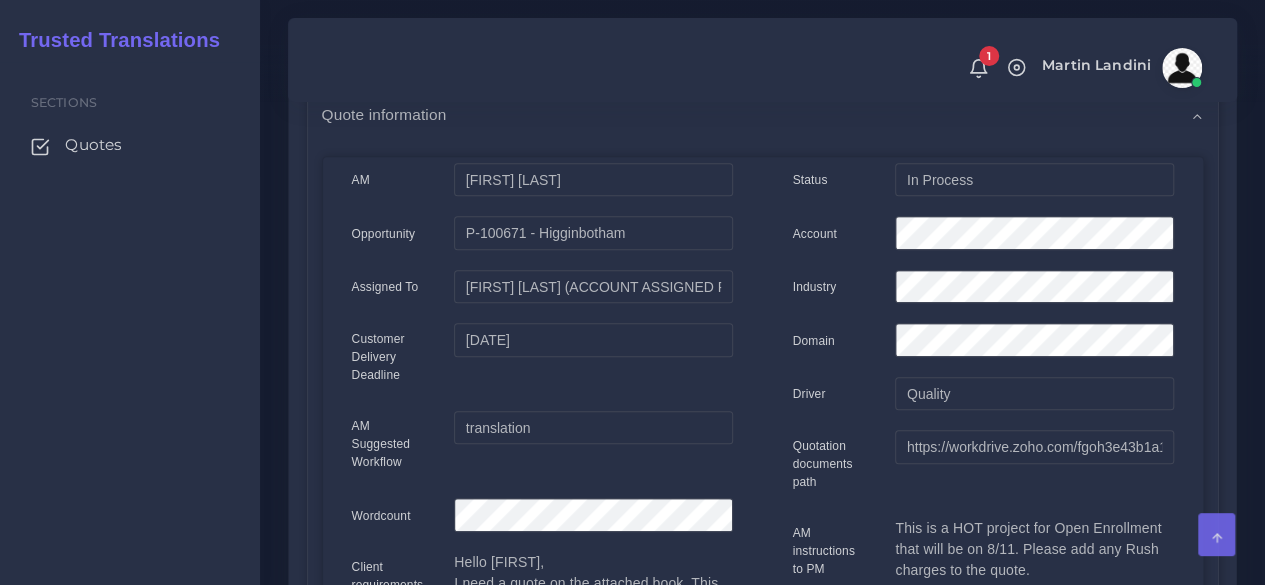 scroll, scrollTop: 46, scrollLeft: 0, axis: vertical 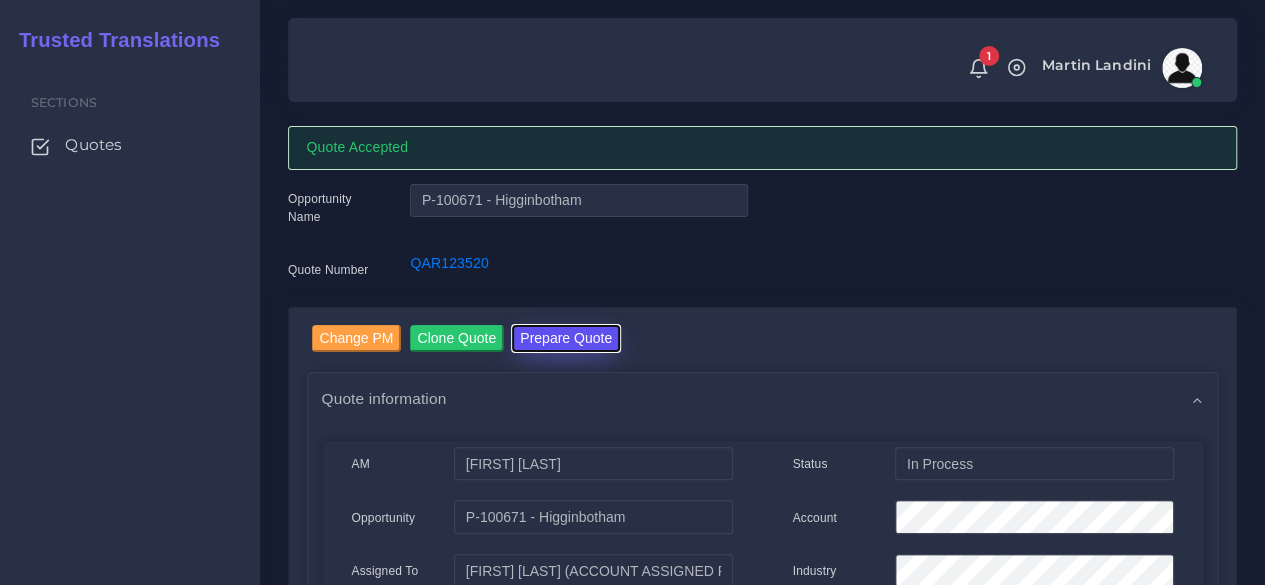 click on "Prepare Quote" at bounding box center [566, 338] 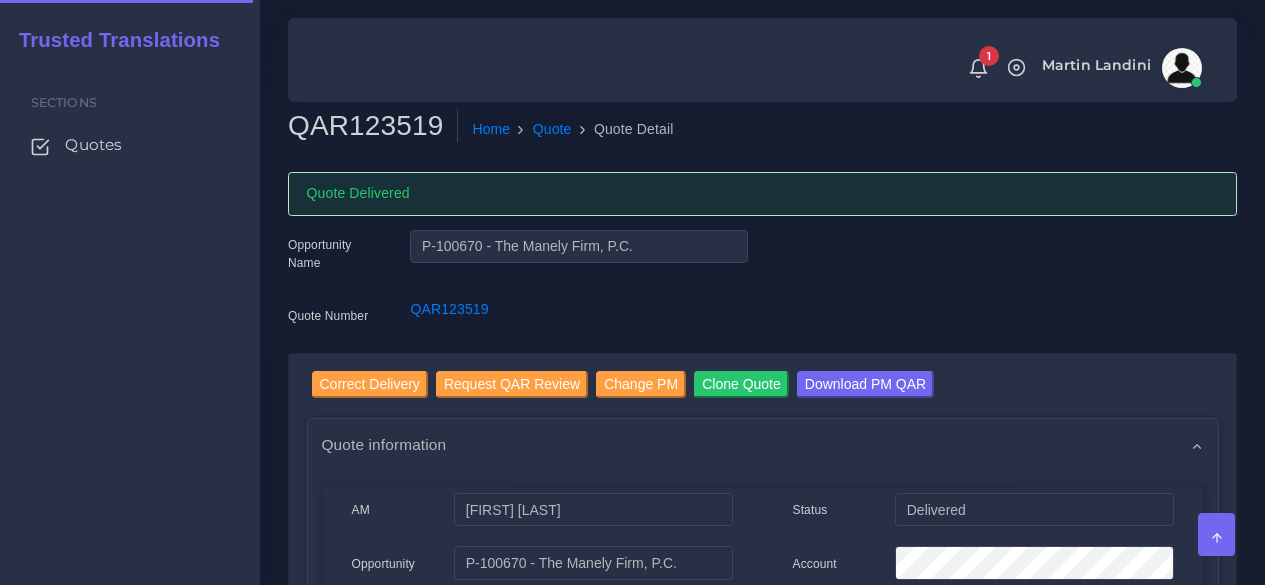 scroll, scrollTop: 0, scrollLeft: 0, axis: both 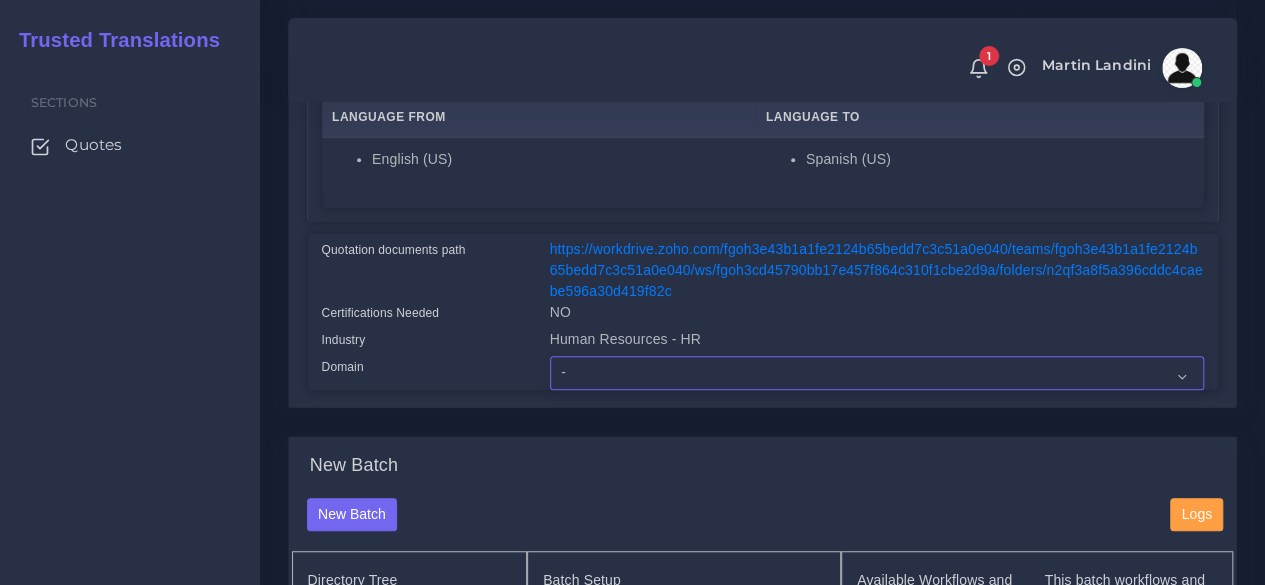 click on "-
Advertising and Media
Agriculture, Forestry and Fishing
Architecture, Building and Construction
Automotive
Chemicals
Computer Hardware
Computer Software
Consumer Electronics - Home appliances
Education
Energy, Water, Transportation and Utilities
Finance - Banking
Food Manufacturing and Services
Healthcare and Health Sciences
Hospitality, Leisure, Tourism and Arts
Human Resources - HR
Industrial Electronics
Industrial Manufacturing Insurance" at bounding box center (877, 373) 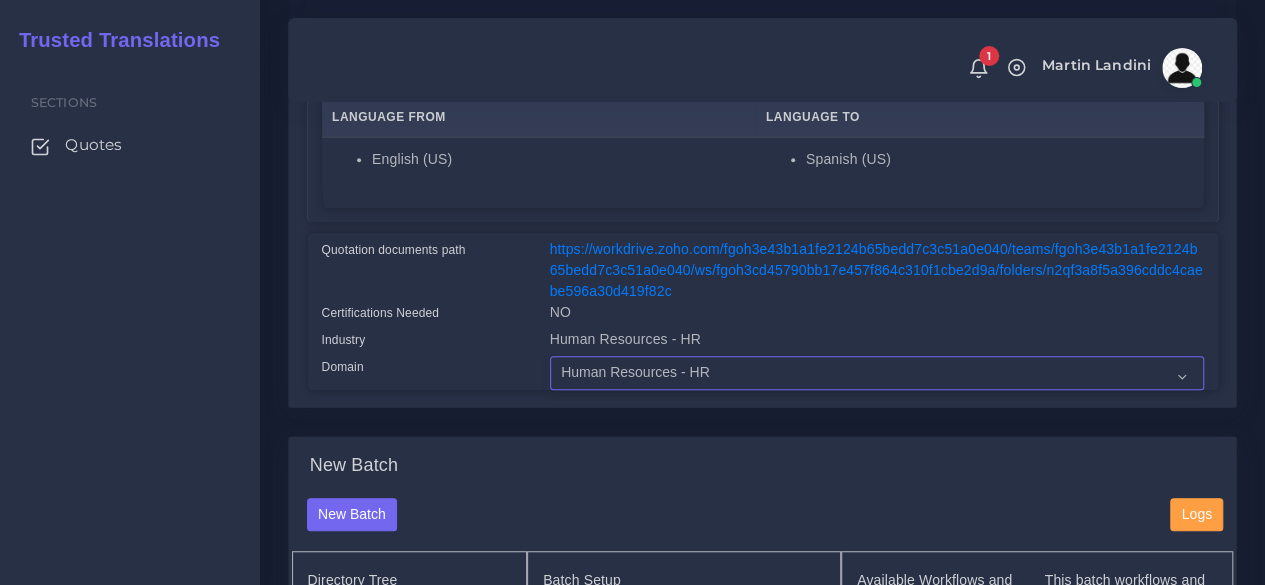 click on "-
Advertising and Media
Agriculture, Forestry and Fishing
Architecture, Building and Construction
Automotive
Chemicals
Computer Hardware
Computer Software
Consumer Electronics - Home appliances
Education
Energy, Water, Transportation and Utilities
Finance - Banking
Food Manufacturing and Services
Healthcare and Health Sciences
Hospitality, Leisure, Tourism and Arts
Human Resources - HR
Industrial Electronics
Industrial Manufacturing Insurance" at bounding box center [877, 373] 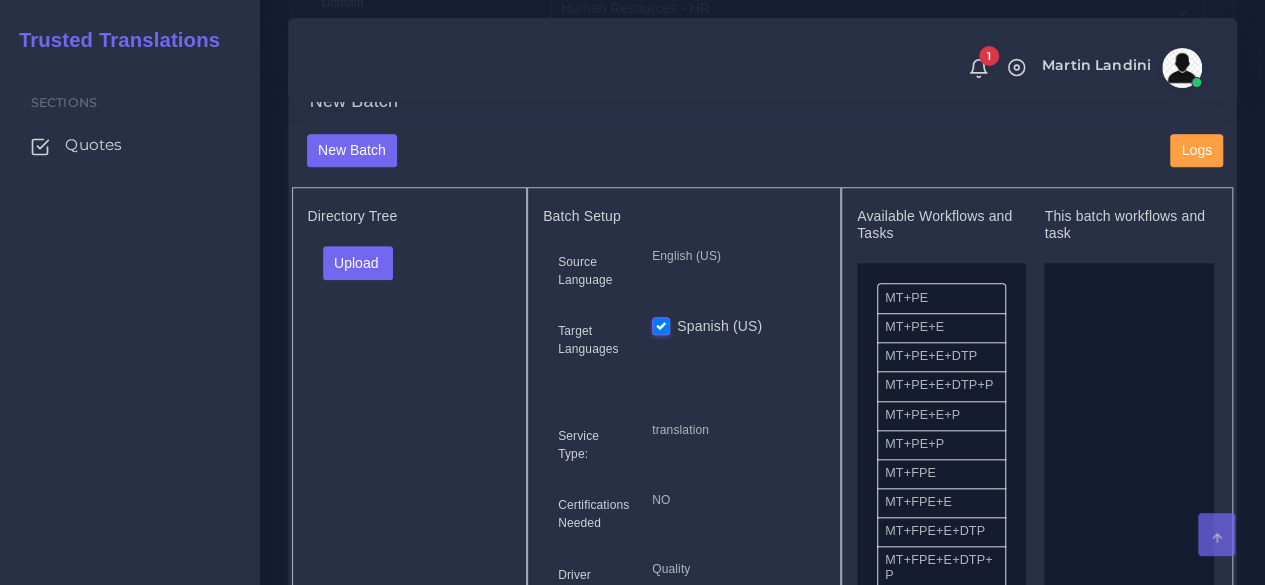 scroll, scrollTop: 800, scrollLeft: 0, axis: vertical 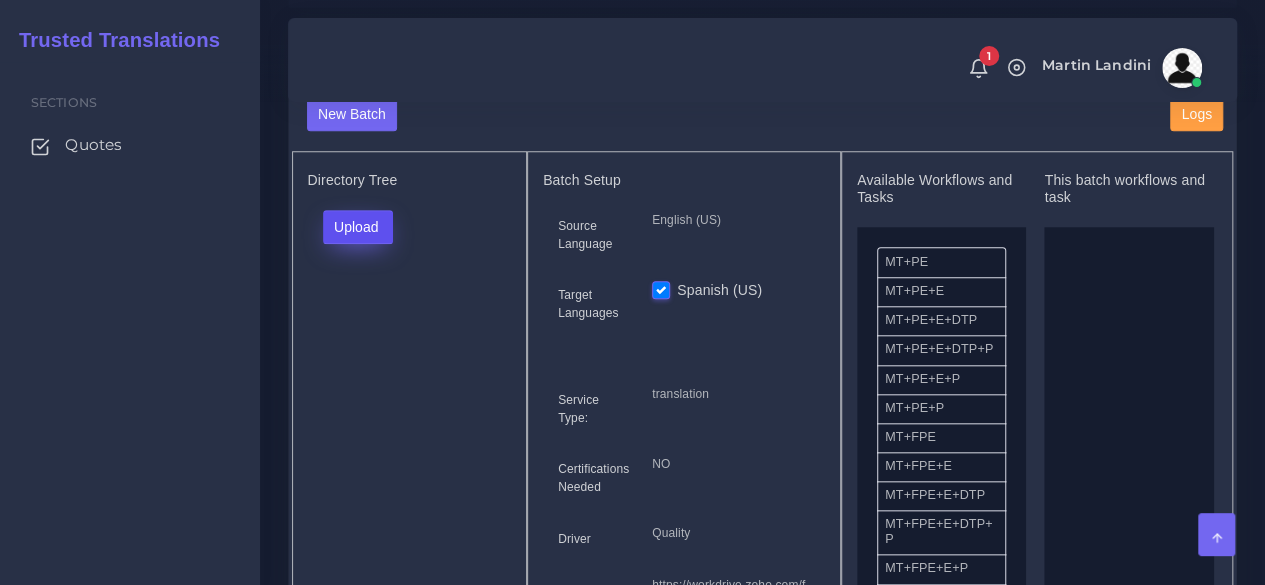 click on "Upload" at bounding box center [358, 227] 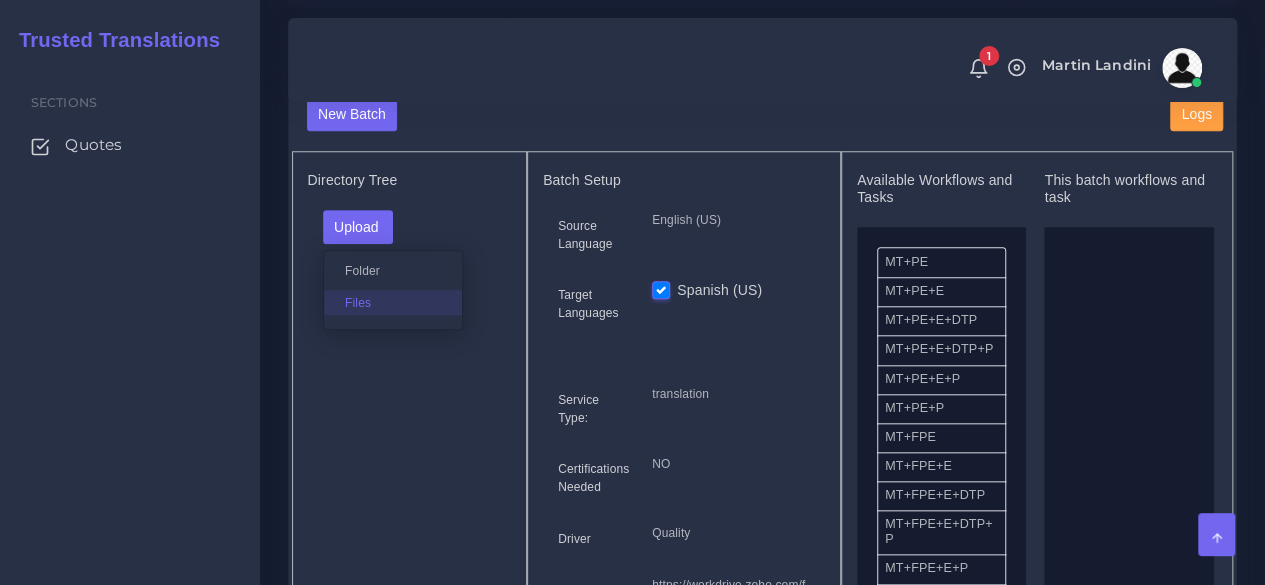 click on "Files" at bounding box center [393, 302] 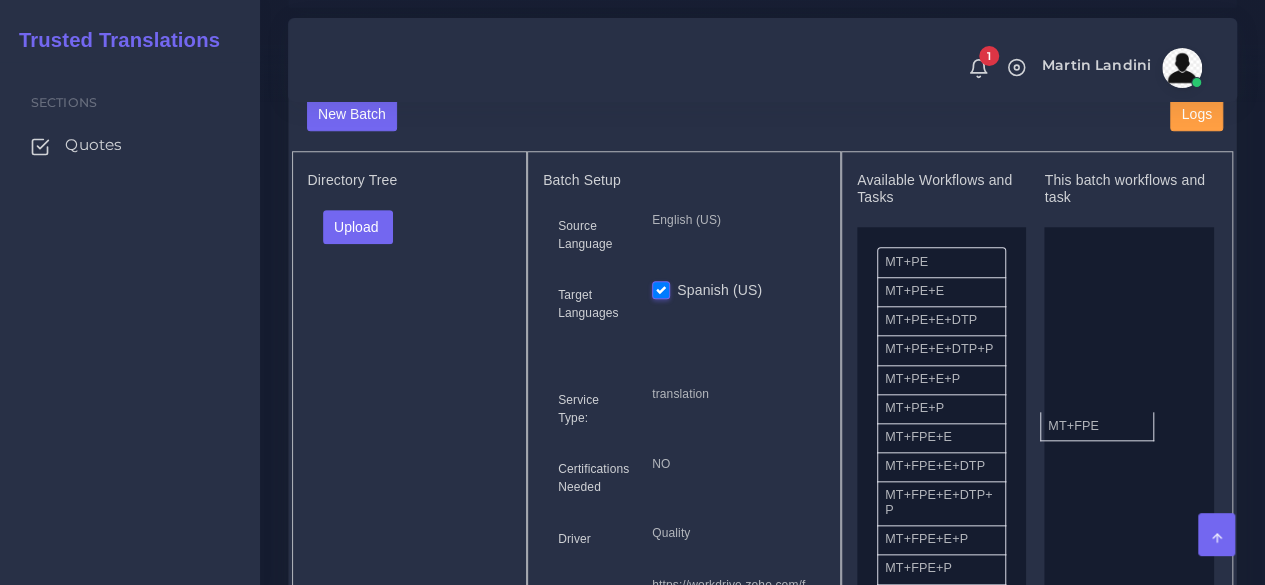 drag, startPoint x: 964, startPoint y: 449, endPoint x: 1136, endPoint y: 421, distance: 174.26416 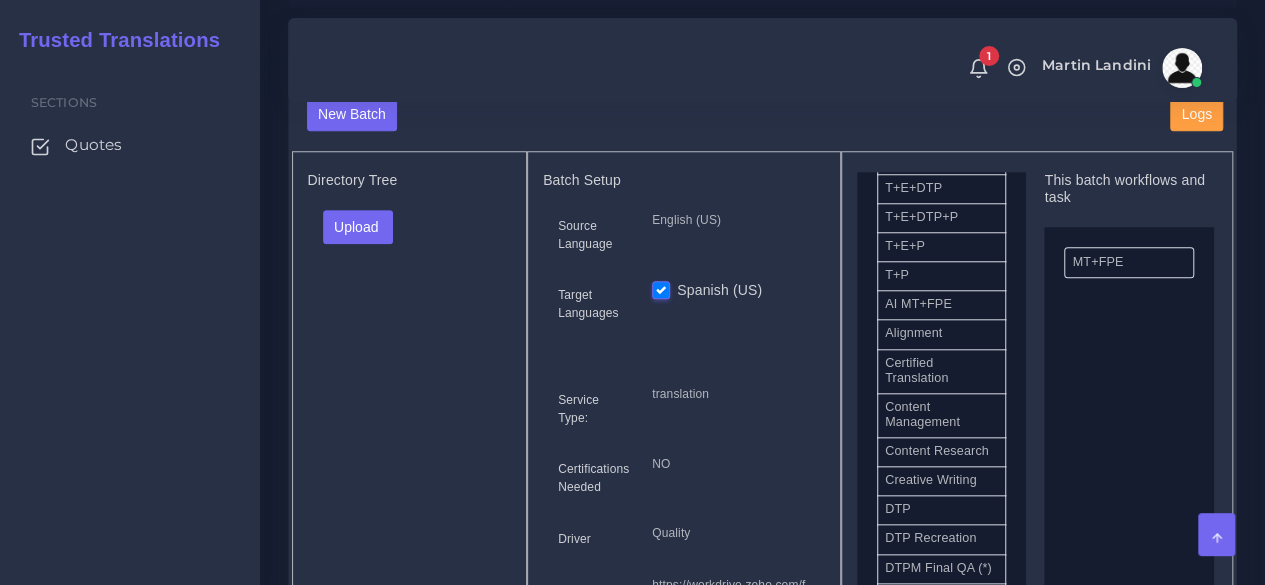 scroll, scrollTop: 500, scrollLeft: 0, axis: vertical 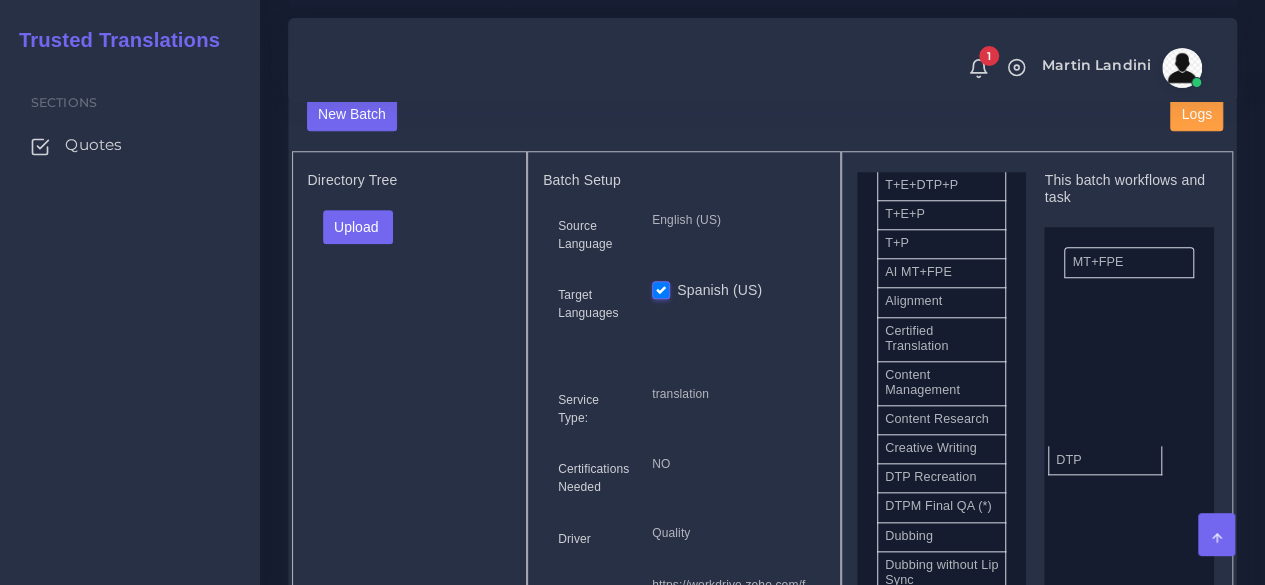 drag, startPoint x: 973, startPoint y: 501, endPoint x: 1024, endPoint y: 484, distance: 53.75872 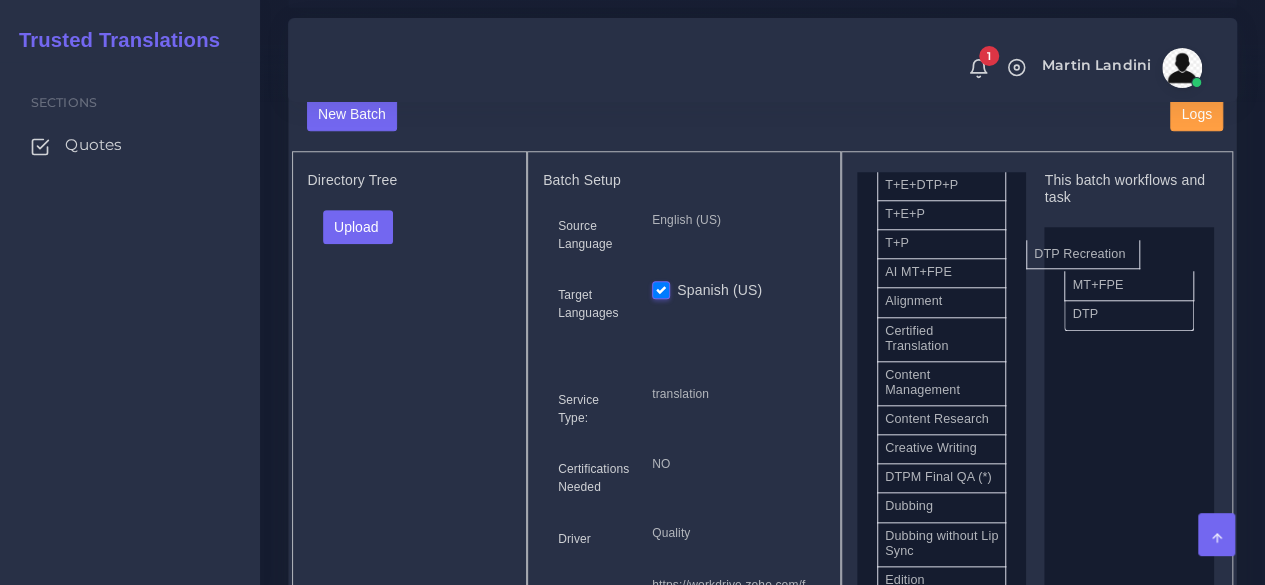 drag, startPoint x: 979, startPoint y: 491, endPoint x: 1128, endPoint y: 245, distance: 287.60562 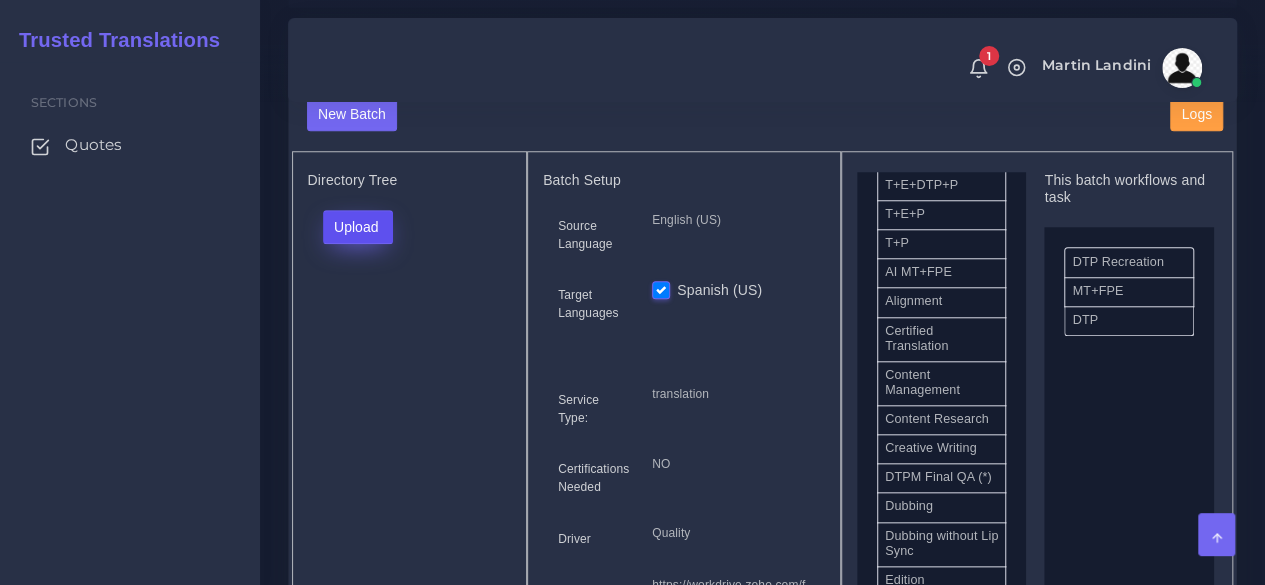 click on "Upload" at bounding box center [358, 227] 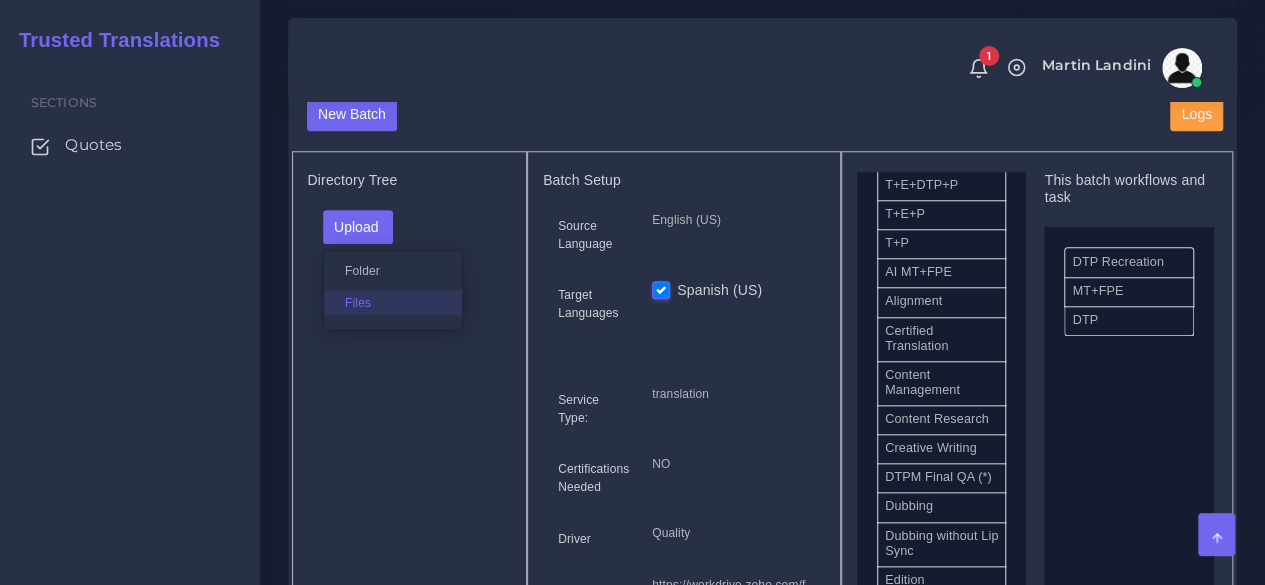 click on "Files" at bounding box center (393, 302) 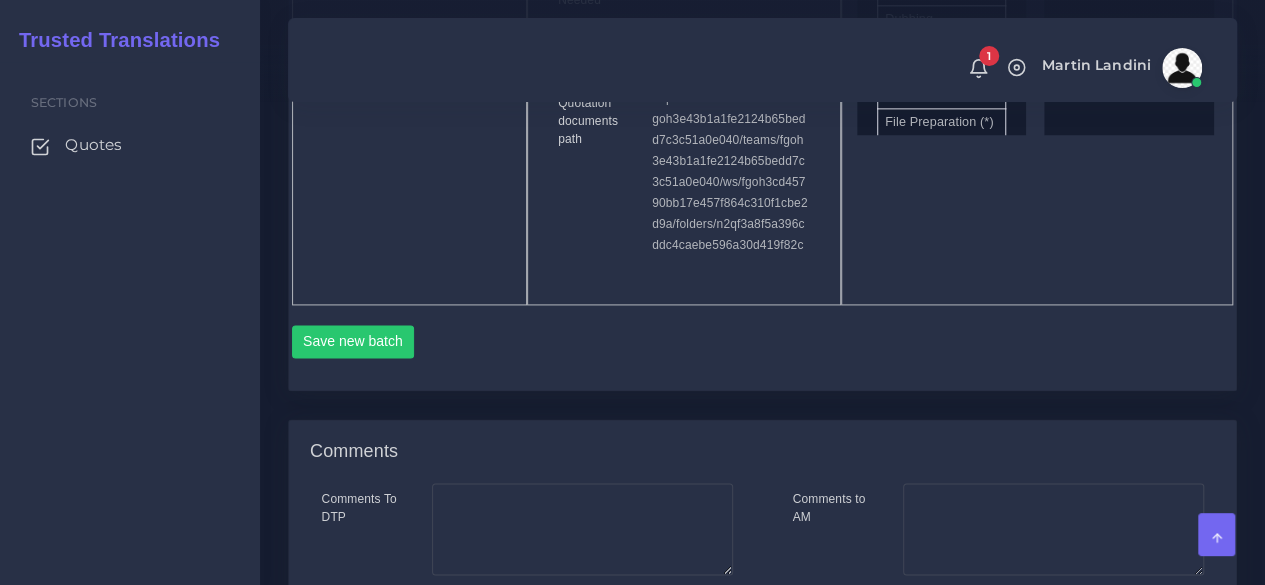 scroll, scrollTop: 1400, scrollLeft: 0, axis: vertical 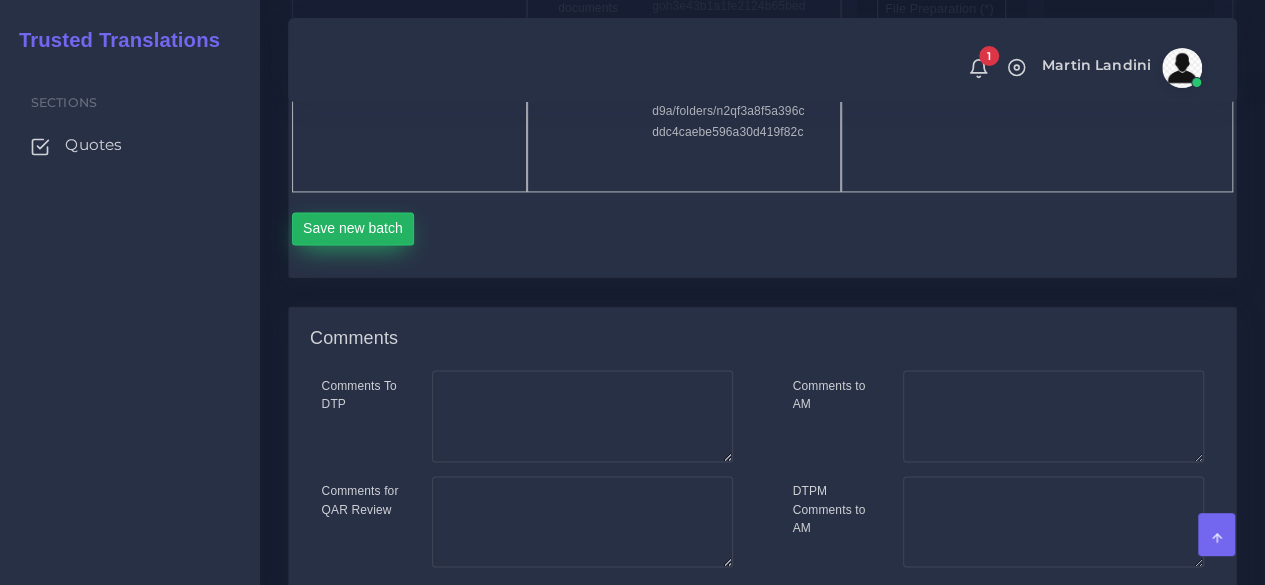 click on "Save new batch" at bounding box center (353, 229) 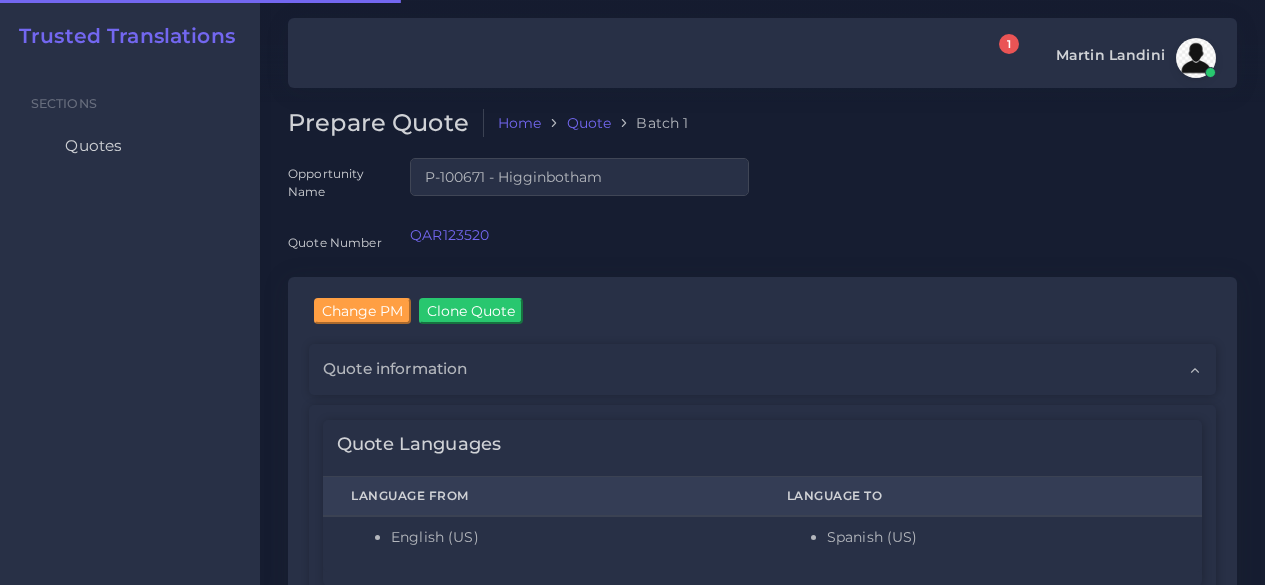 scroll, scrollTop: 0, scrollLeft: 0, axis: both 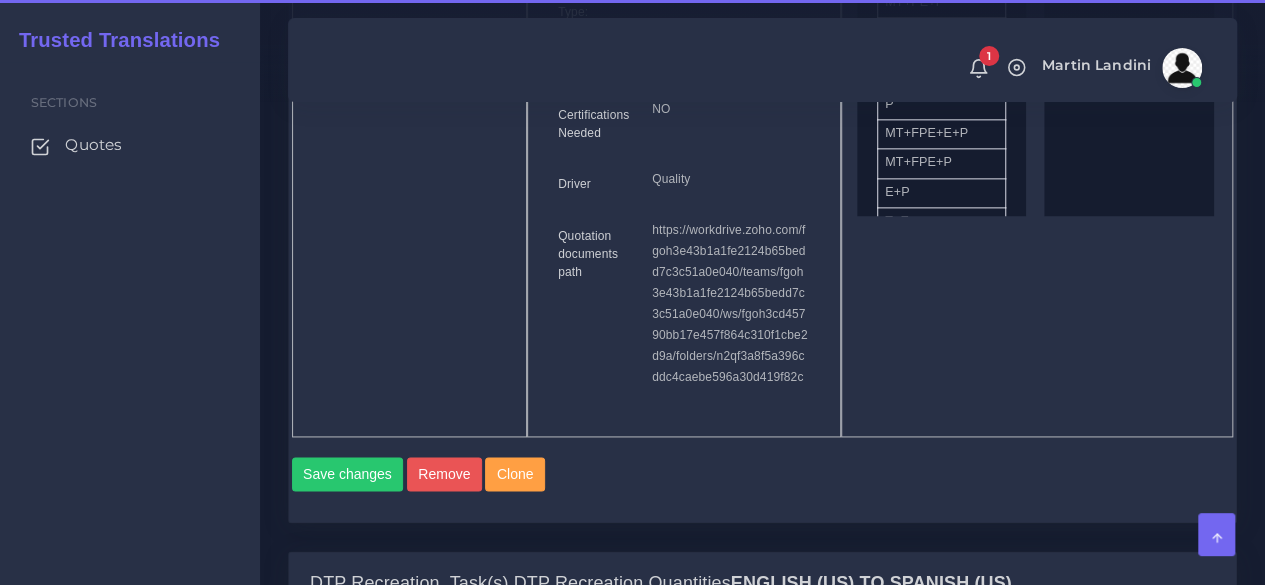 type 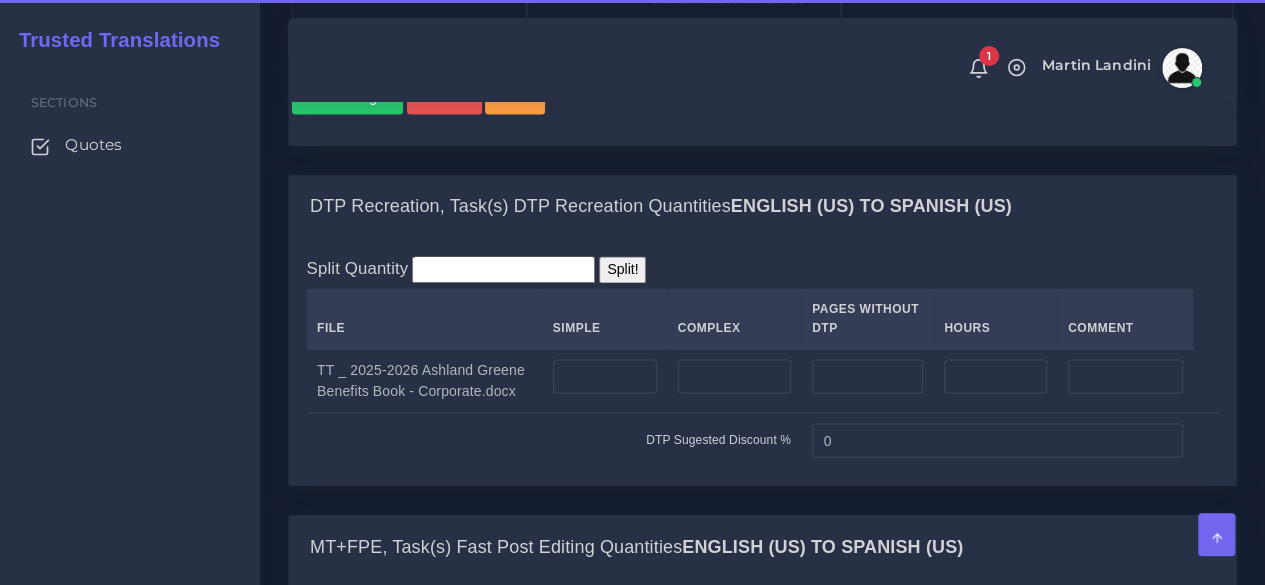 scroll, scrollTop: 1606, scrollLeft: 0, axis: vertical 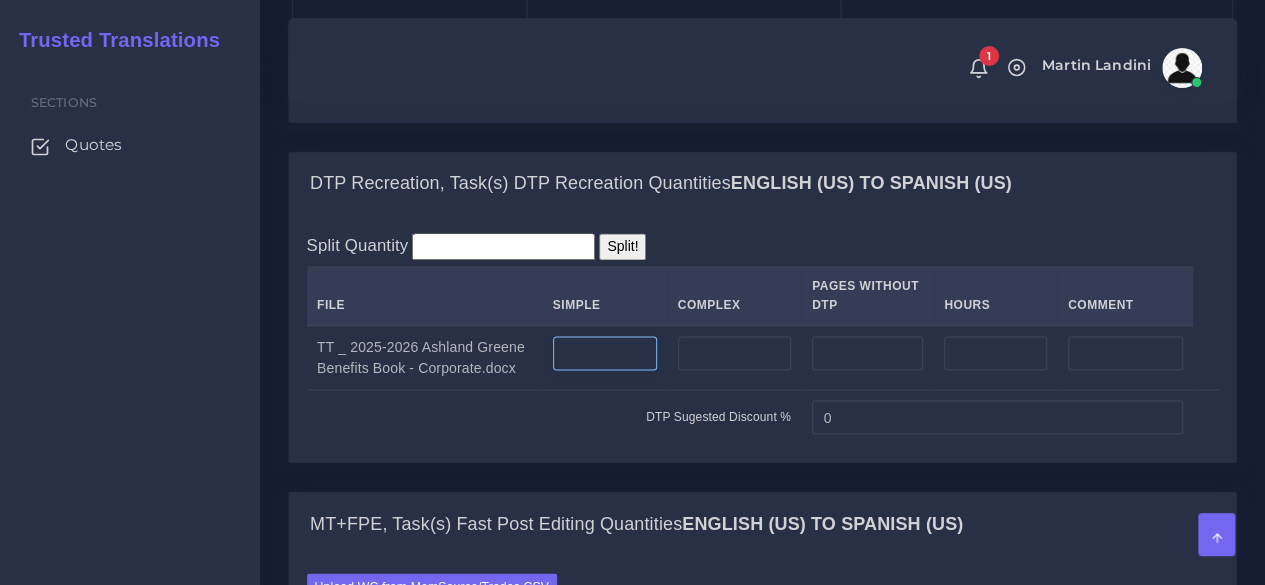 click at bounding box center [605, 353] 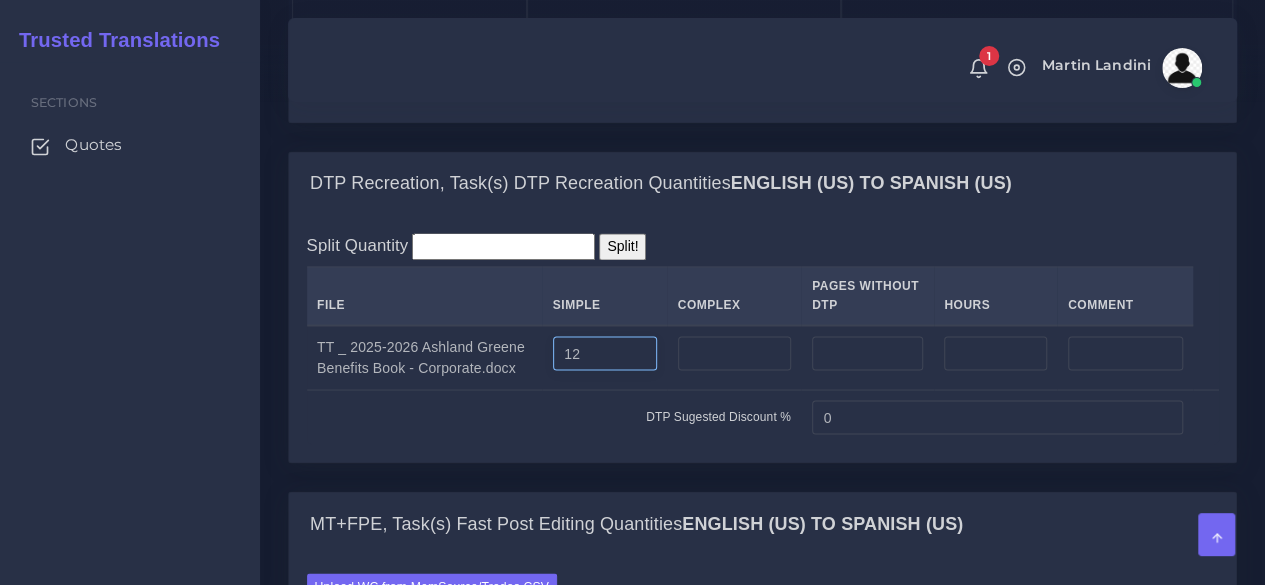 type on "12" 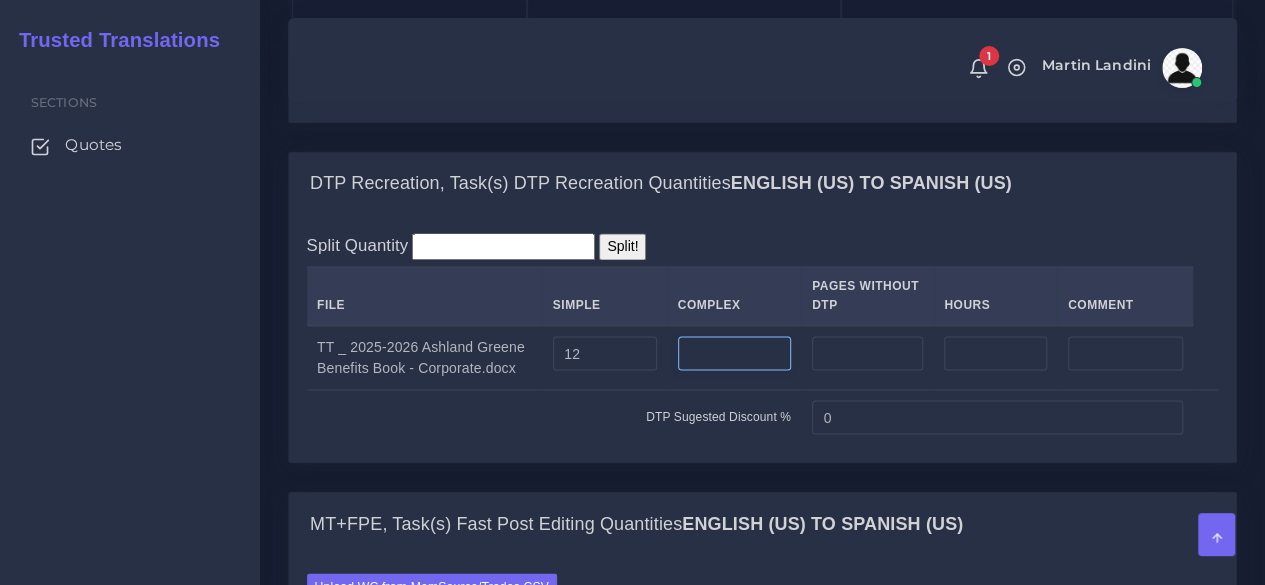 click at bounding box center (734, 353) 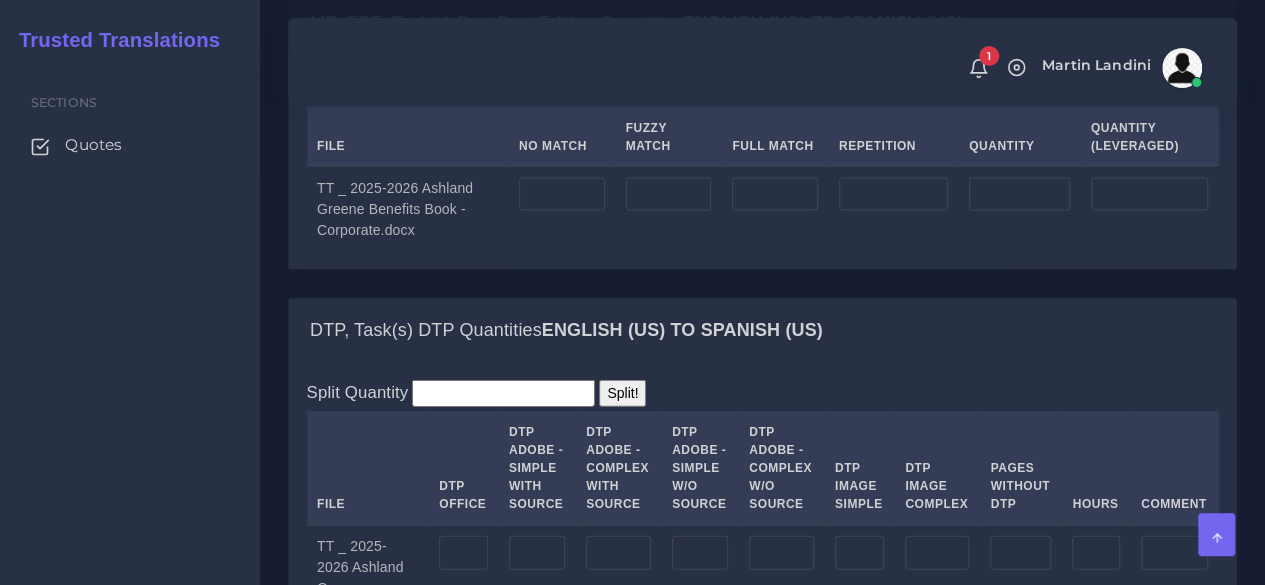 scroll, scrollTop: 2306, scrollLeft: 0, axis: vertical 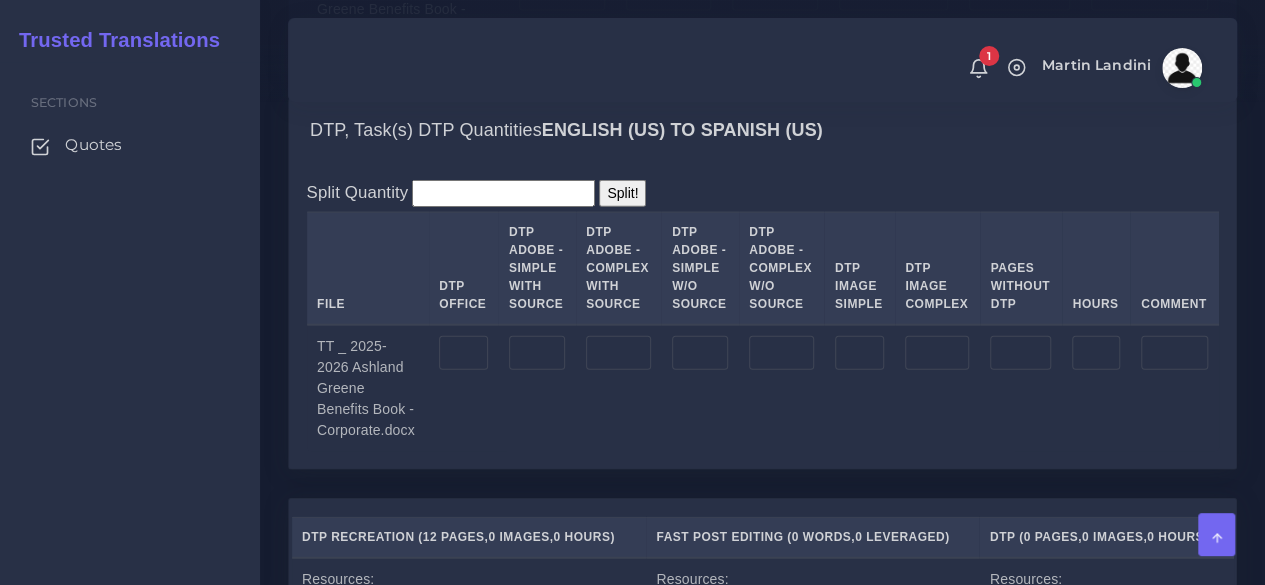 type on "20" 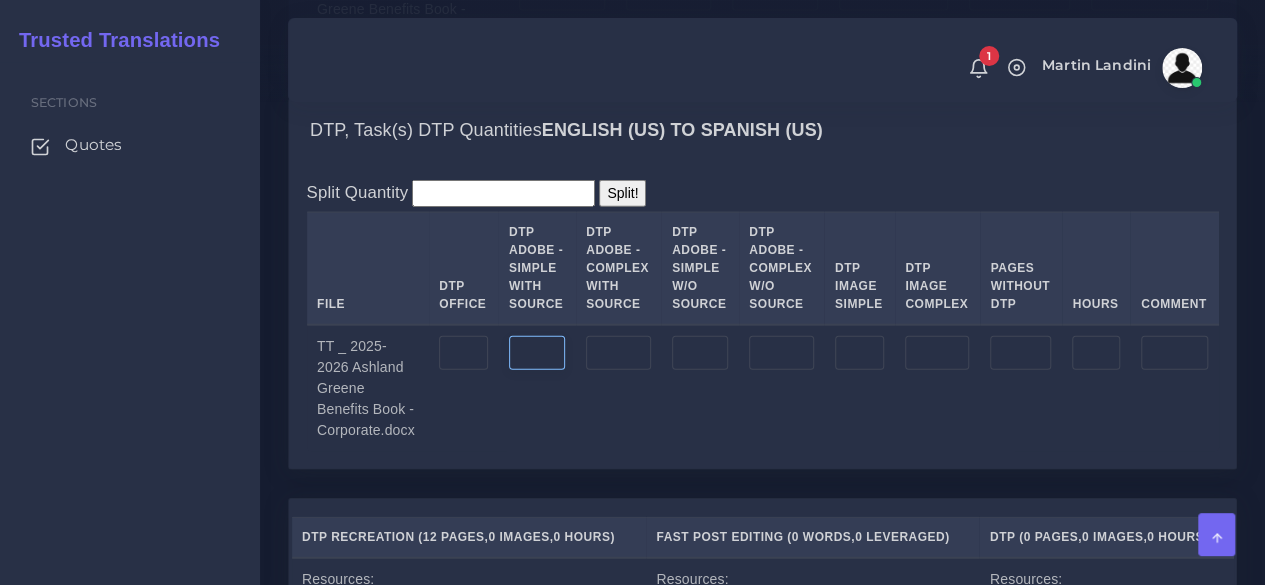 click at bounding box center (537, 353) 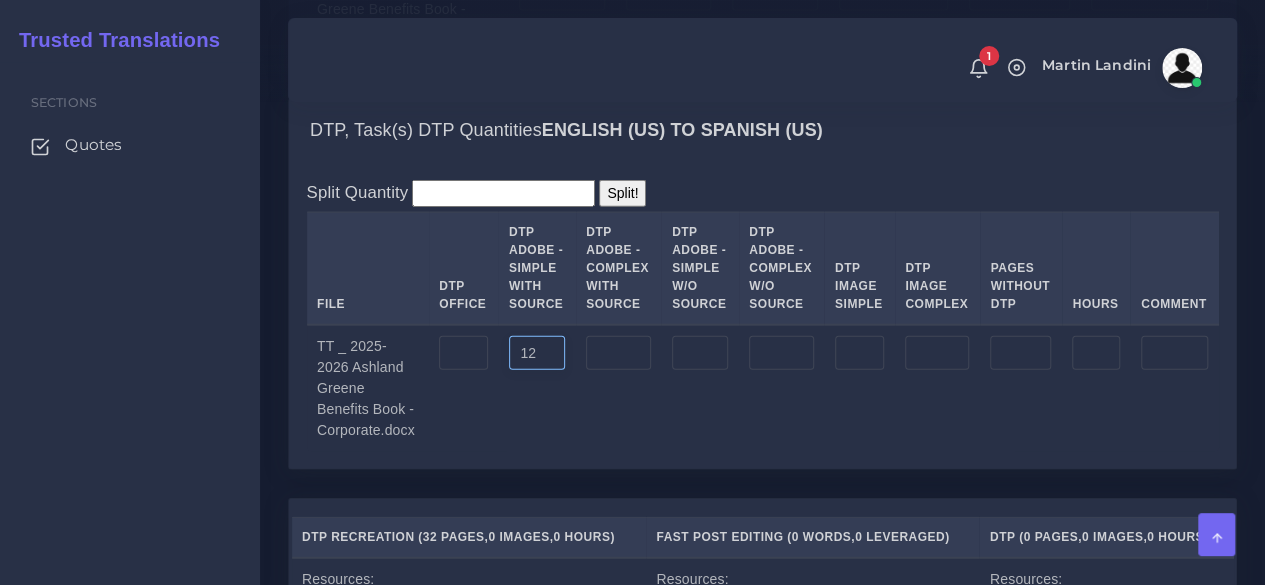type on "12" 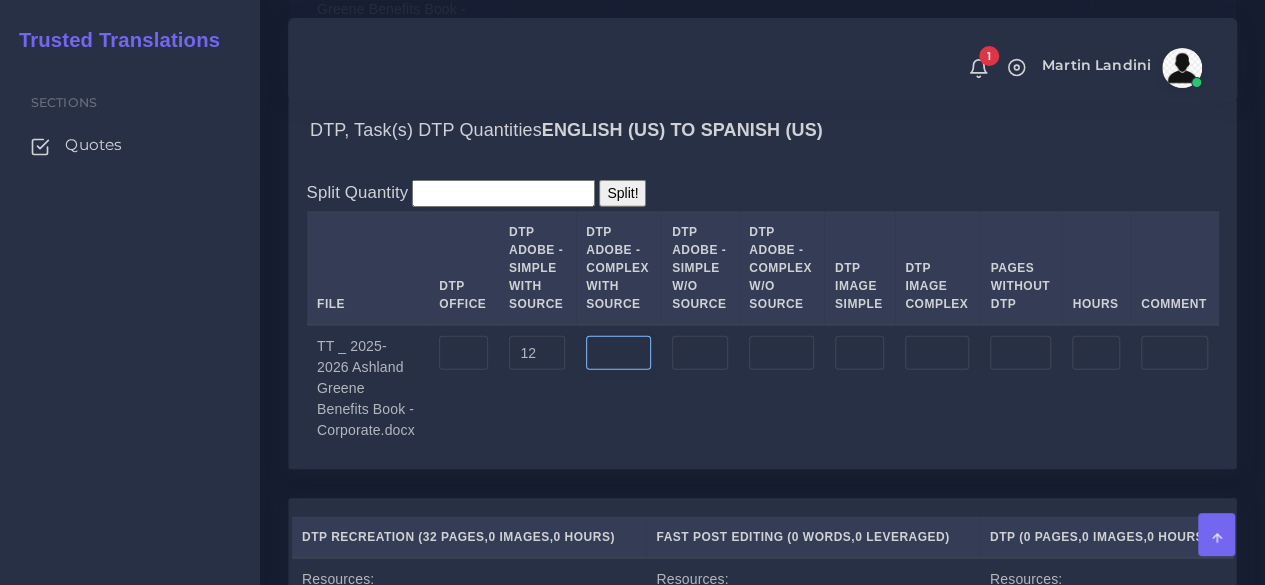 click at bounding box center (618, 353) 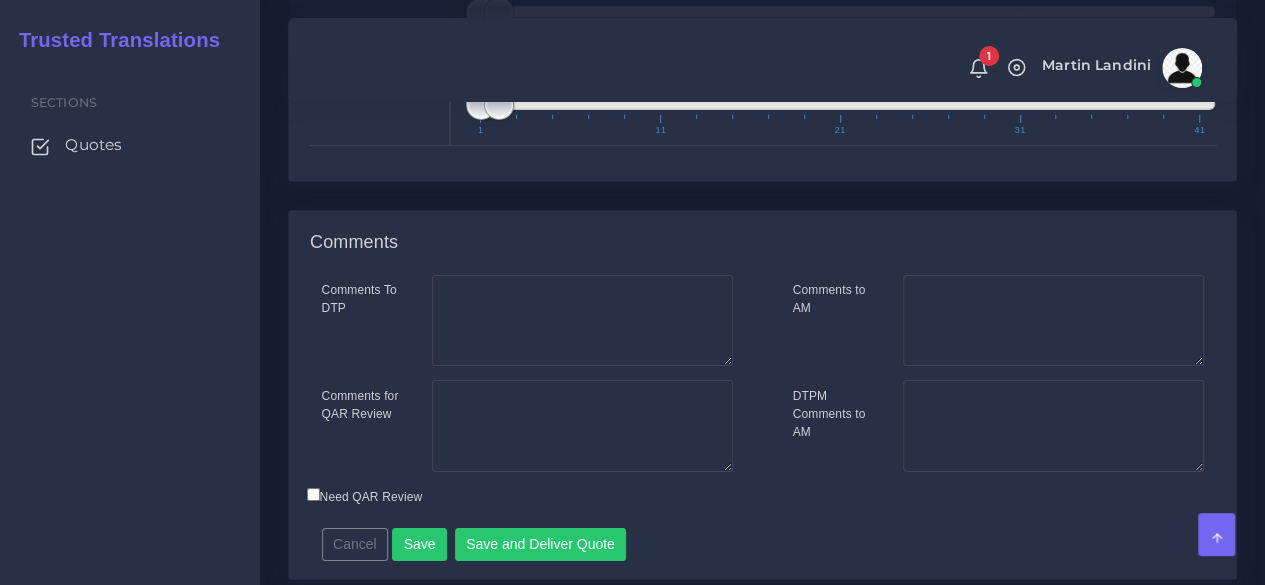 scroll, scrollTop: 3302, scrollLeft: 0, axis: vertical 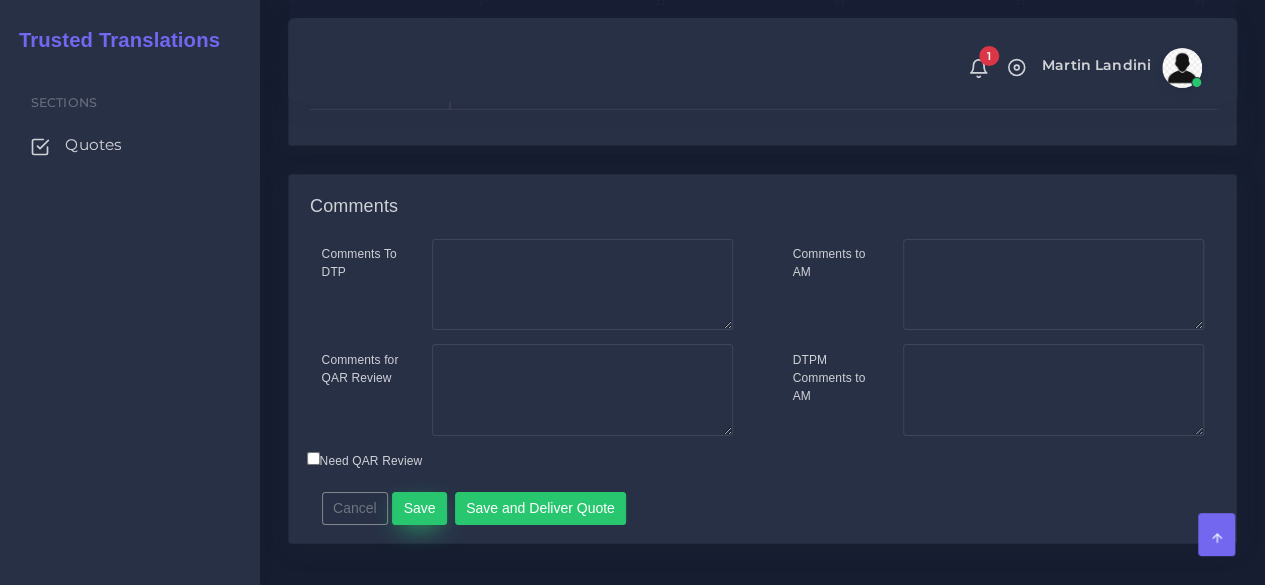 type on "20" 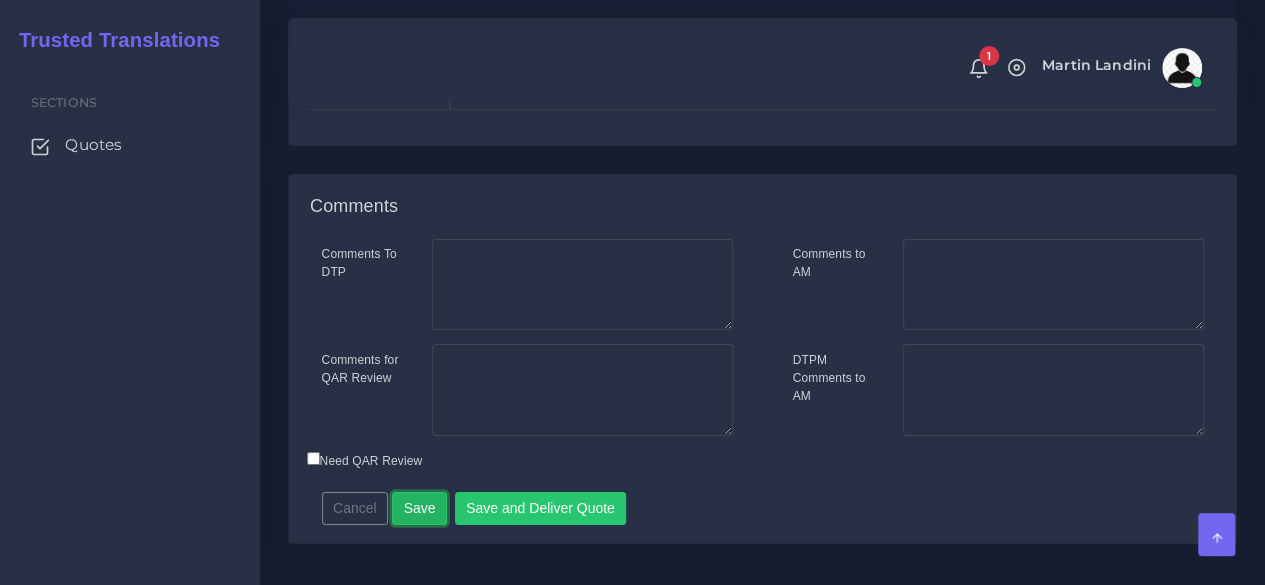 drag, startPoint x: 429, startPoint y: 471, endPoint x: 452, endPoint y: 447, distance: 33.24154 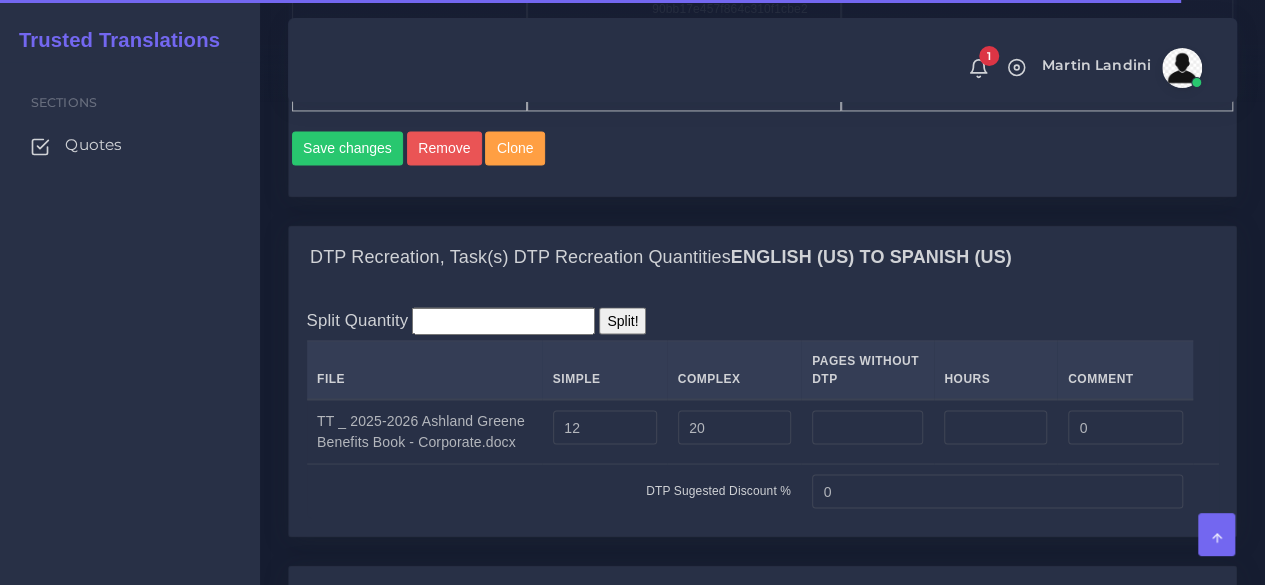 scroll, scrollTop: 1900, scrollLeft: 0, axis: vertical 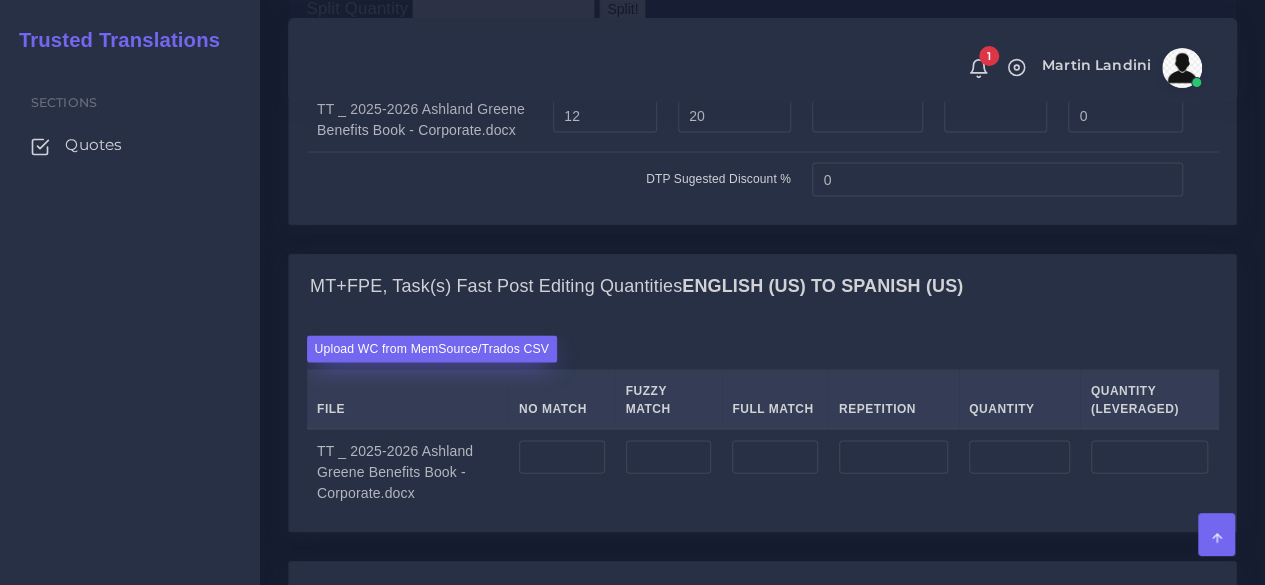 click on "Upload WC from MemSource/Trados CSV" at bounding box center (432, 349) 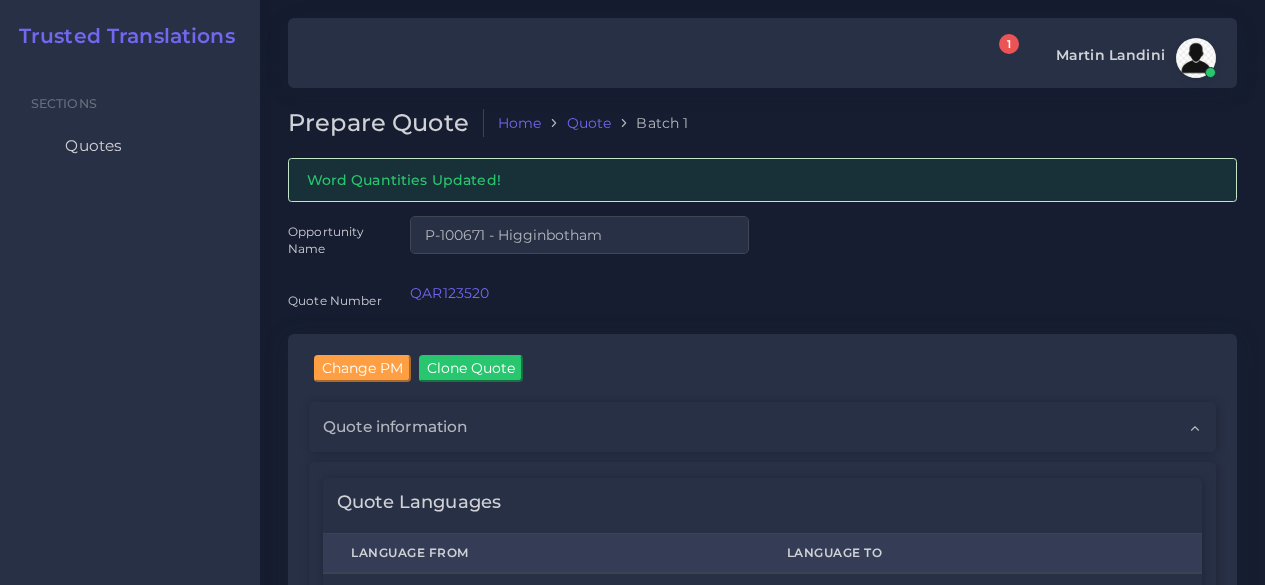 scroll, scrollTop: 0, scrollLeft: 0, axis: both 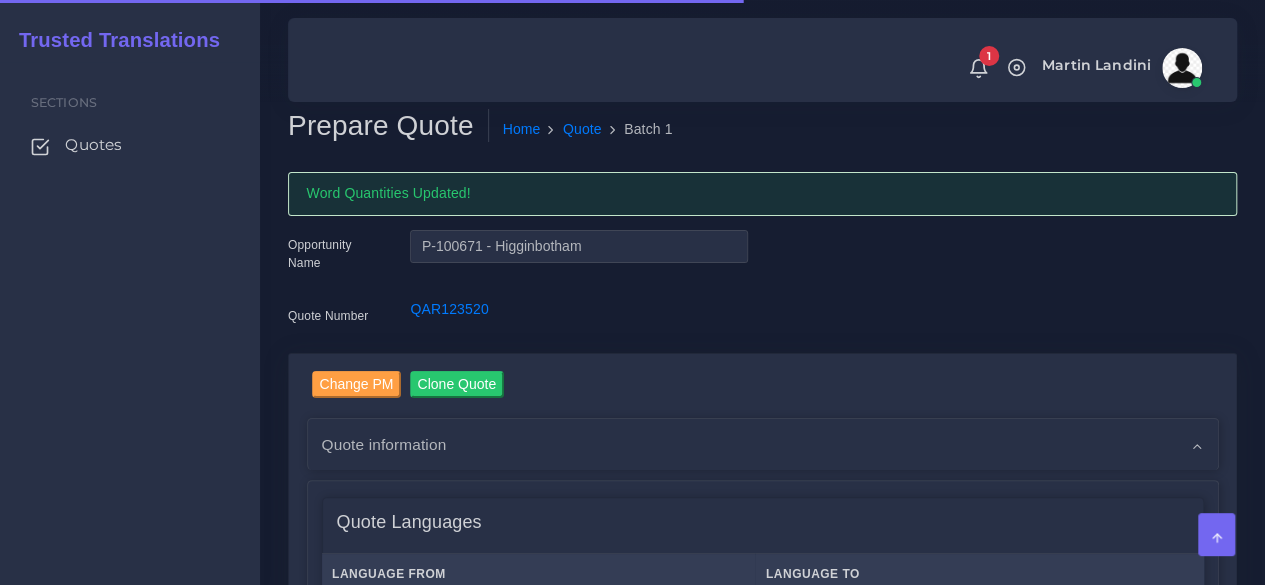 type 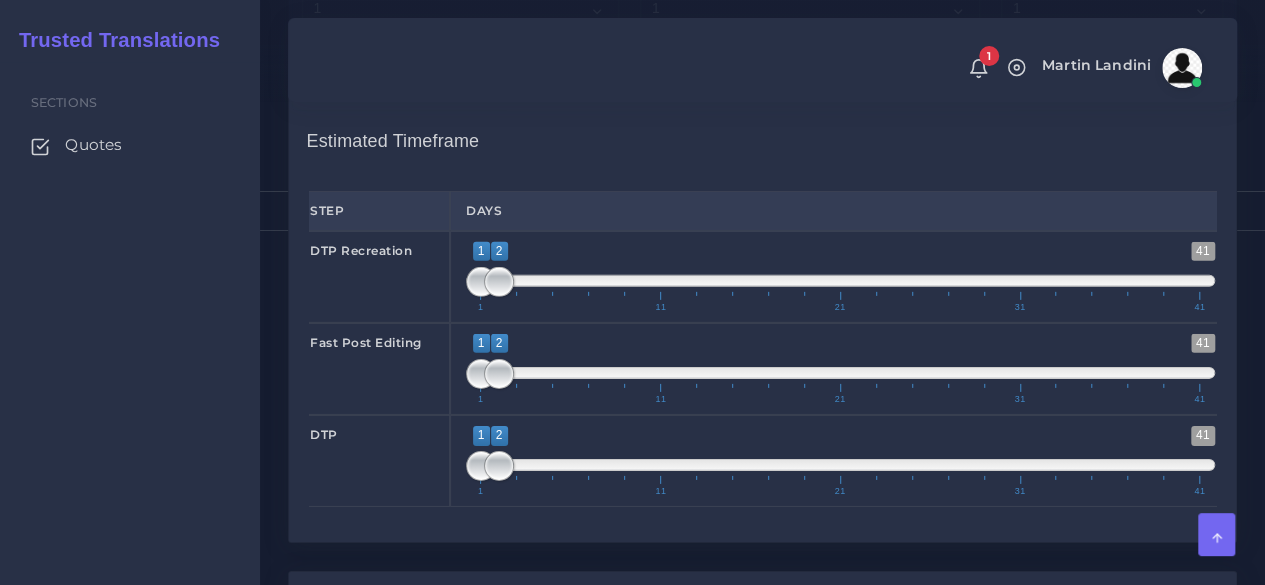 scroll, scrollTop: 3000, scrollLeft: 0, axis: vertical 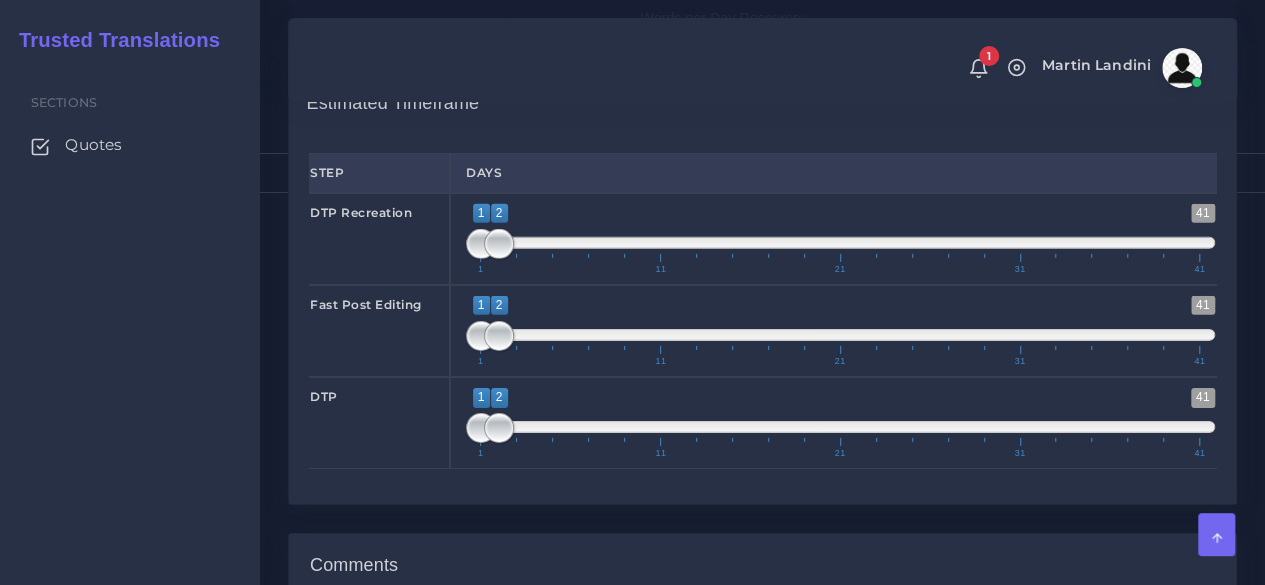 type on "1;1" 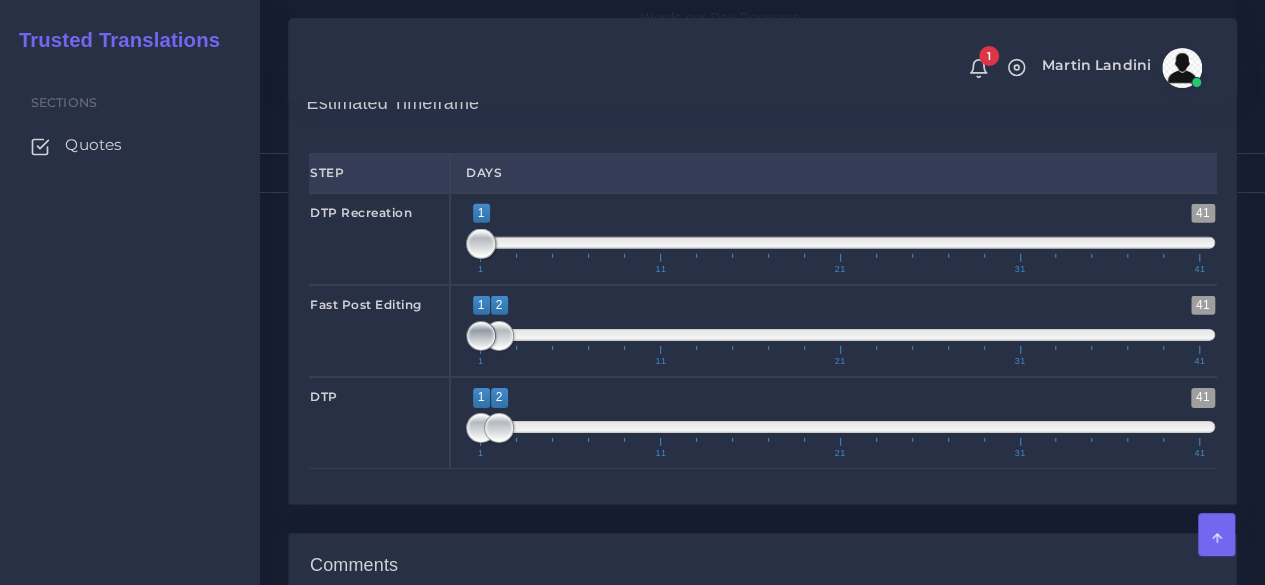 type on "2;2" 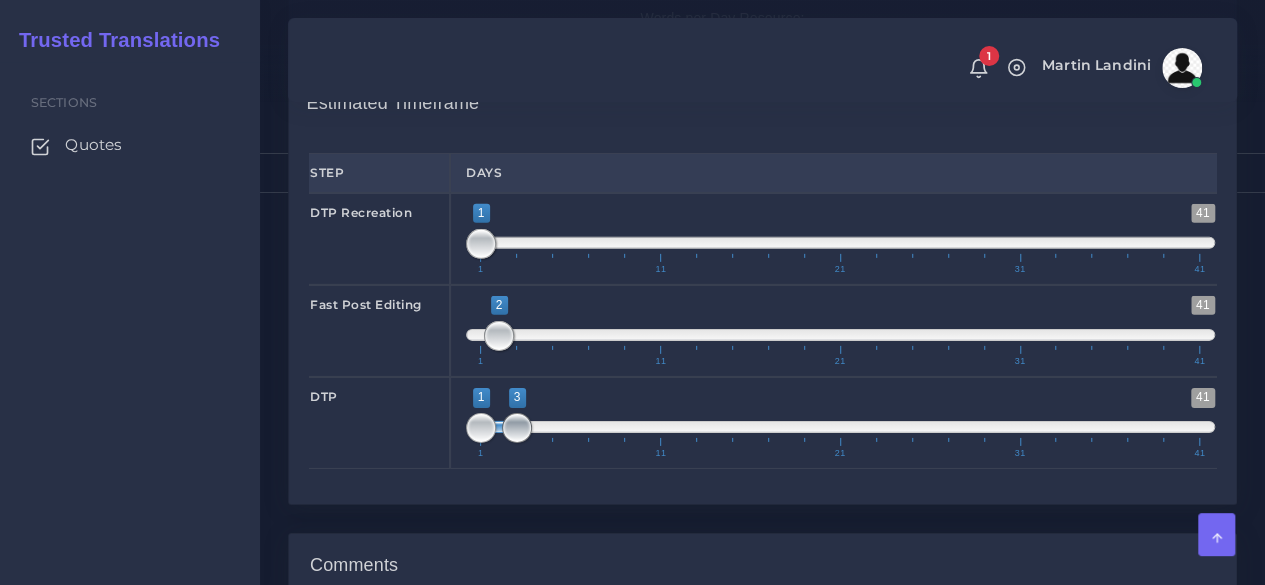 drag, startPoint x: 500, startPoint y: 396, endPoint x: 514, endPoint y: 394, distance: 14.142136 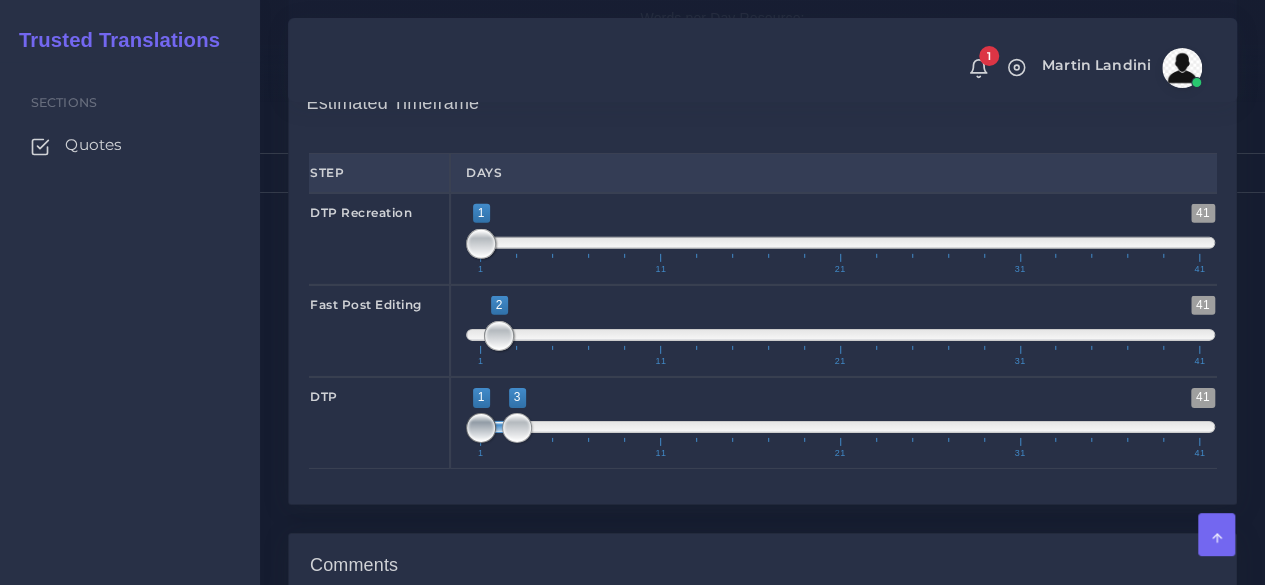 type on "3;3" 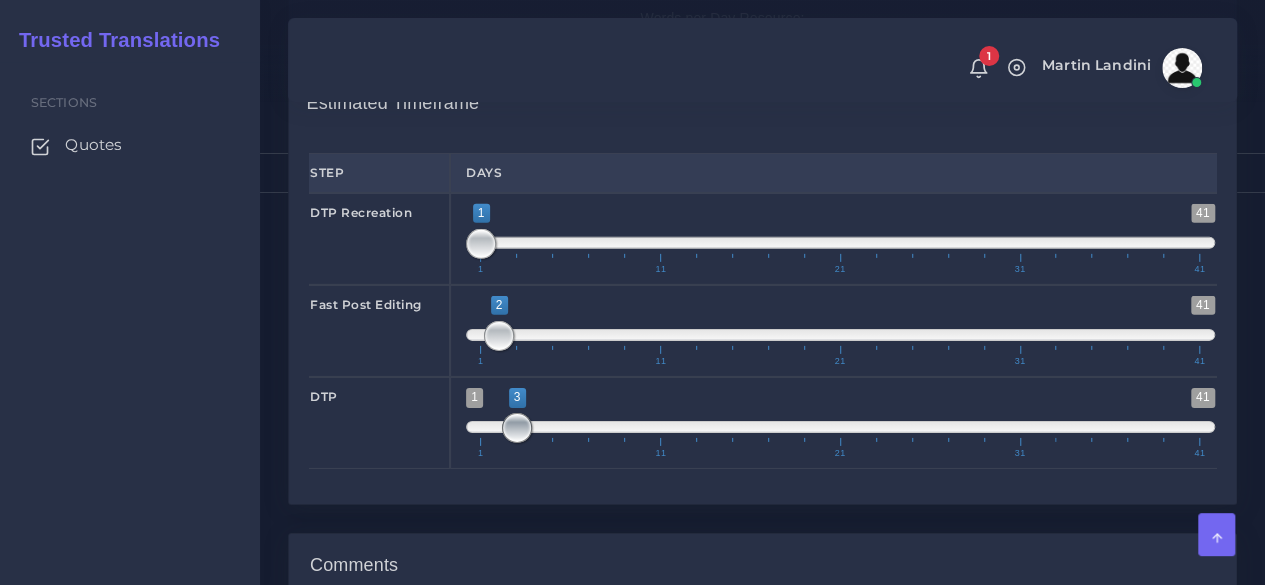 drag, startPoint x: 485, startPoint y: 403, endPoint x: 540, endPoint y: 389, distance: 56.753853 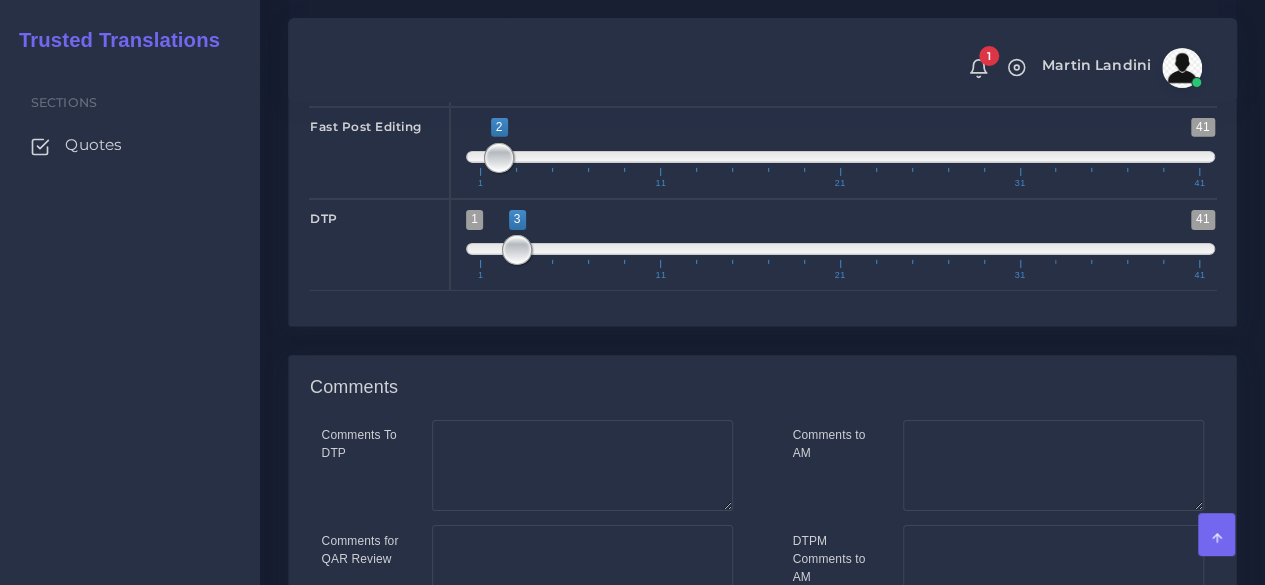 scroll, scrollTop: 3358, scrollLeft: 0, axis: vertical 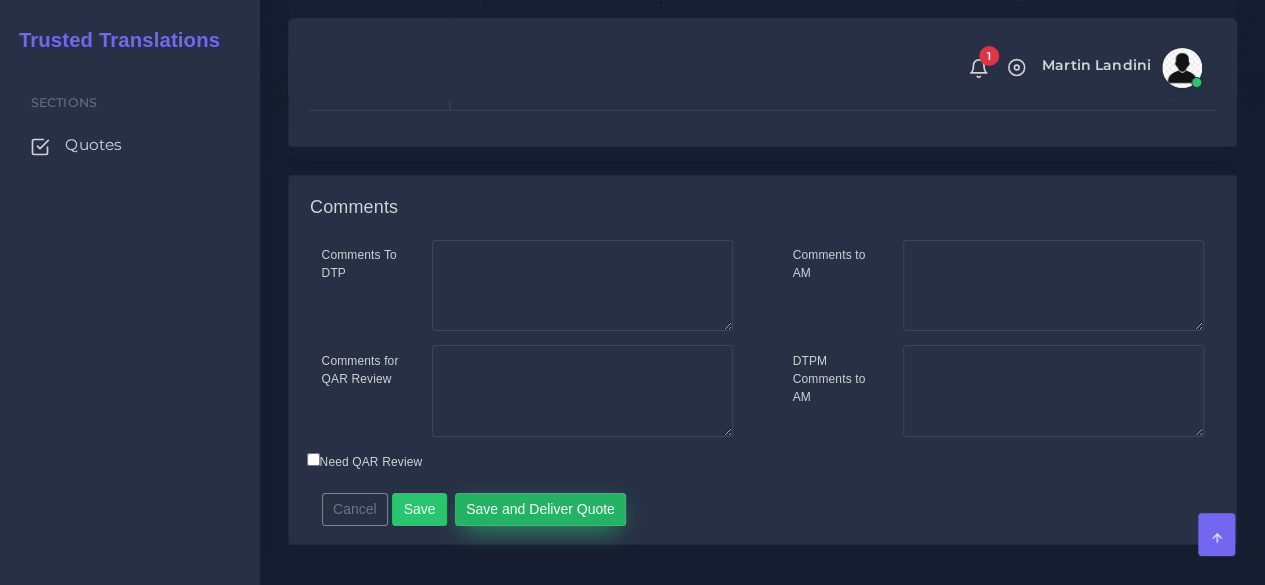 click on "Save and  Deliver Quote" at bounding box center (541, 510) 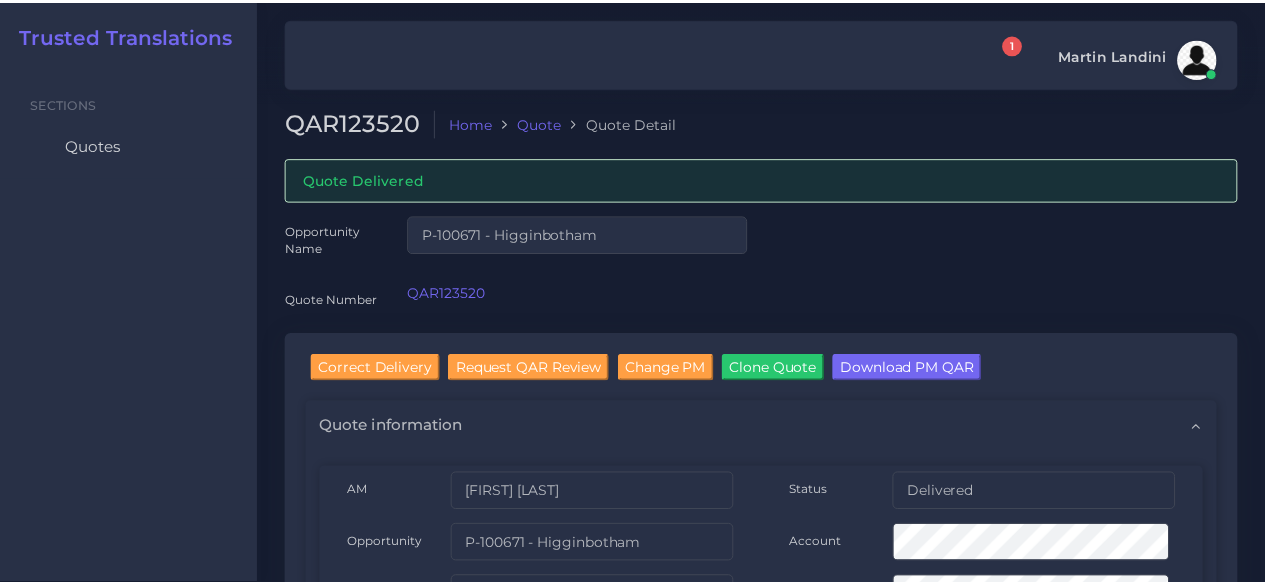 scroll, scrollTop: 0, scrollLeft: 0, axis: both 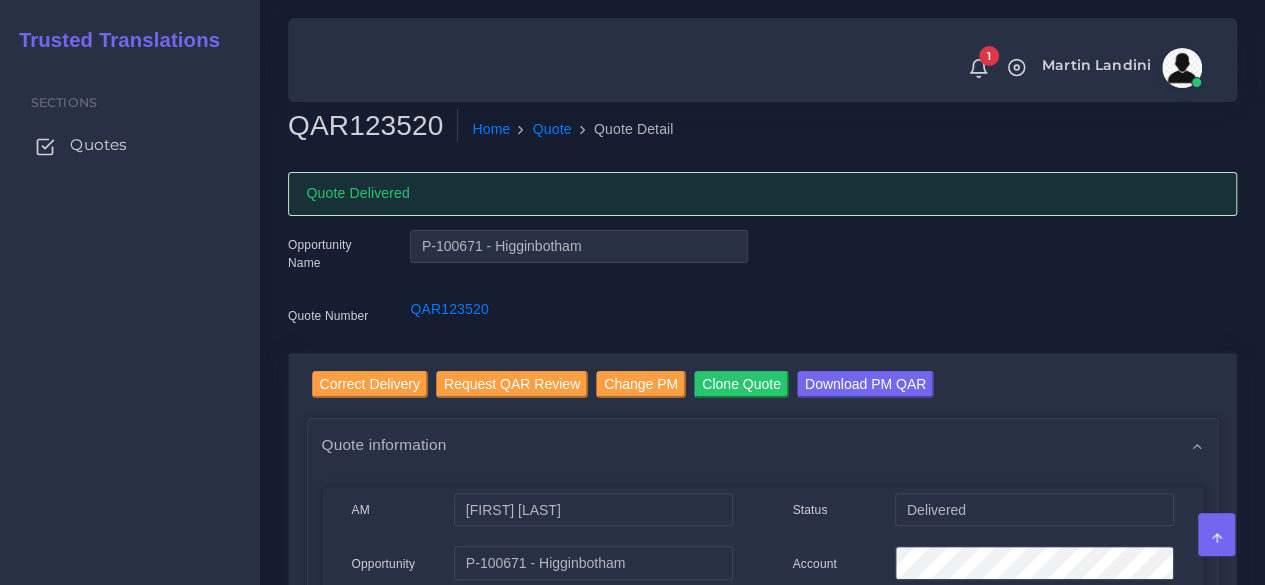click on "Quotes" at bounding box center (98, 145) 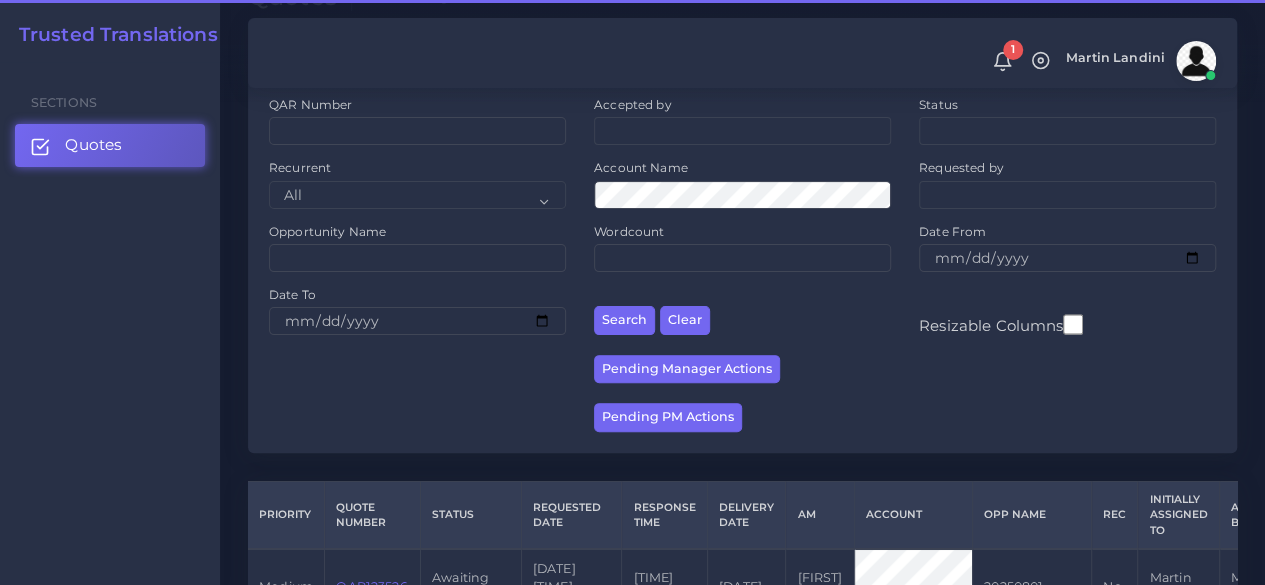 scroll, scrollTop: 400, scrollLeft: 0, axis: vertical 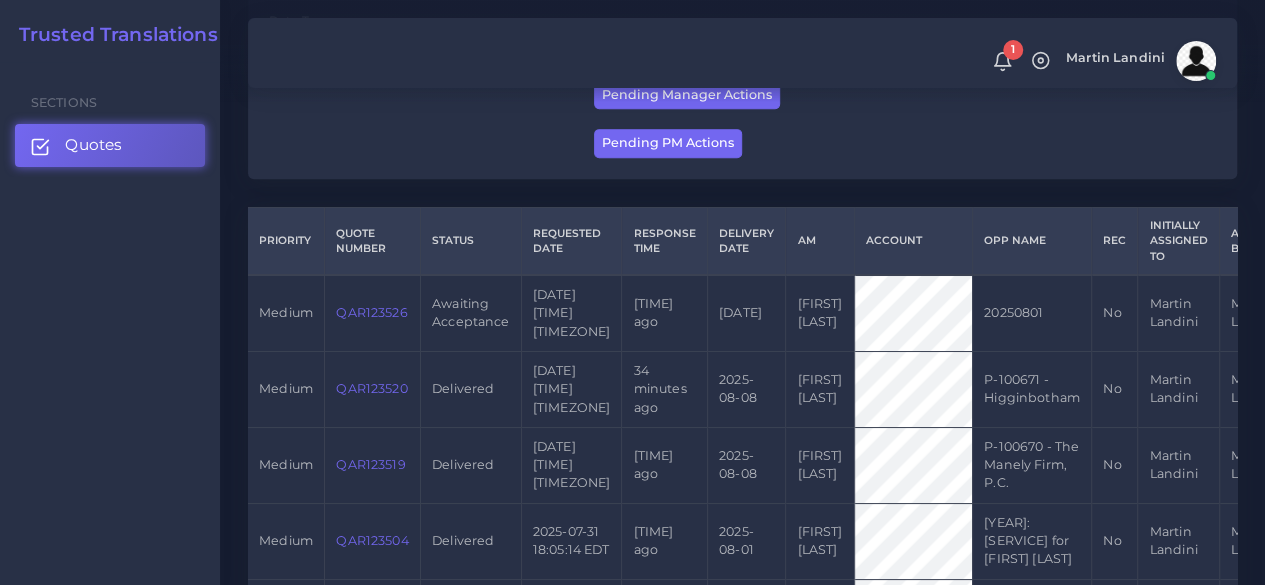 click on "QAR123526" at bounding box center [371, 312] 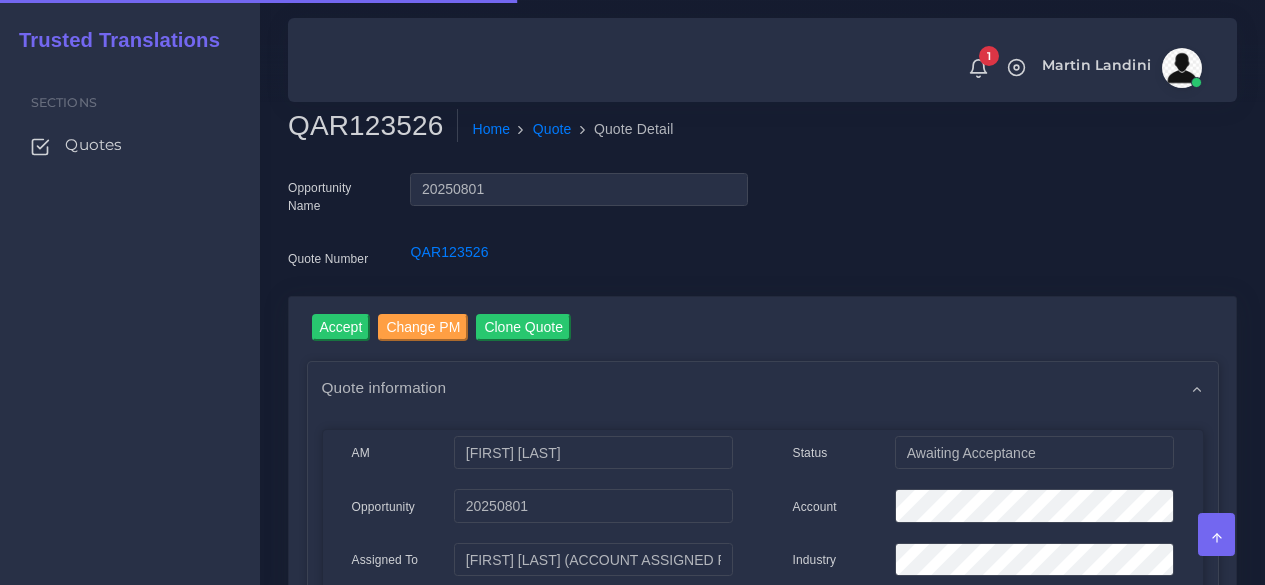 scroll, scrollTop: 0, scrollLeft: 0, axis: both 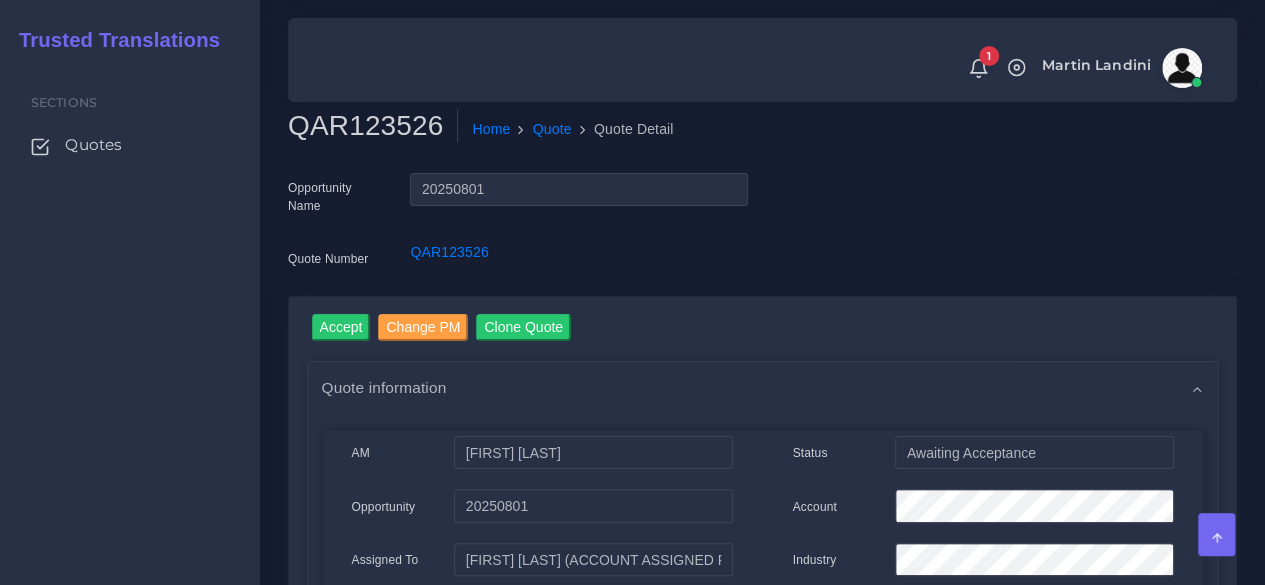 click on "QAR123526" at bounding box center (373, 126) 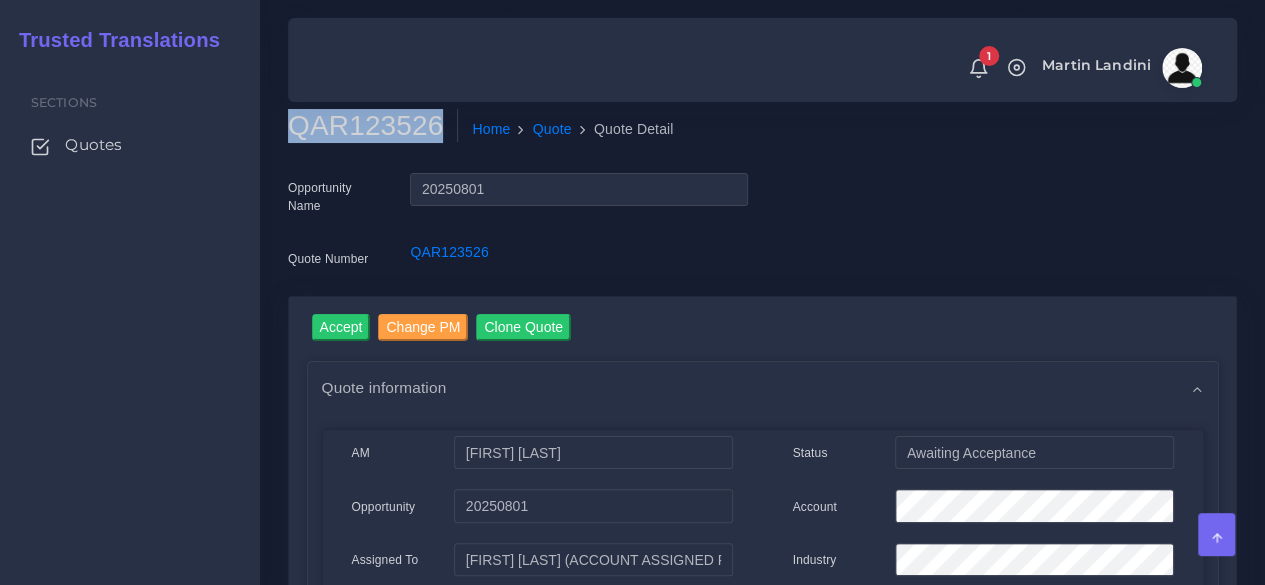 click on "QAR123526" at bounding box center [373, 126] 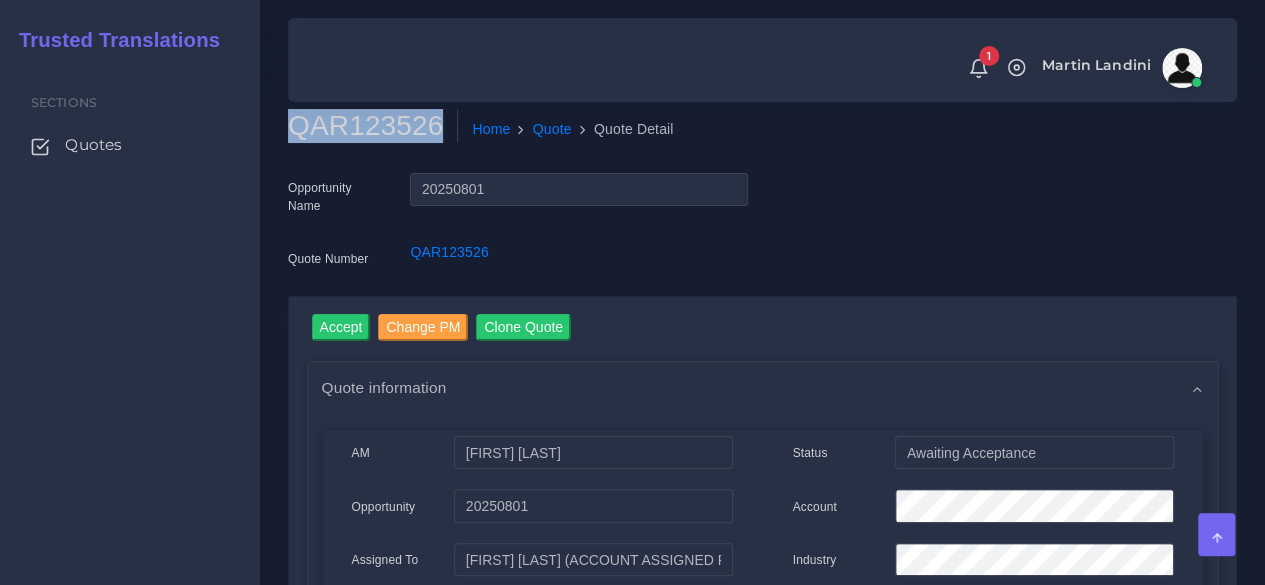 copy on "QAR123526" 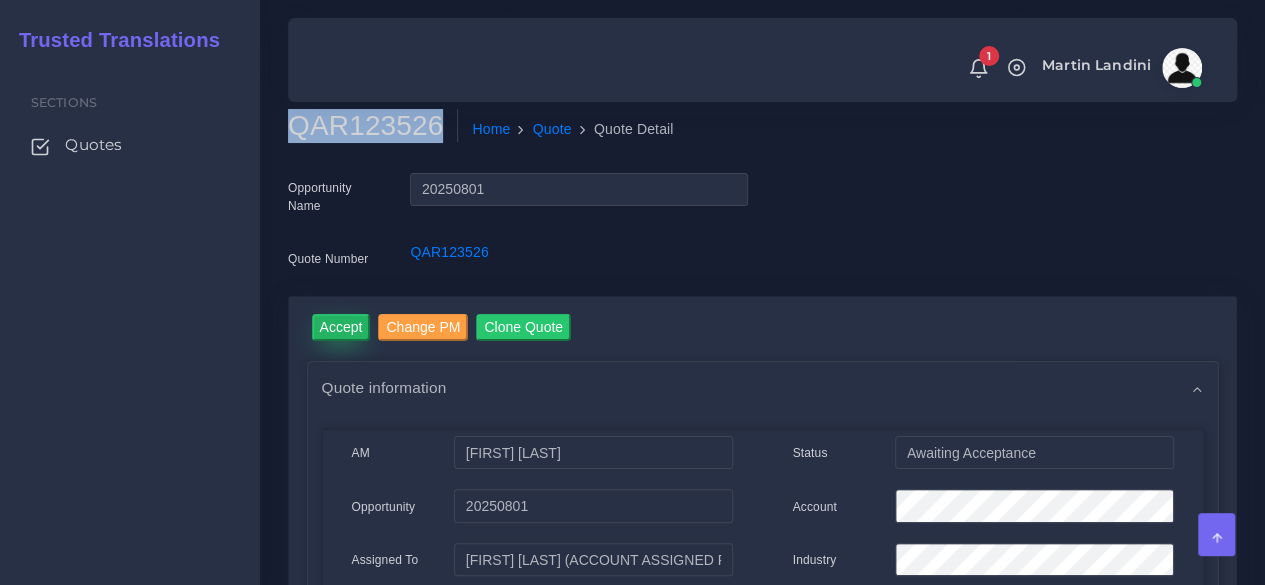 click on "Accept" at bounding box center [341, 327] 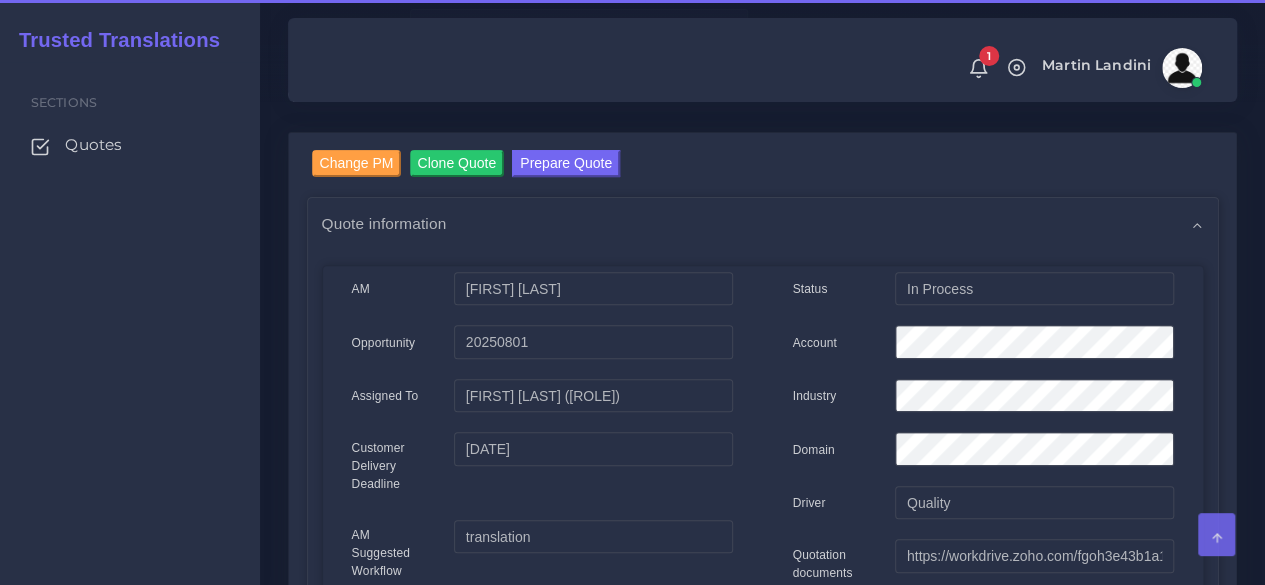 scroll, scrollTop: 300, scrollLeft: 0, axis: vertical 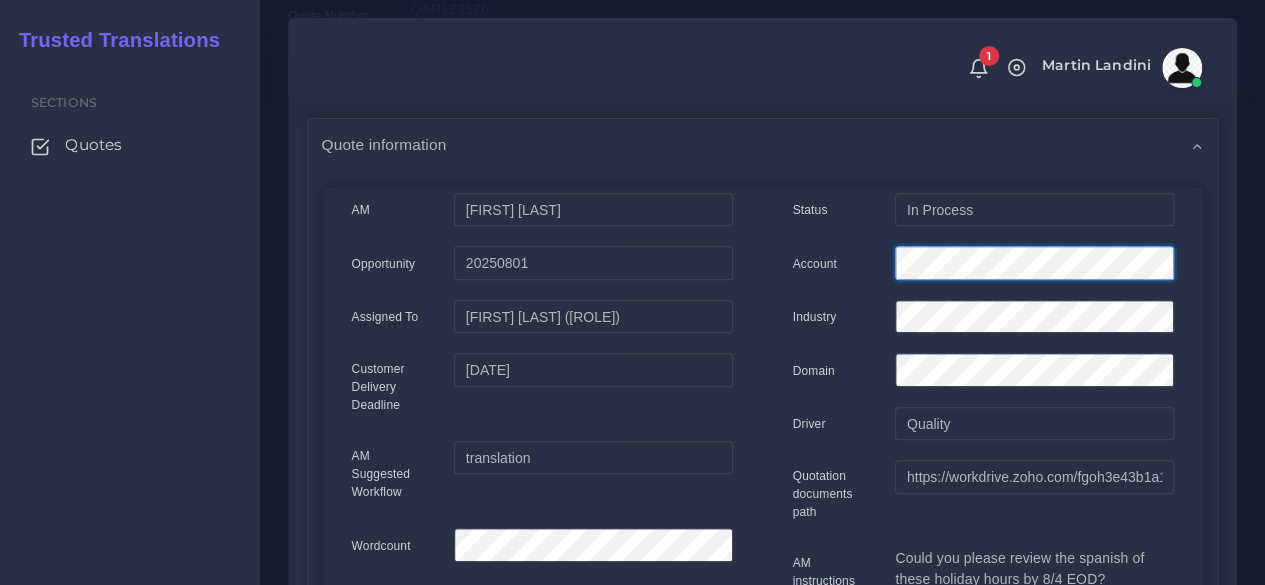 click on "Account" at bounding box center (983, 266) 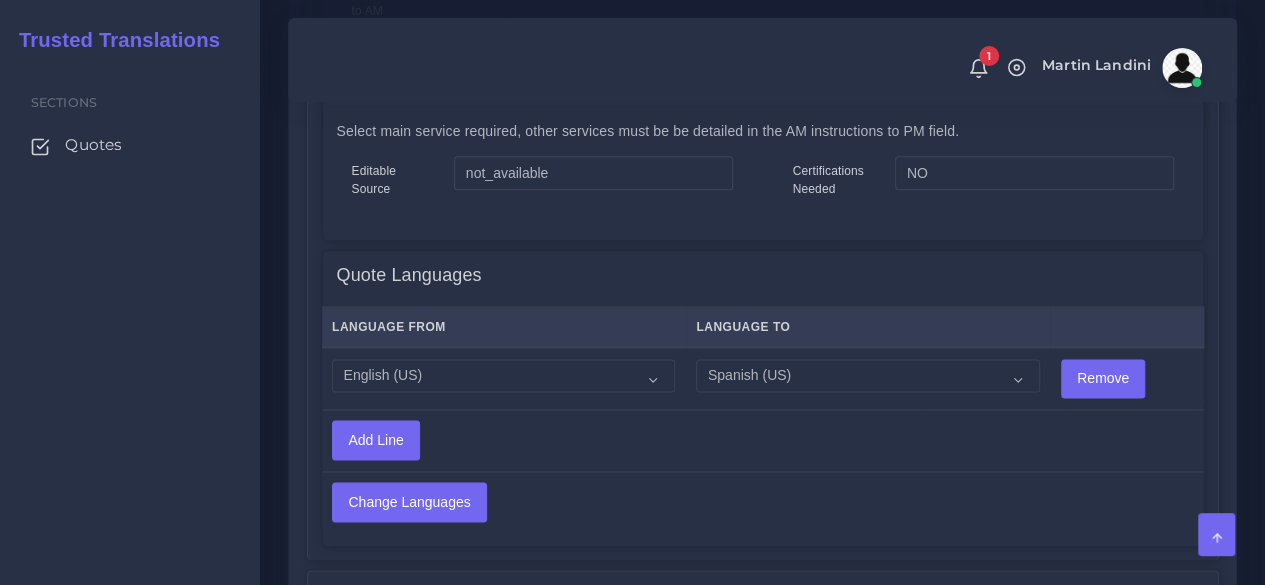scroll, scrollTop: 1600, scrollLeft: 0, axis: vertical 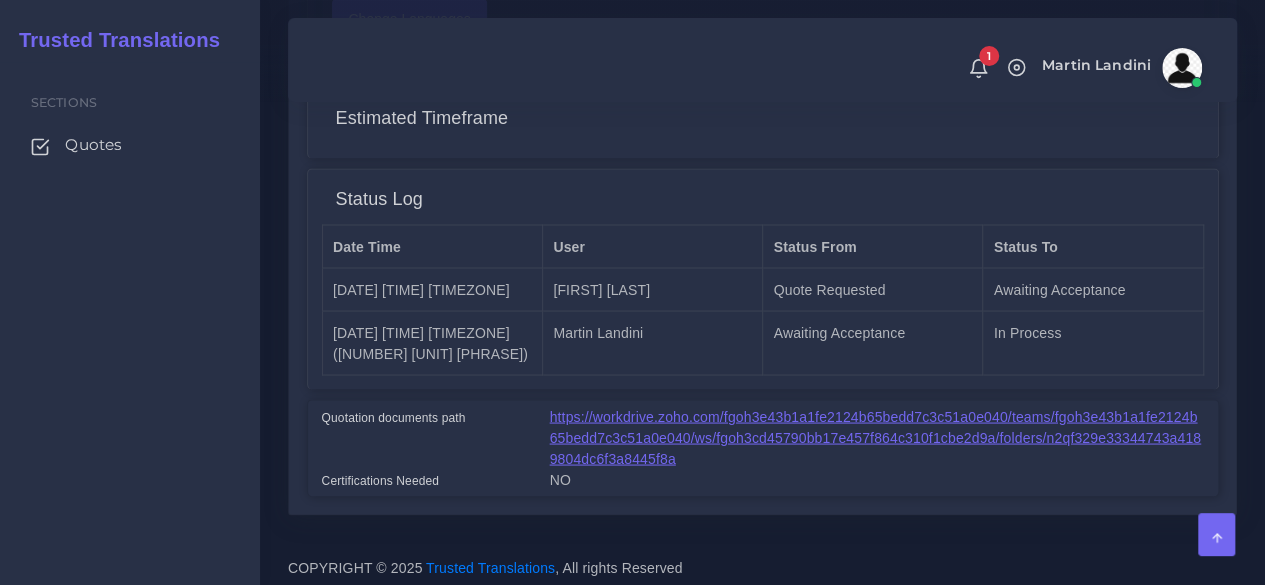 click on "https://workdrive.zoho.com/fgoh3e43b1a1fe2124b65bedd7c3c51a0e040/teams/fgoh3e43b1a1fe2124b65bedd7c3c51a0e040/ws/fgoh3cd45790bb17e457f864c310f1cbe2d9a/folders/n2qf329e33344743a4189804dc6f3a8445f8a" at bounding box center [875, 437] 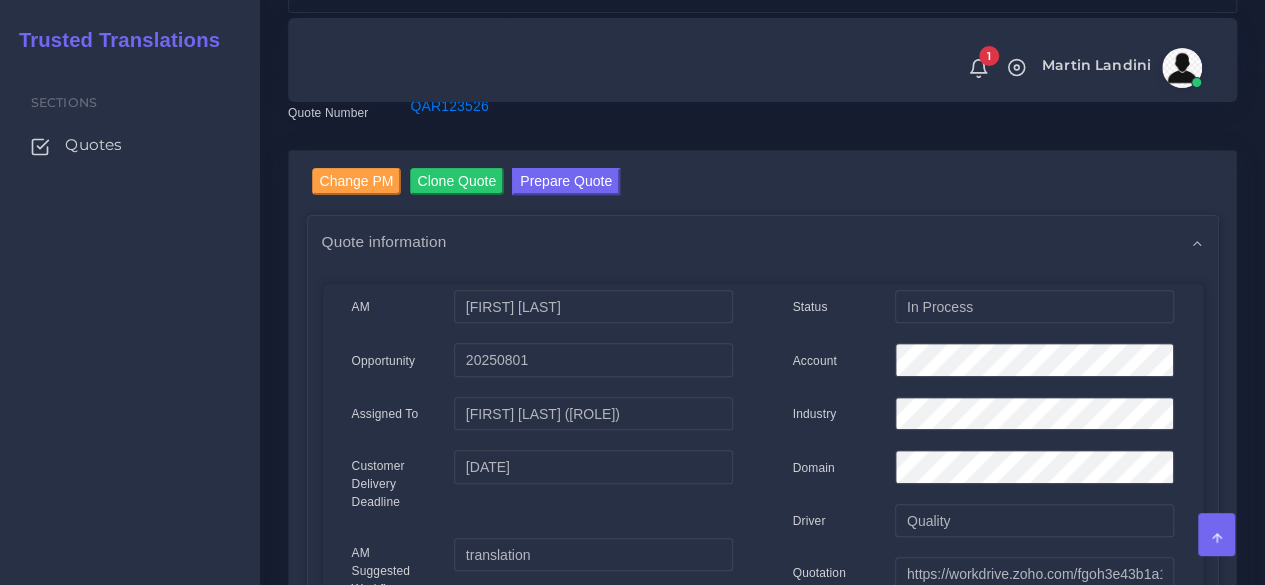 scroll, scrollTop: 0, scrollLeft: 0, axis: both 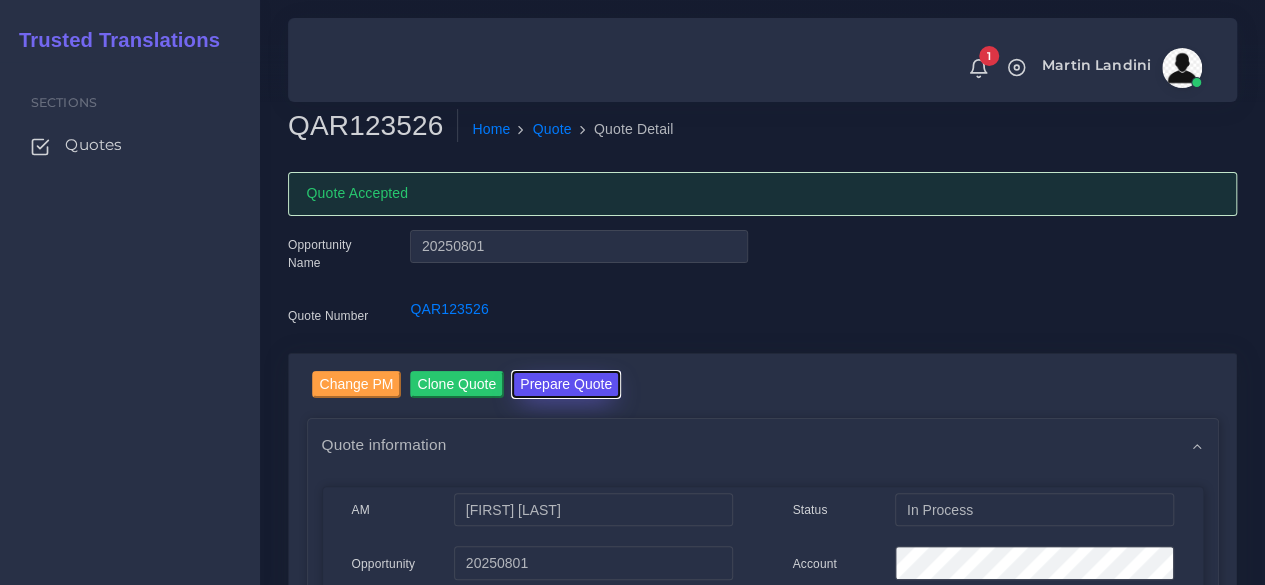 click on "Prepare Quote" at bounding box center [566, 384] 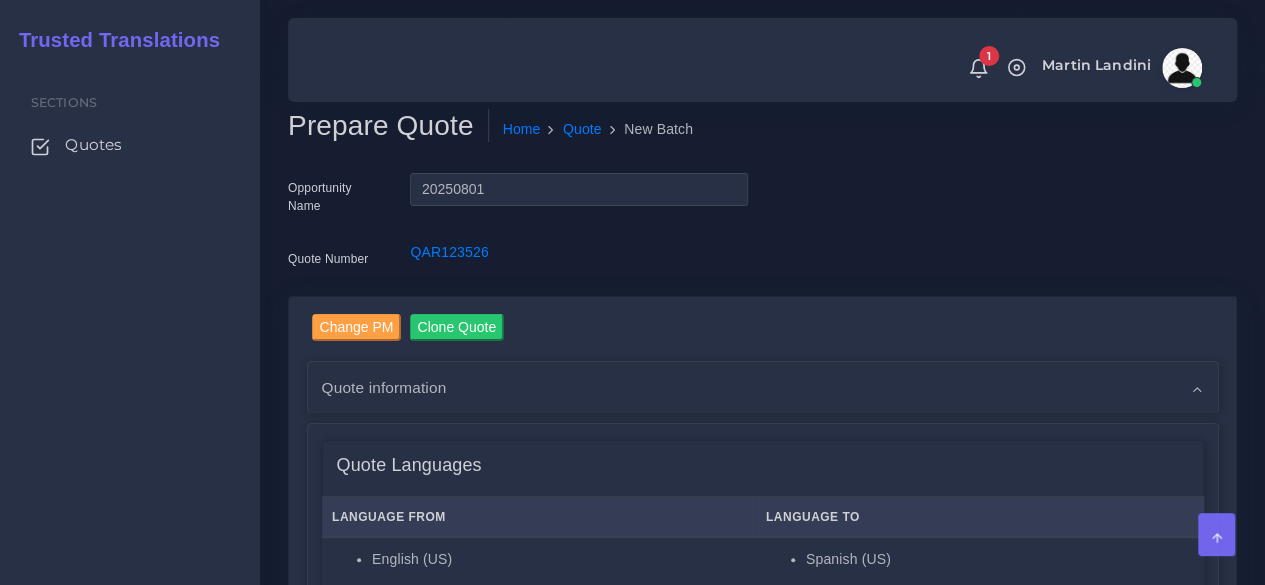 scroll, scrollTop: 500, scrollLeft: 0, axis: vertical 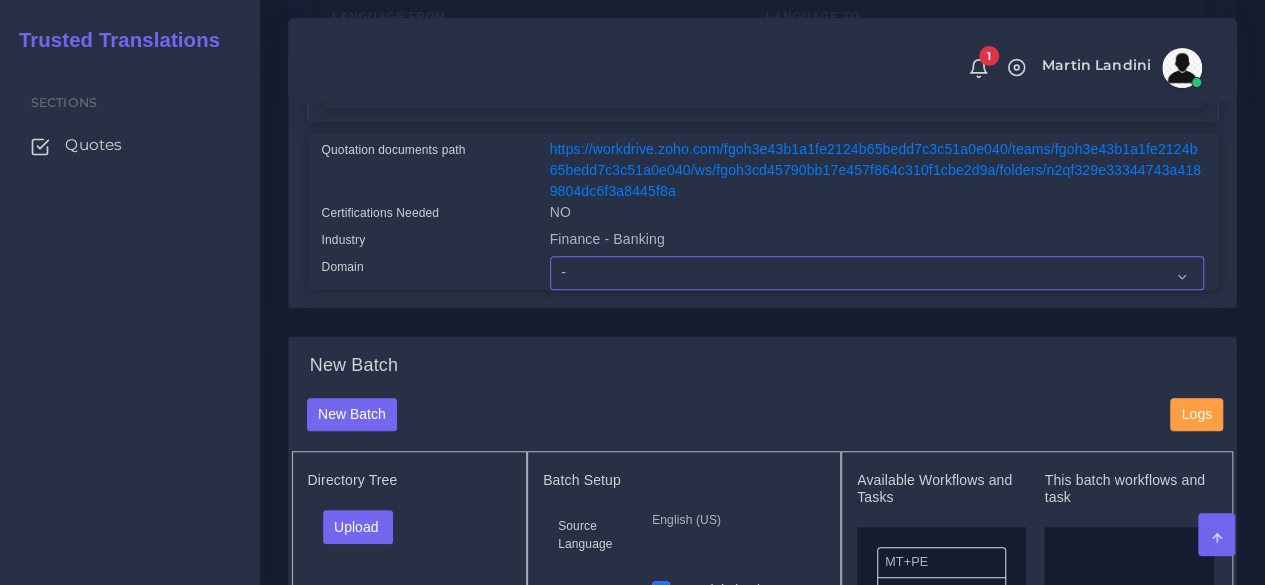 click on "-
Advertising and Media
Agriculture, Forestry and Fishing
Architecture, Building and Construction
Automotive
Chemicals
Computer Hardware
Computer Software
Consumer Electronics - Home appliances
Education
Energy, Water, Transportation and Utilities
Finance - Banking
Food Manufacturing and Services
Healthcare and Health Sciences
Hospitality, Leisure, Tourism and Arts
Human Resources - HR
Industrial Electronics
Industrial Manufacturing Insurance" at bounding box center (877, 273) 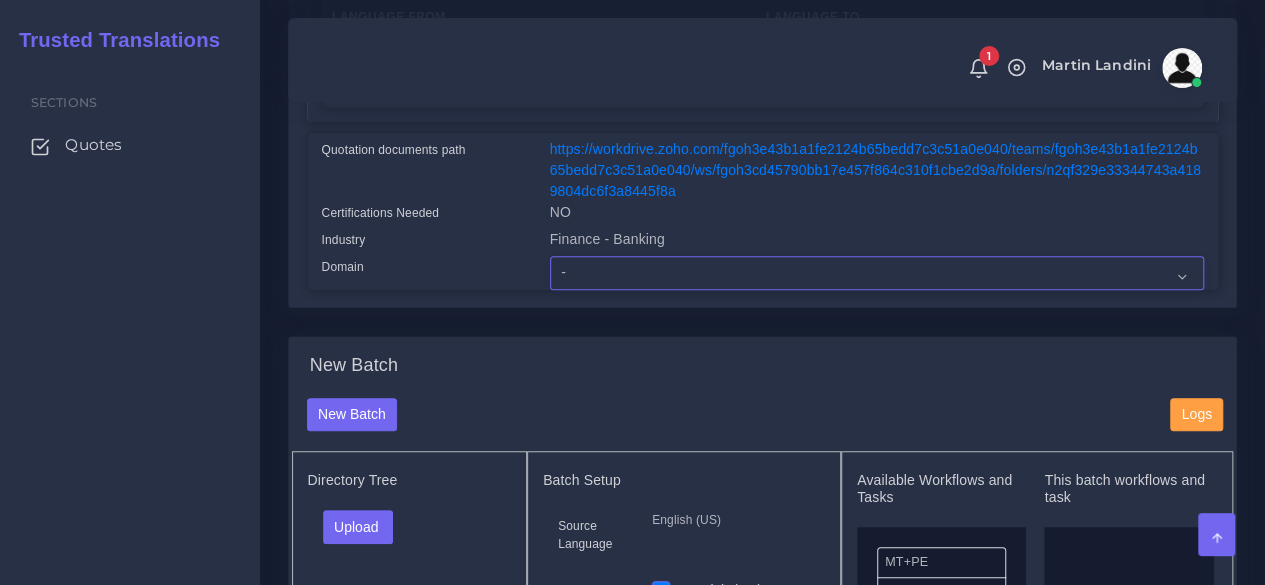 select on "Finance - Banking" 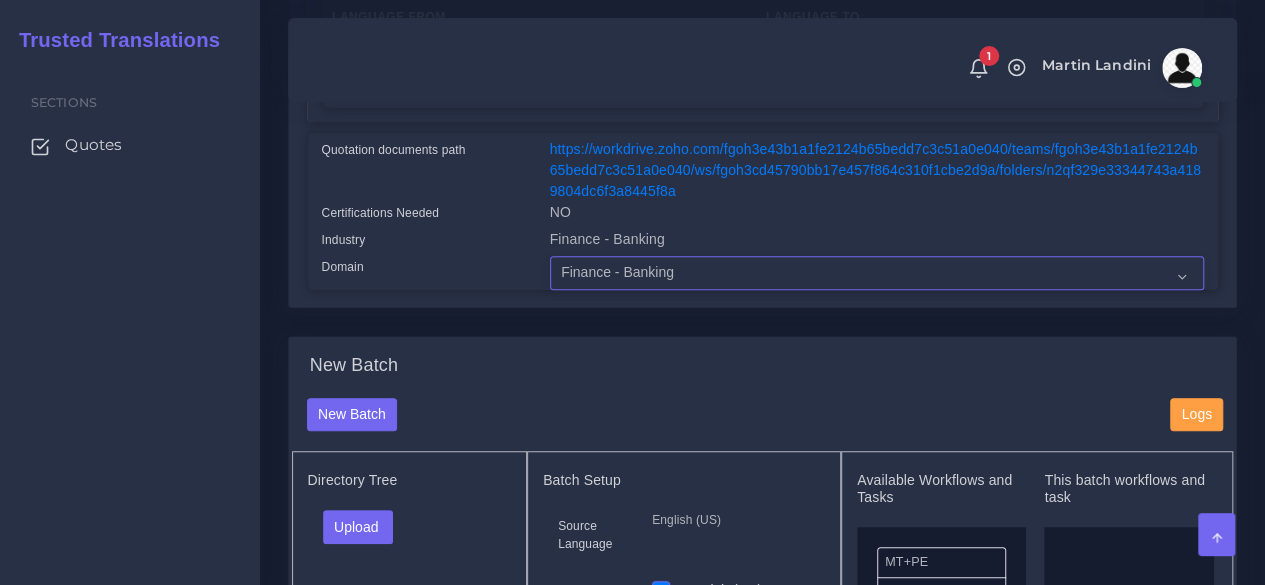 click on "-
Advertising and Media
Agriculture, Forestry and Fishing
Architecture, Building and Construction
Automotive
Chemicals
Computer Hardware
Computer Software
Consumer Electronics - Home appliances
Education
Energy, Water, Transportation and Utilities
Finance - Banking
Food Manufacturing and Services
Healthcare and Health Sciences
Hospitality, Leisure, Tourism and Arts
Human Resources - HR
Industrial Electronics
Industrial Manufacturing Insurance" at bounding box center [877, 273] 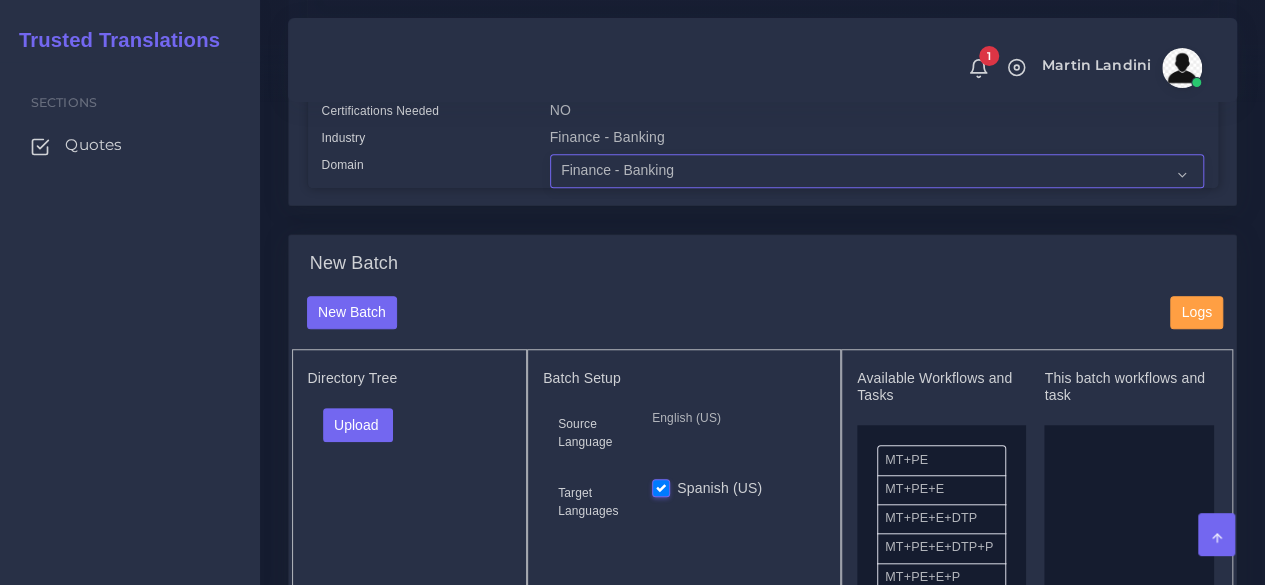 scroll, scrollTop: 700, scrollLeft: 0, axis: vertical 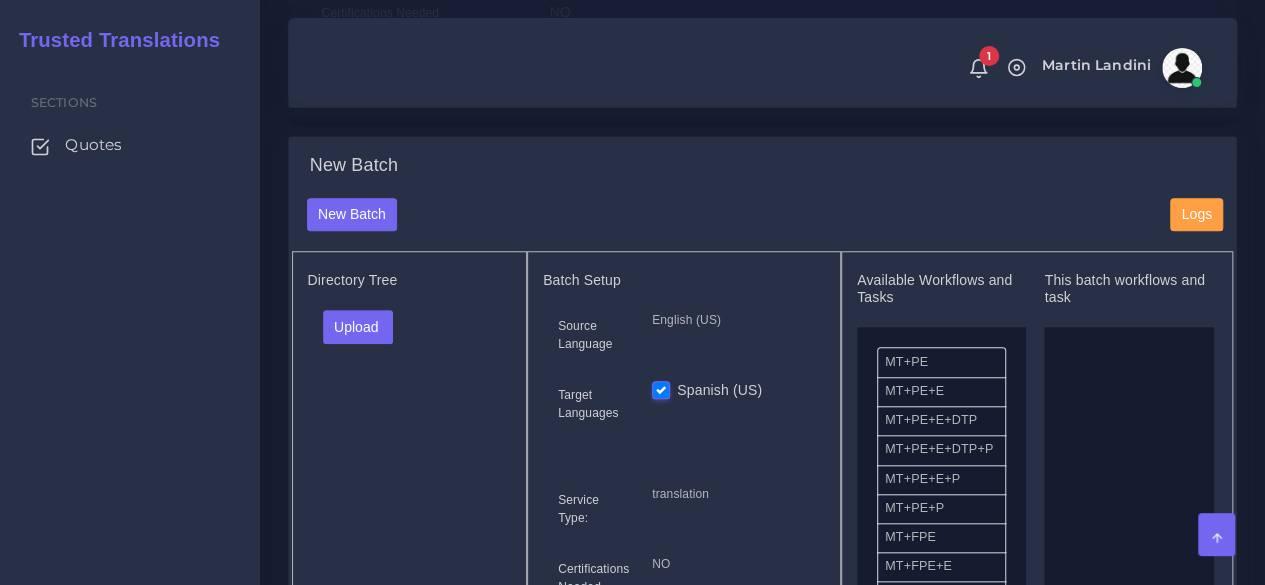 drag, startPoint x: 239, startPoint y: 544, endPoint x: 261, endPoint y: 519, distance: 33.30165 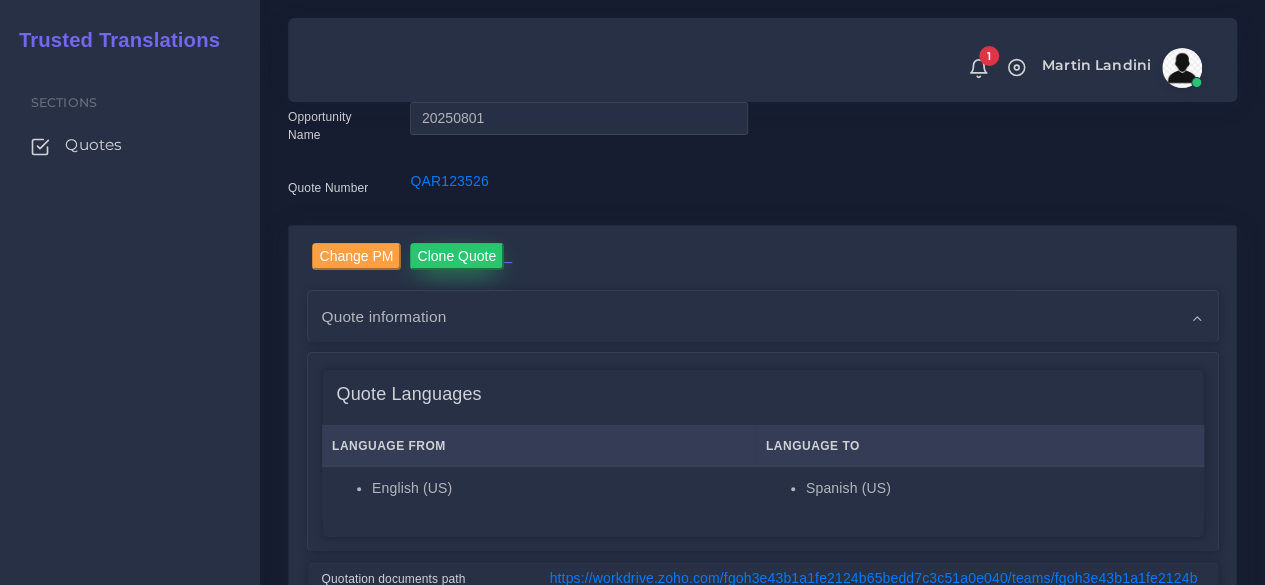 scroll, scrollTop: 0, scrollLeft: 0, axis: both 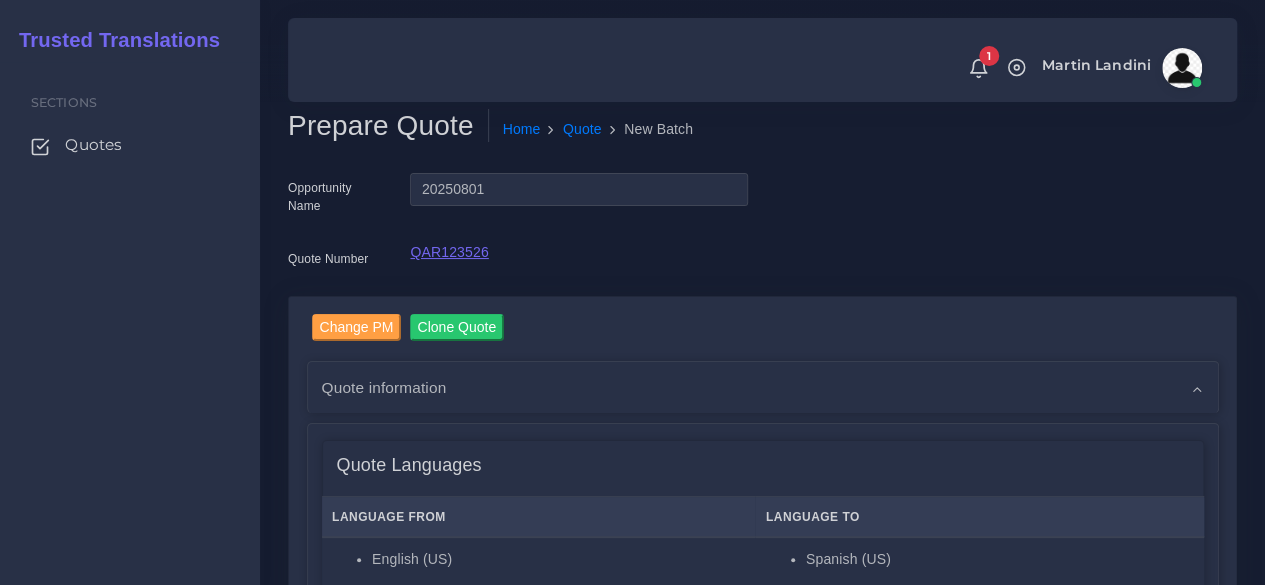 click on "QAR123526" at bounding box center (449, 252) 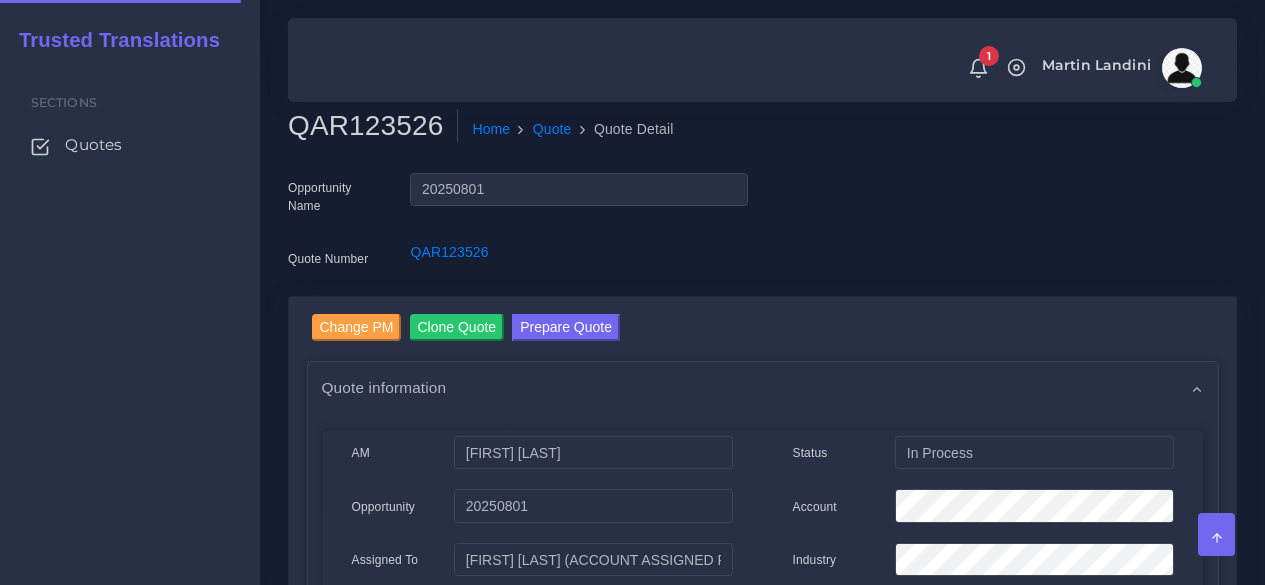 scroll, scrollTop: 0, scrollLeft: 0, axis: both 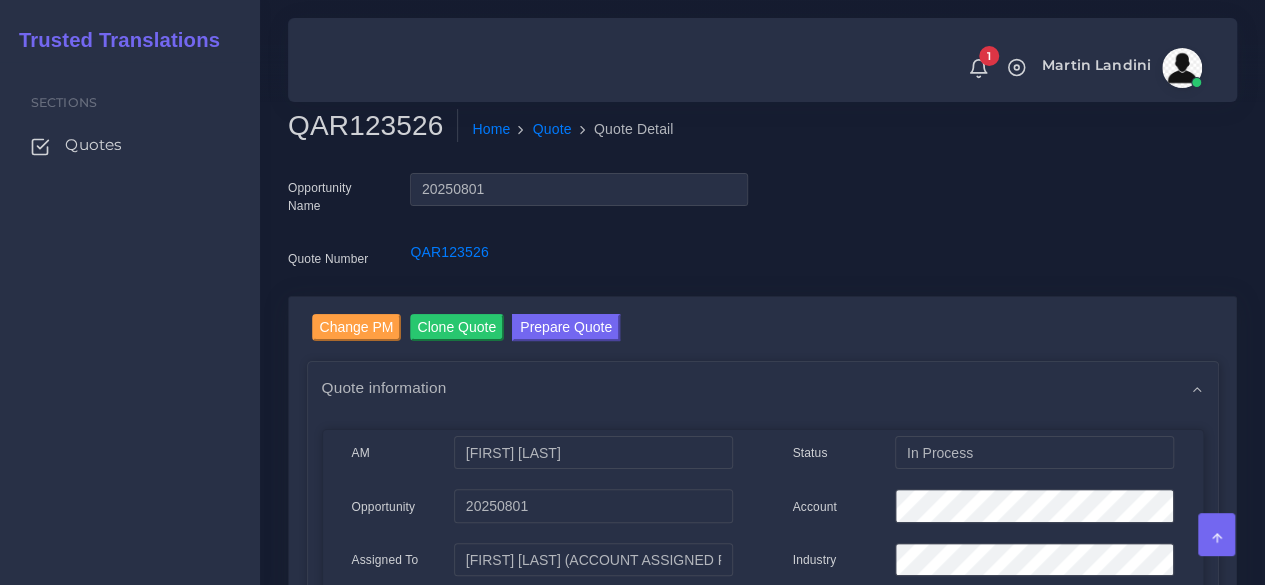 drag, startPoint x: 182, startPoint y: 416, endPoint x: 269, endPoint y: 412, distance: 87.0919 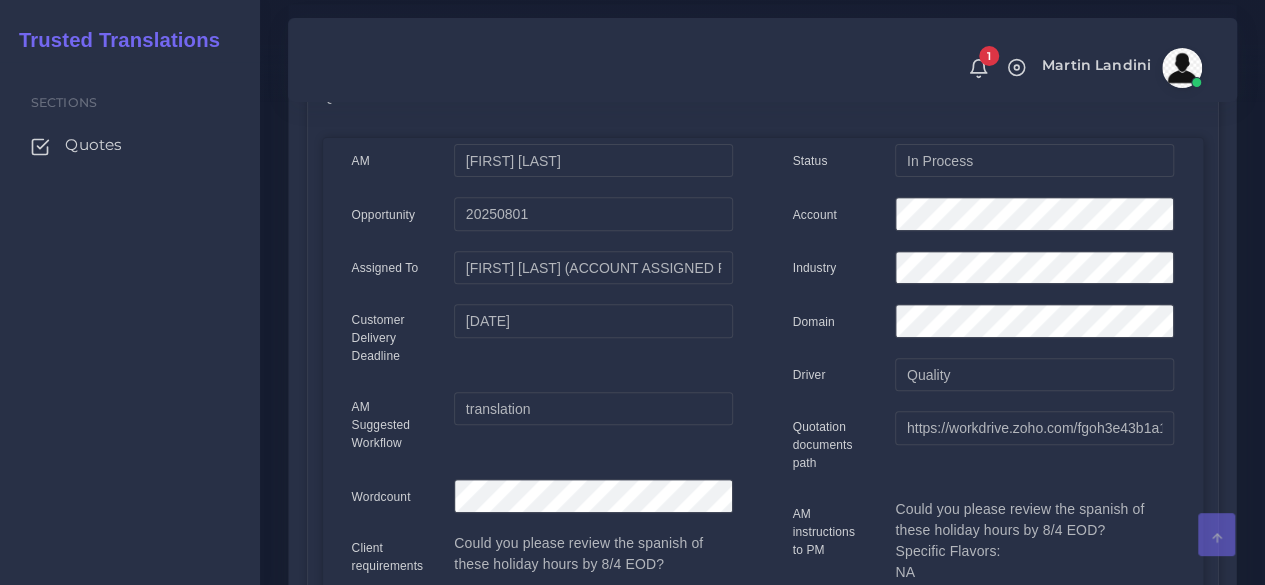scroll, scrollTop: 400, scrollLeft: 0, axis: vertical 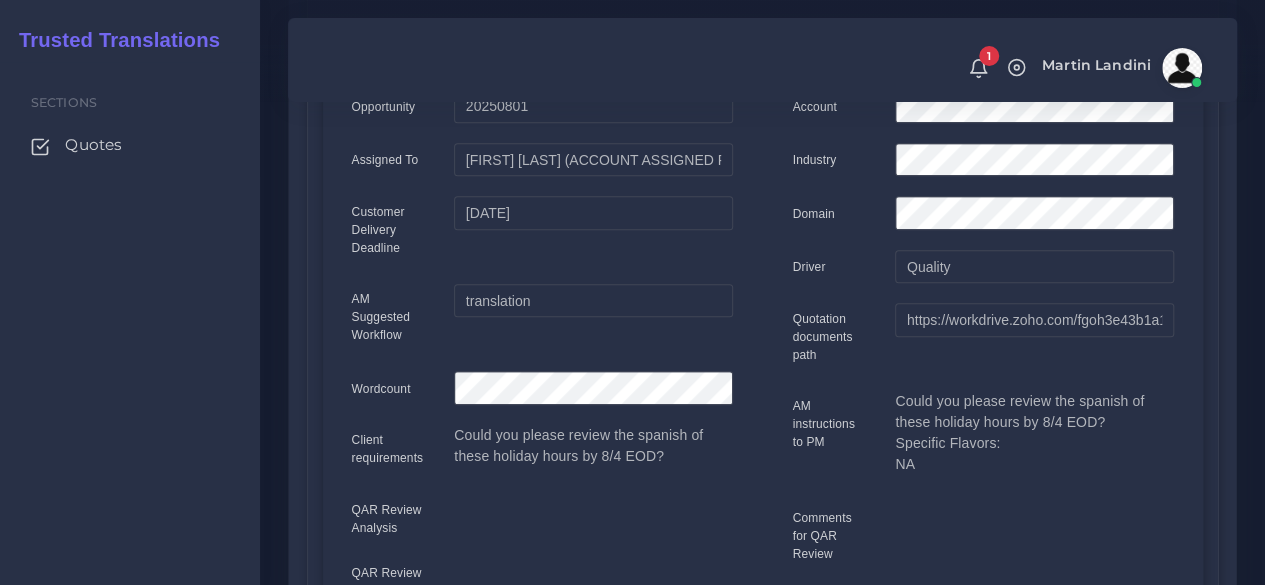 click on "QAR123526
Home
Quote
Quote Detail
Opportunity Name
[DATE]
Quote Number
QAR123526
Change PM
Clone Quote
Prepare Quote
Quote information
AM Status" at bounding box center (762, 684) 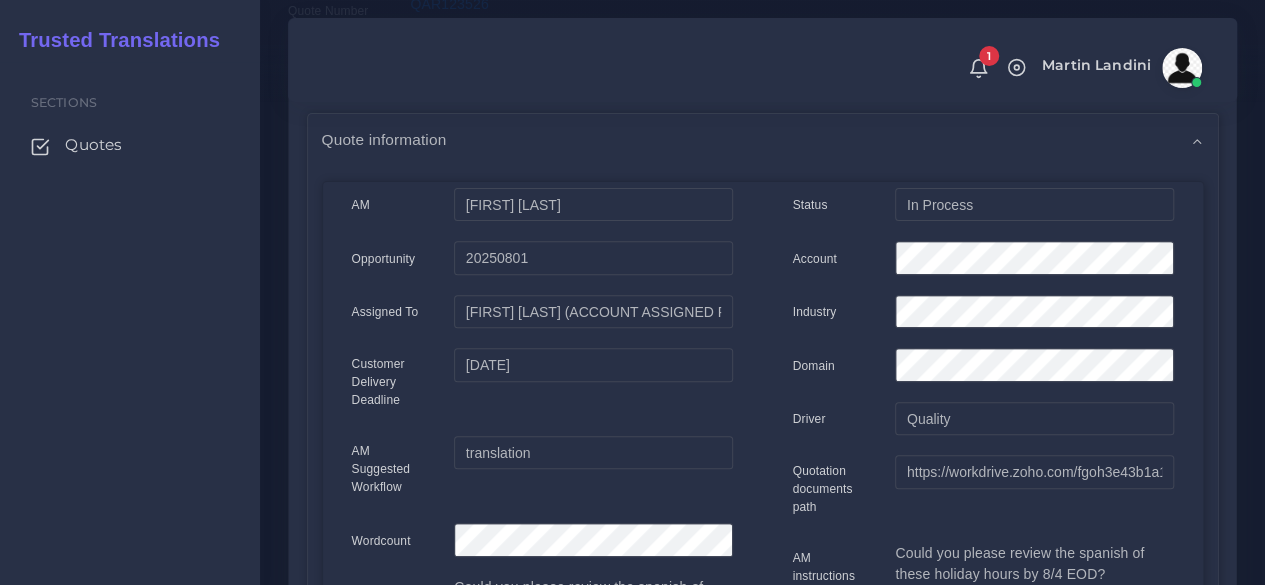 scroll, scrollTop: 100, scrollLeft: 0, axis: vertical 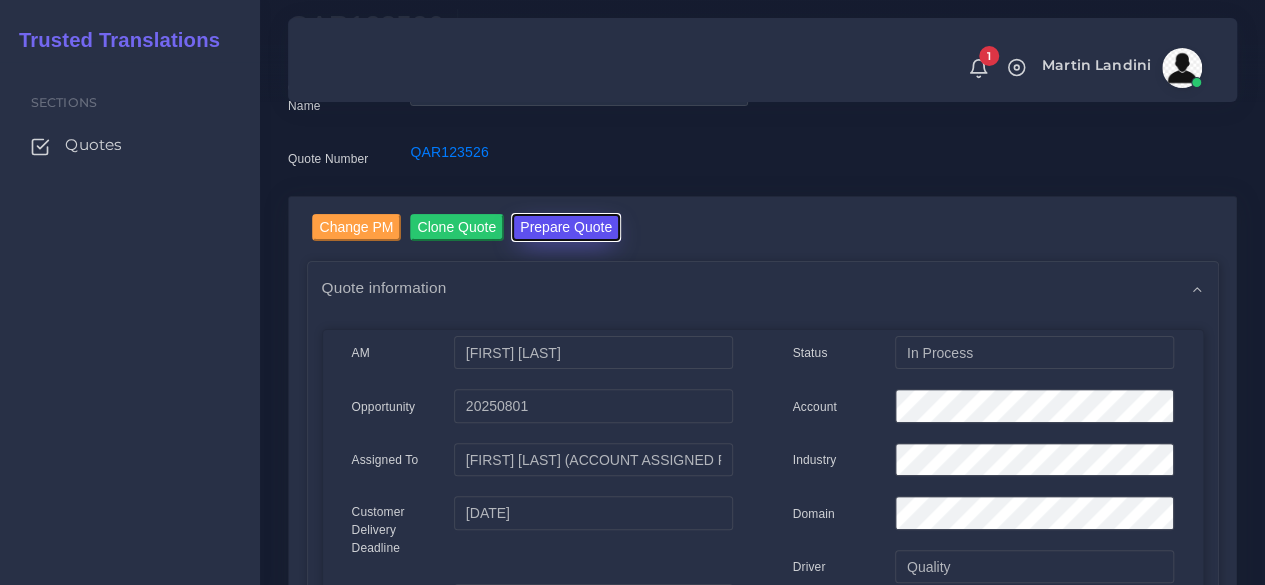 click on "Prepare Quote" at bounding box center [566, 227] 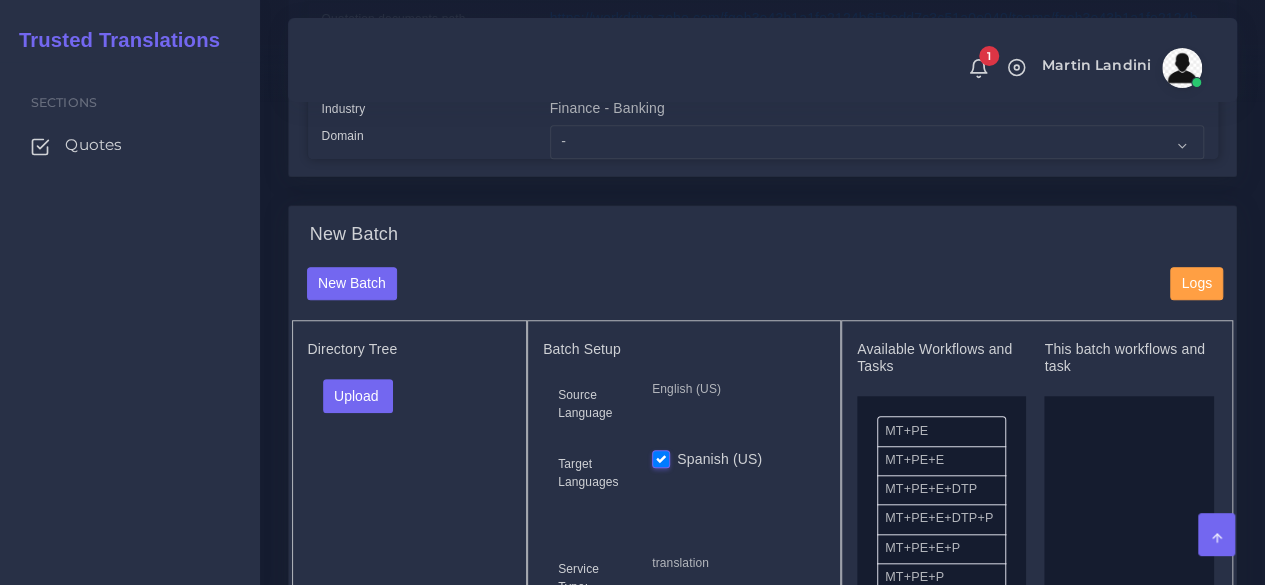 scroll, scrollTop: 600, scrollLeft: 0, axis: vertical 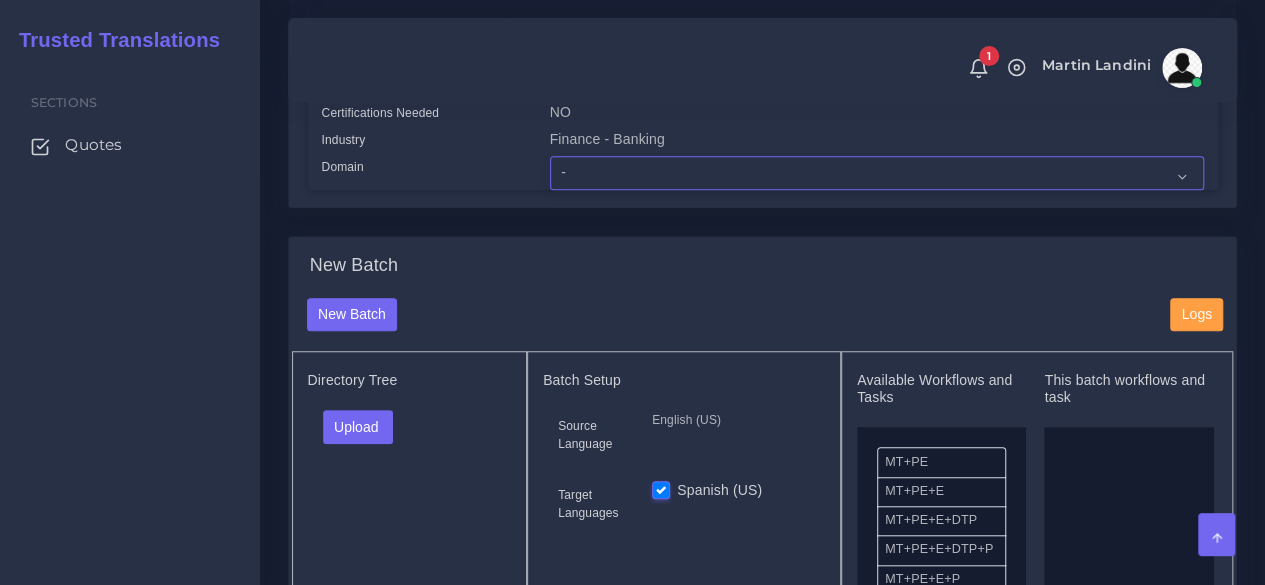 click on "-
Advertising and Media
Agriculture, Forestry and Fishing
Architecture, Building and Construction
Automotive
Chemicals
Computer Hardware
Computer Software
Consumer Electronics - Home appliances
Education
Energy, Water, Transportation and Utilities
Finance - Banking
Food Manufacturing and Services
Healthcare and Health Sciences
Hospitality, Leisure, Tourism and Arts
Human Resources - HR
Industrial Electronics
Industrial Manufacturing Insurance" at bounding box center [877, 173] 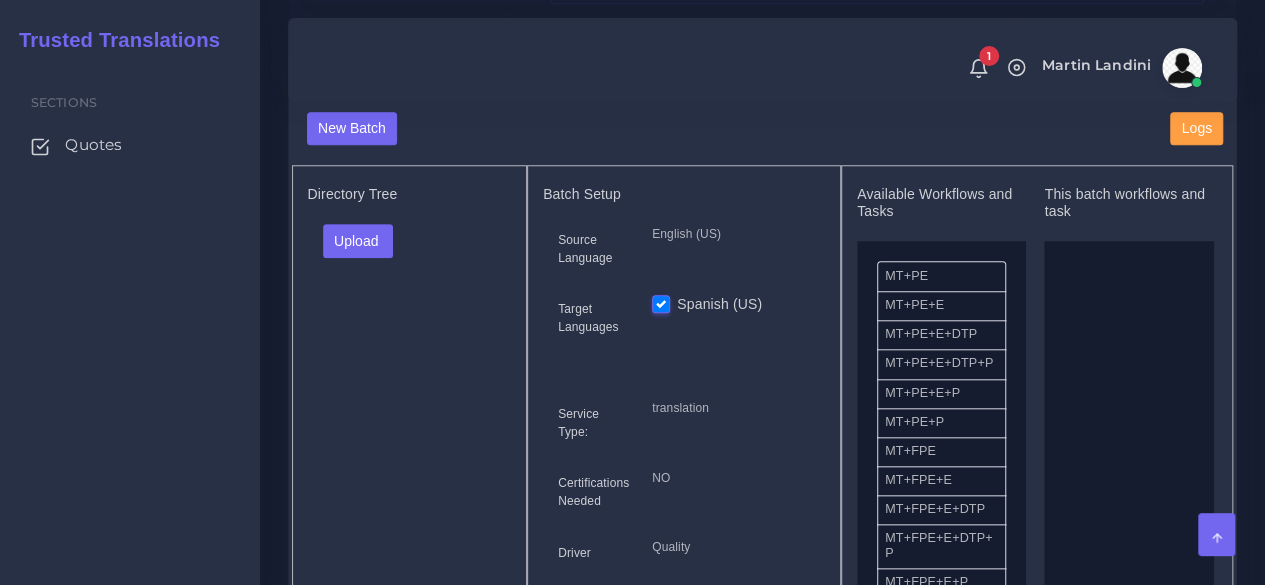 scroll, scrollTop: 800, scrollLeft: 0, axis: vertical 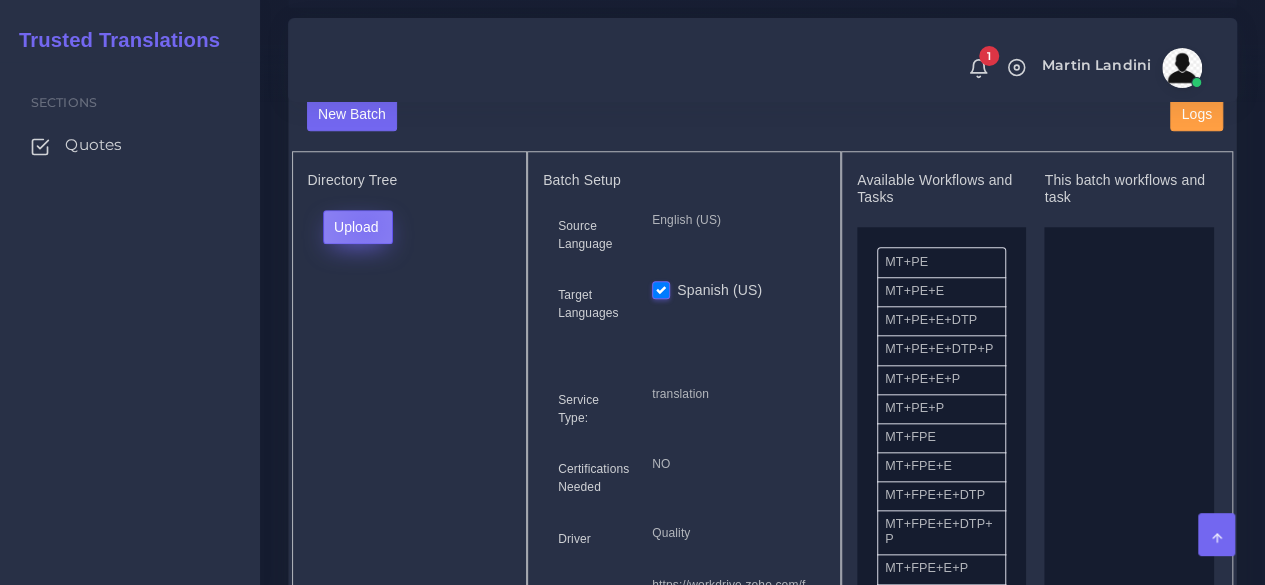 click on "Upload" at bounding box center (358, 227) 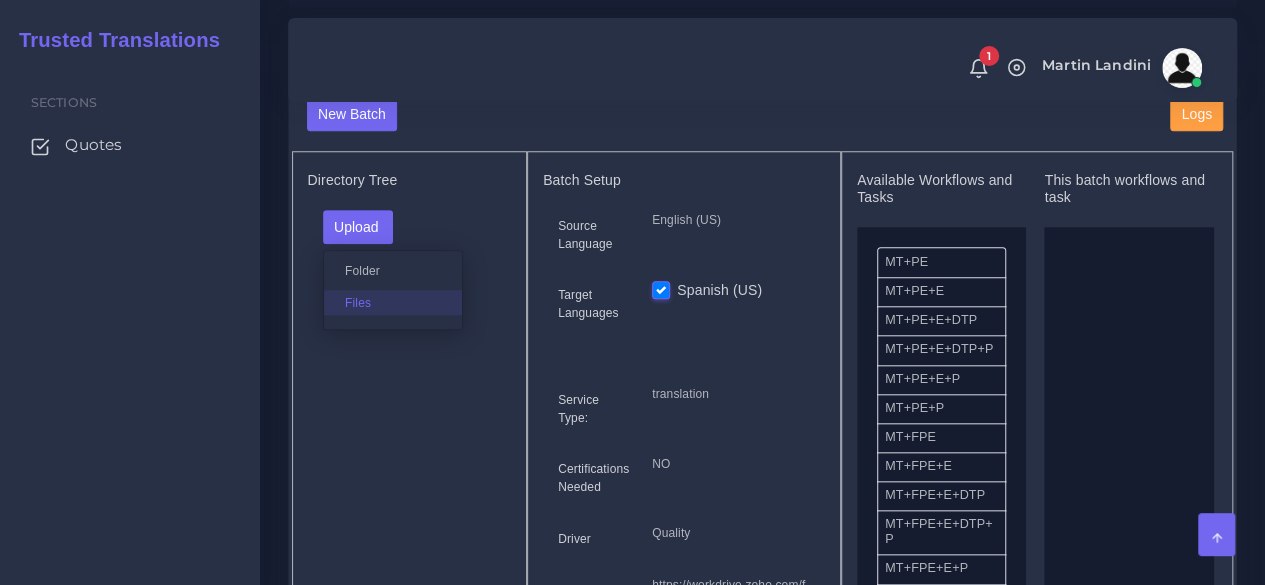click on "Files" at bounding box center [393, 302] 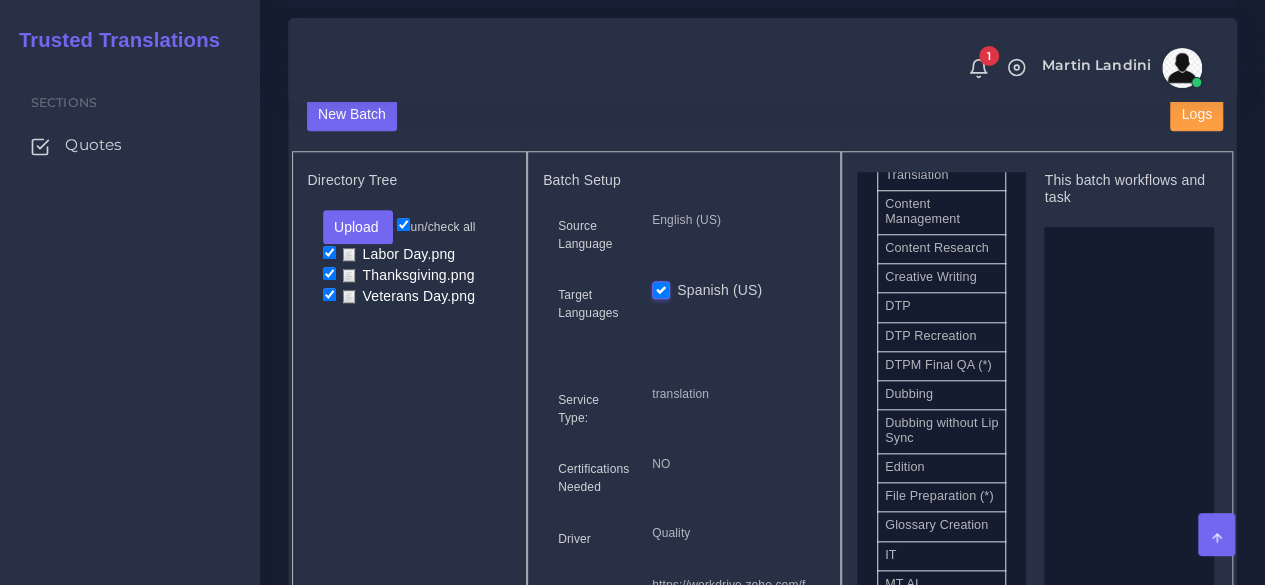 scroll, scrollTop: 800, scrollLeft: 0, axis: vertical 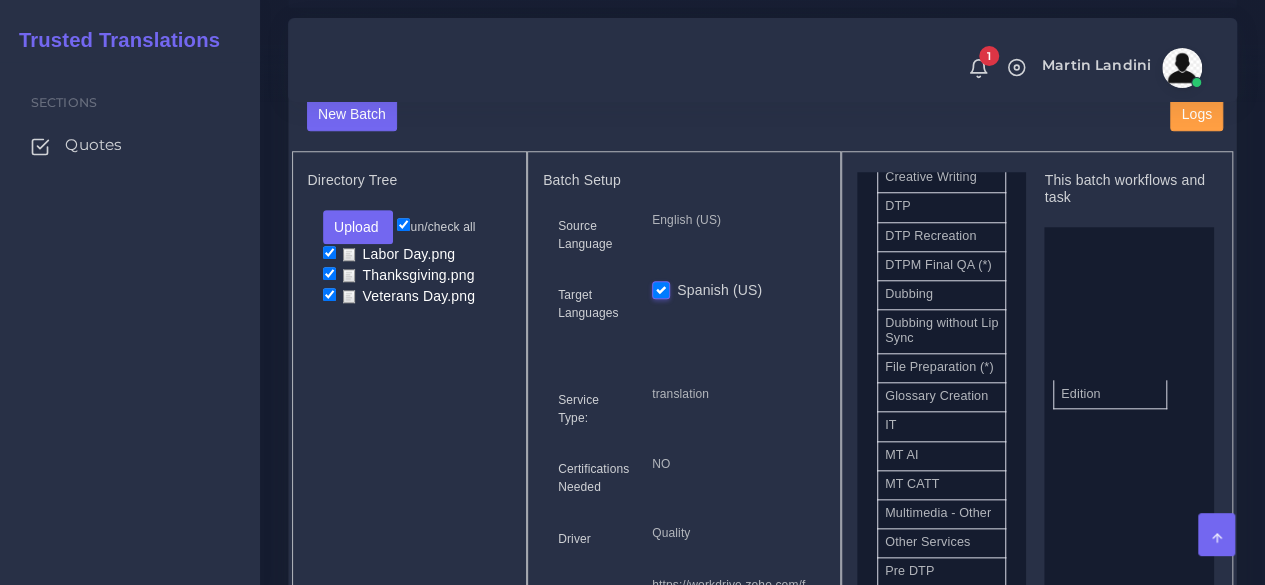 drag, startPoint x: 934, startPoint y: 400, endPoint x: 1114, endPoint y: 389, distance: 180.3358 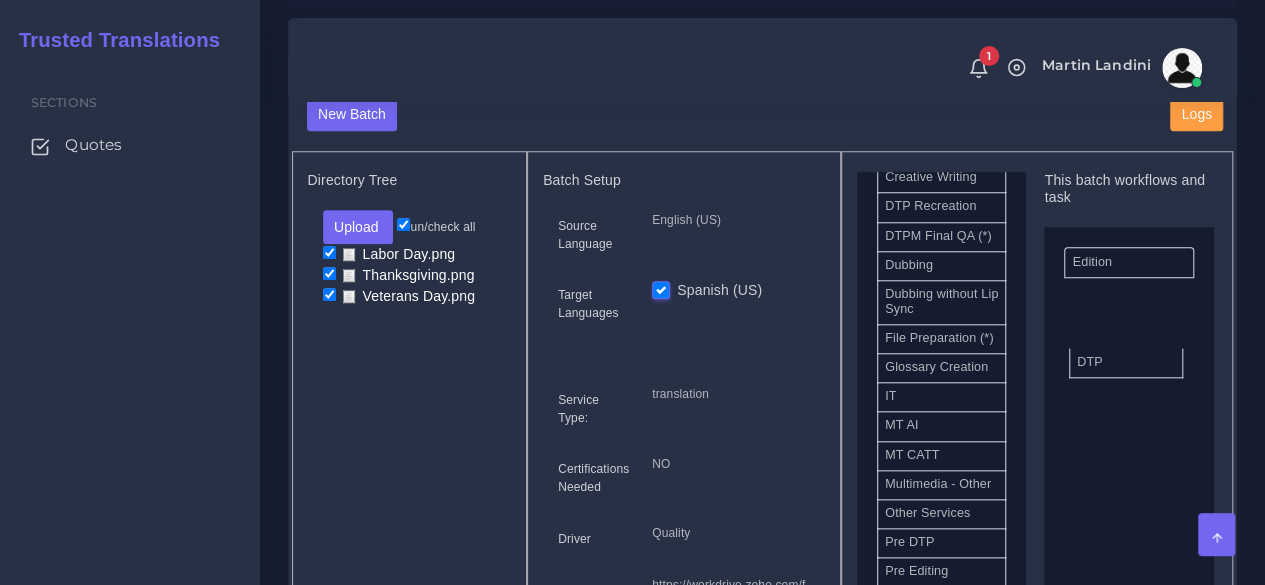 drag, startPoint x: 948, startPoint y: 233, endPoint x: 1140, endPoint y: 367, distance: 234.13672 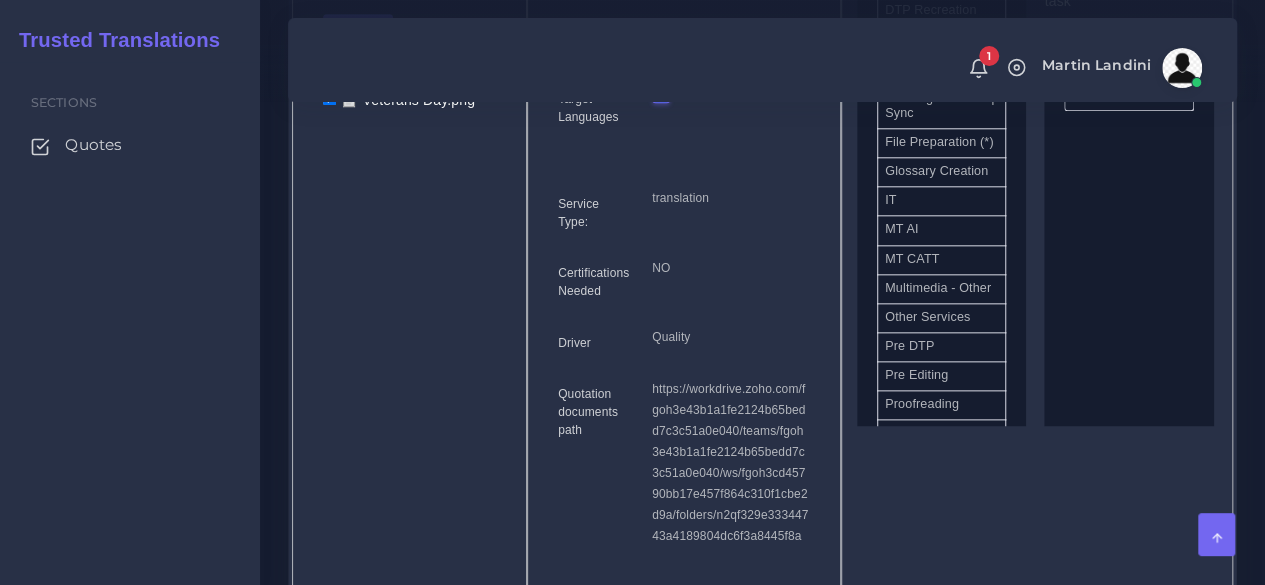 scroll, scrollTop: 1200, scrollLeft: 0, axis: vertical 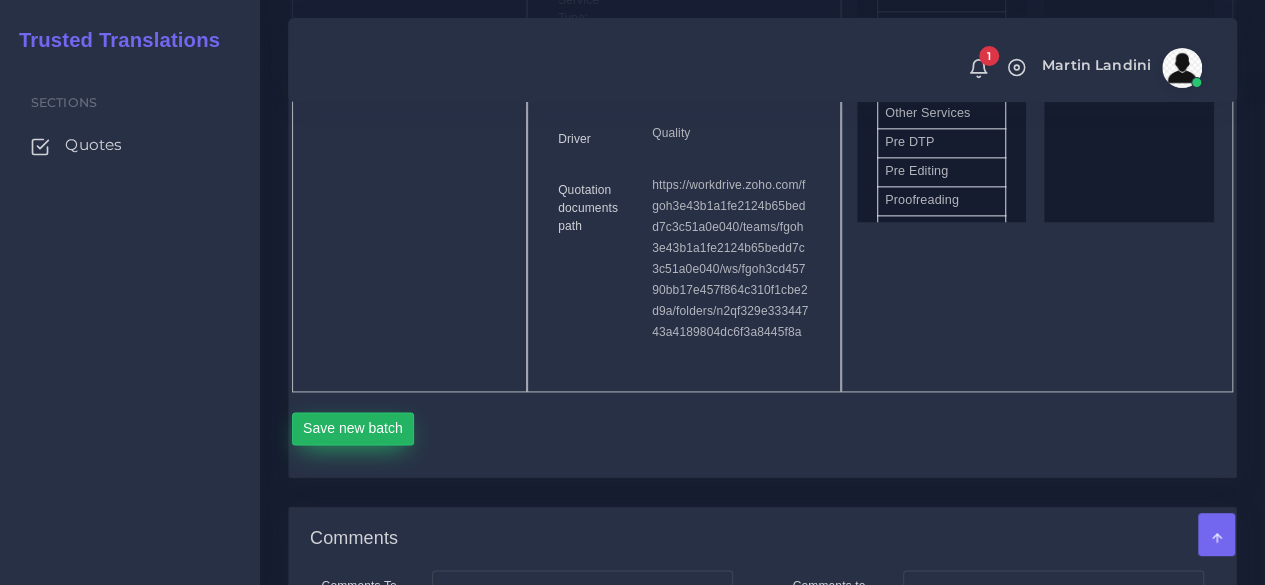 click on "Save new batch" at bounding box center (353, 429) 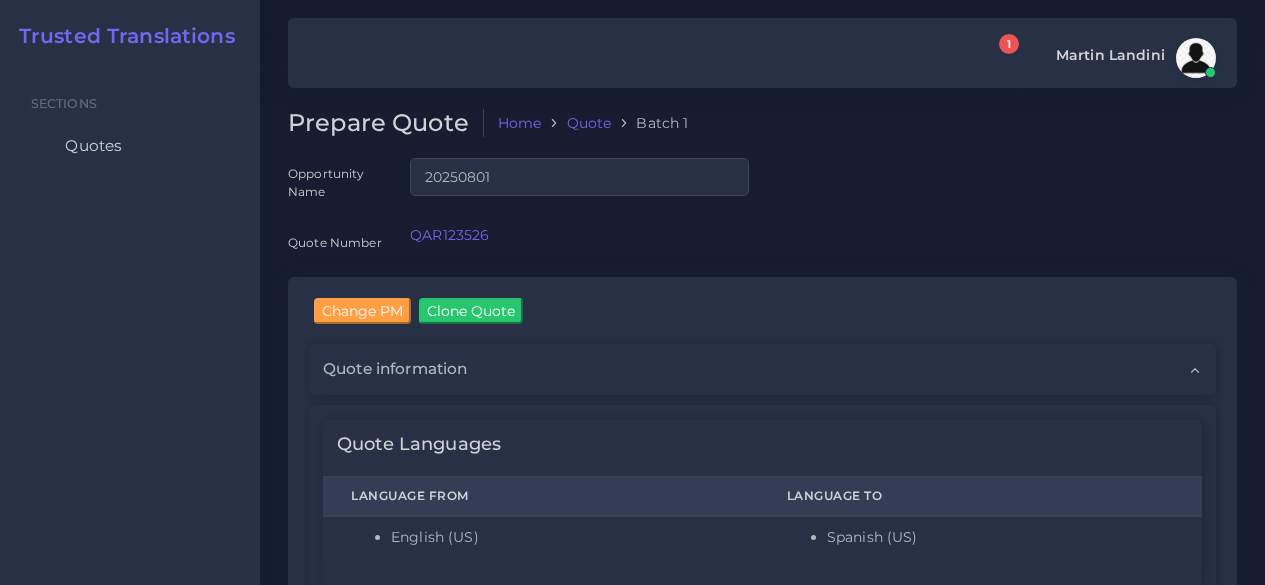 scroll, scrollTop: 0, scrollLeft: 0, axis: both 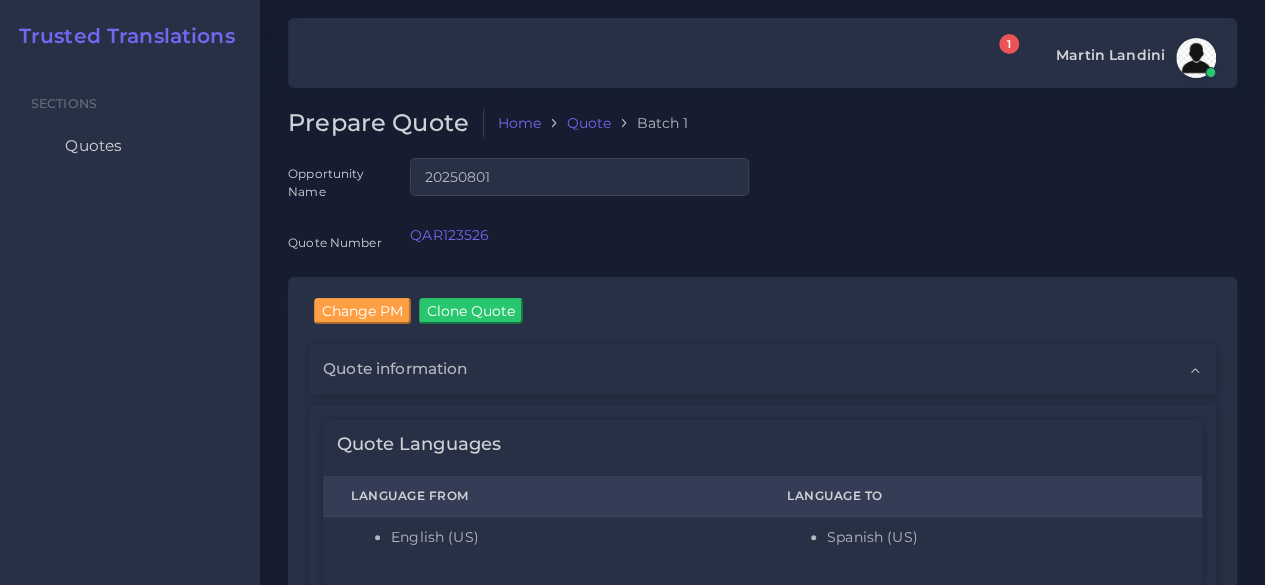 type 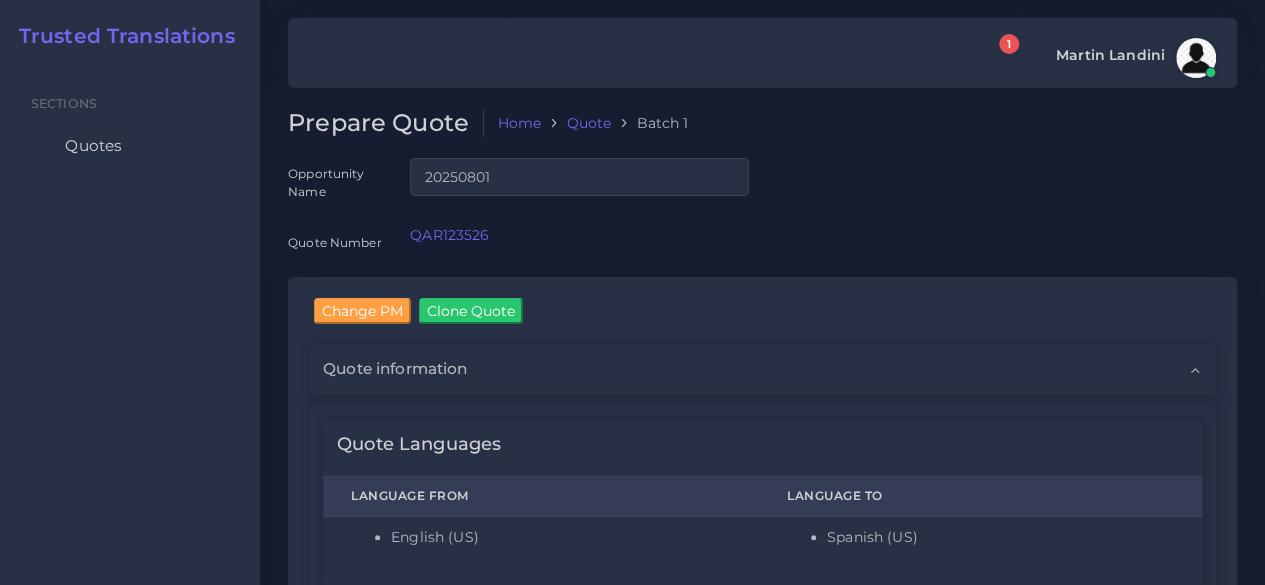 type 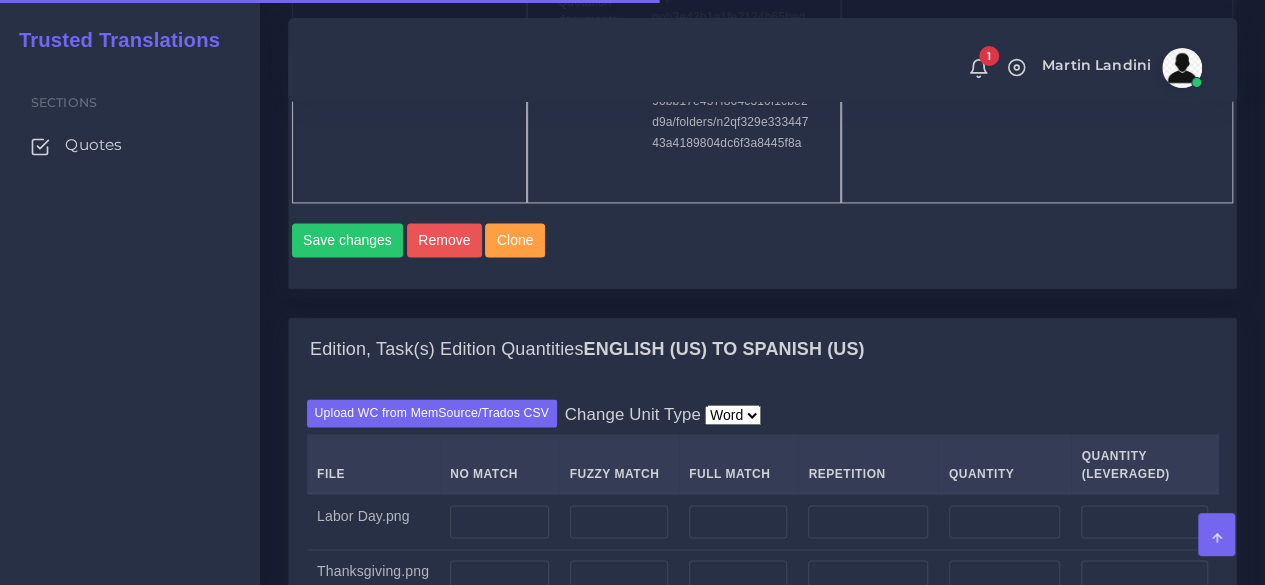 scroll, scrollTop: 1600, scrollLeft: 0, axis: vertical 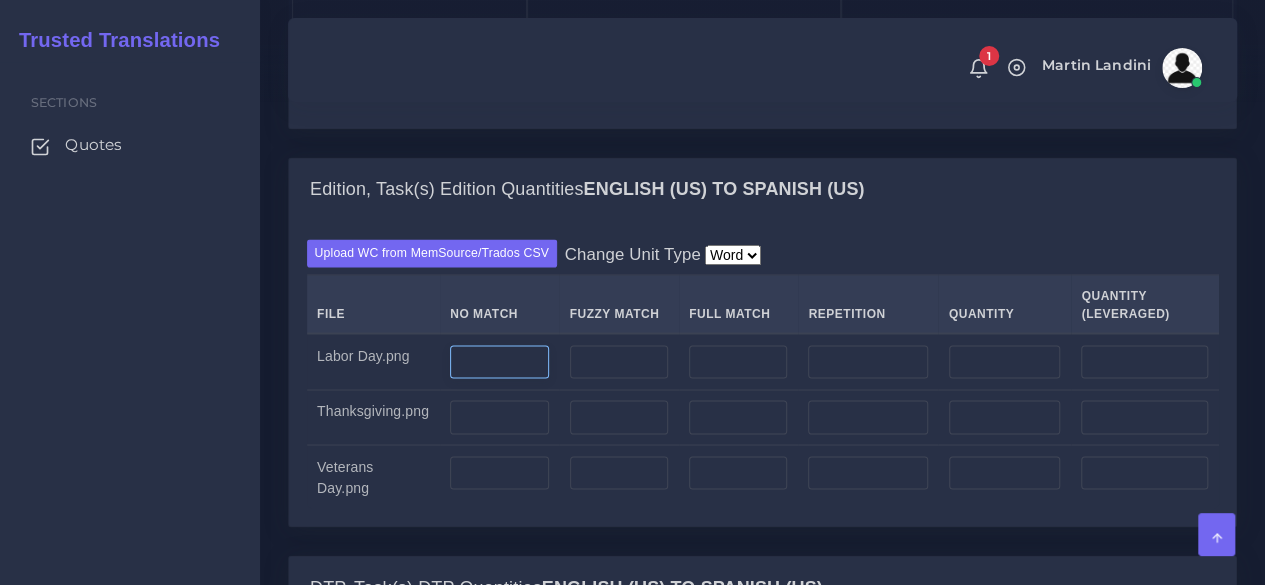 click at bounding box center (499, 362) 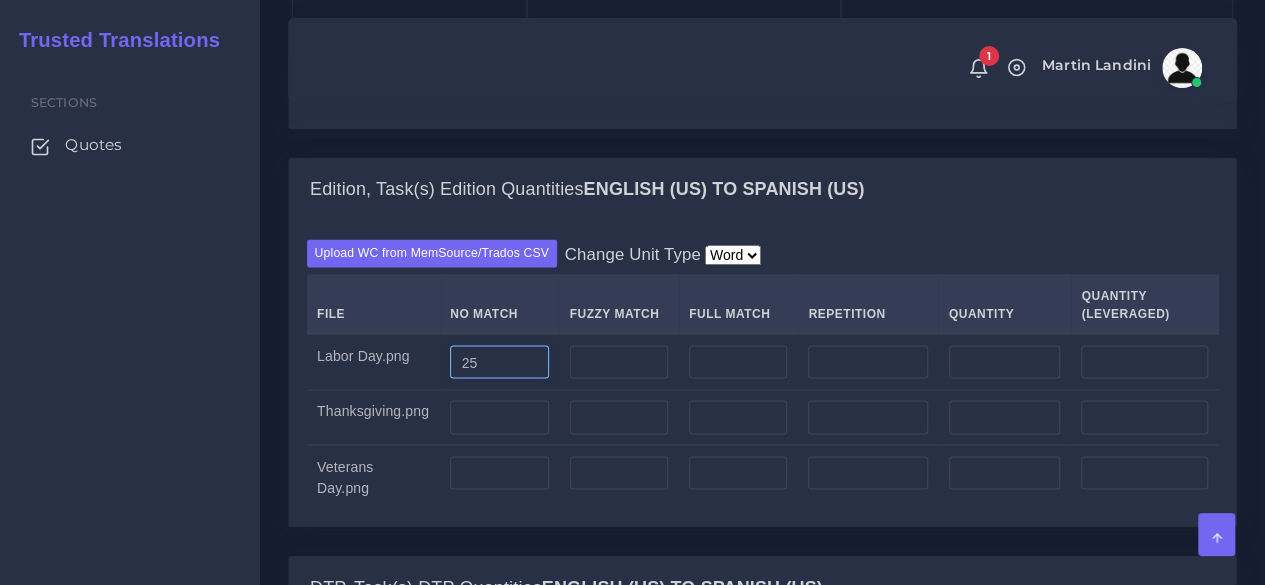 type on "25" 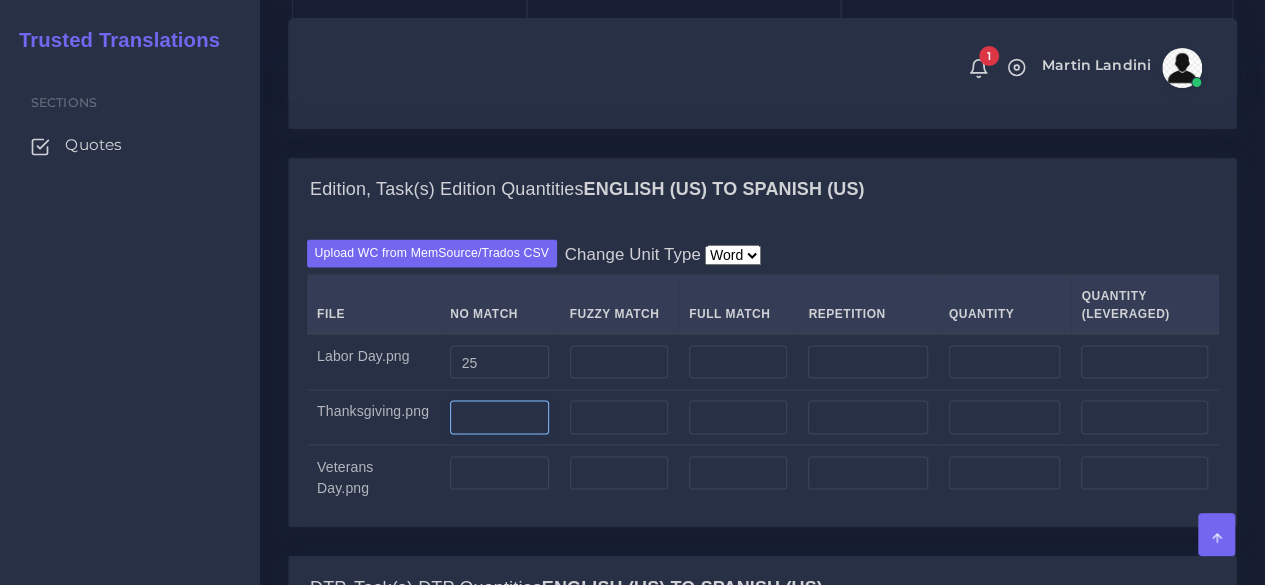 type on "25" 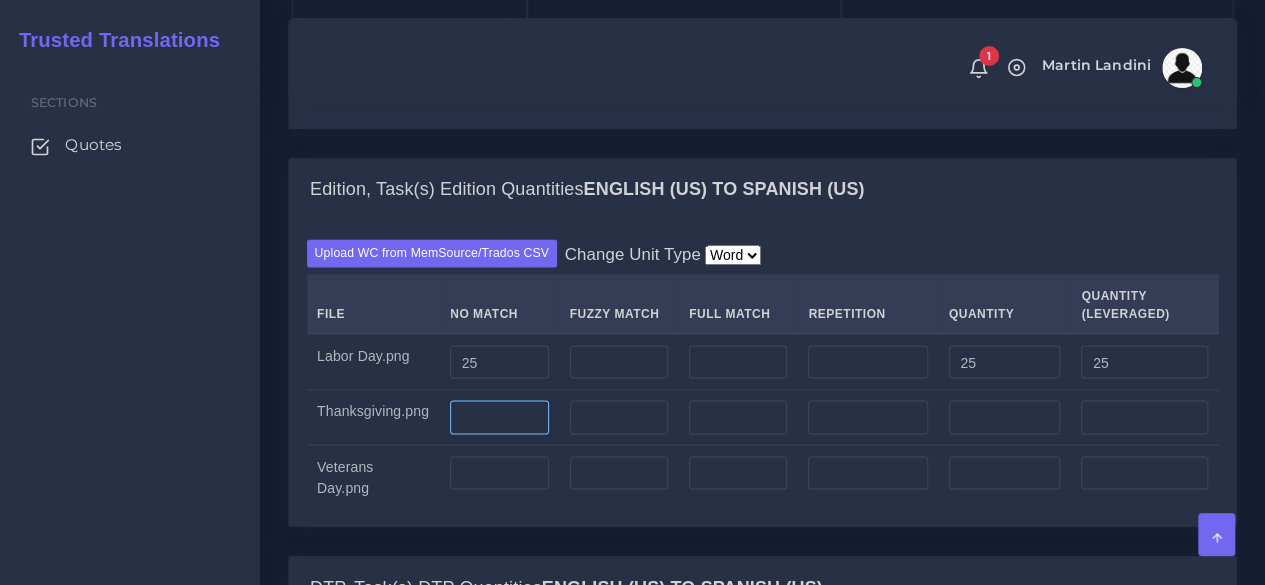 click at bounding box center (499, 417) 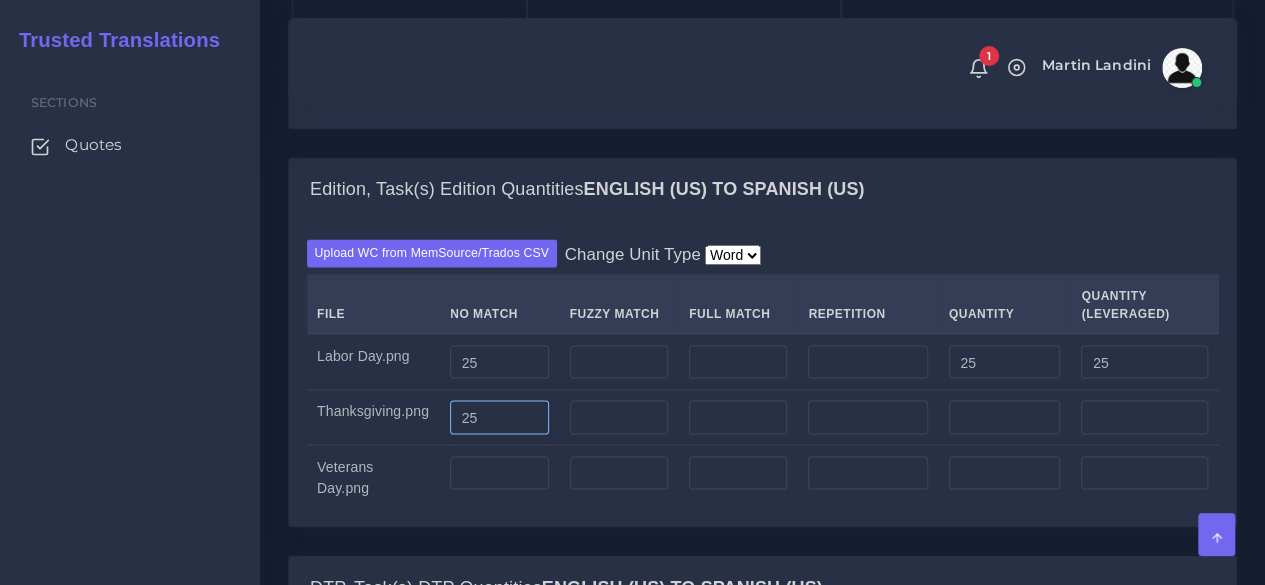 type on "25" 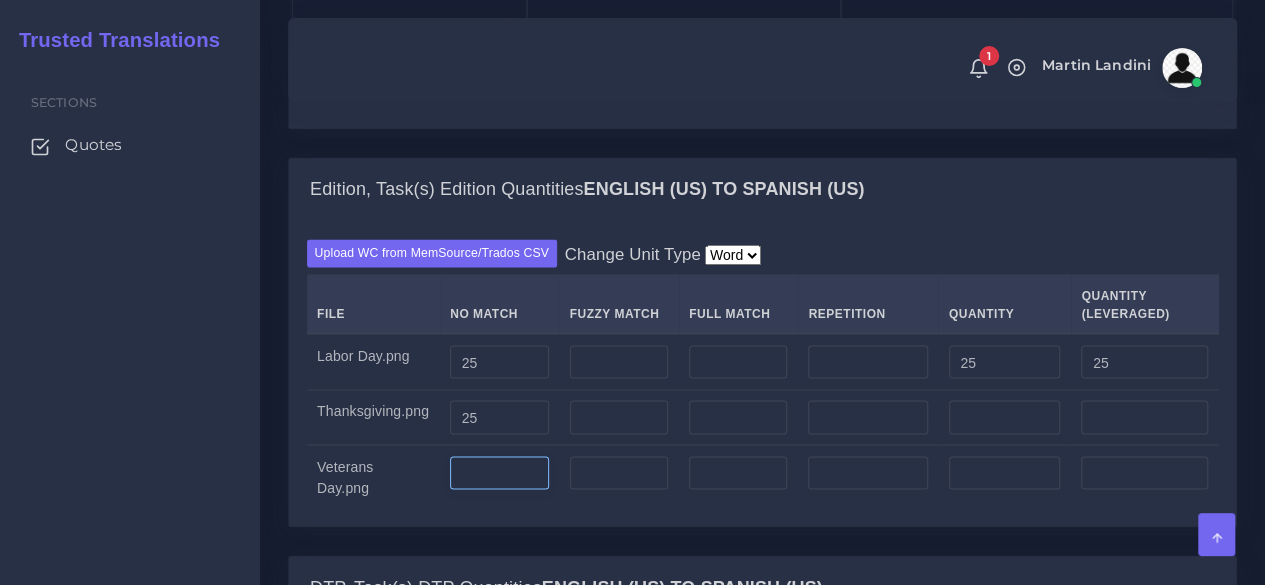 type on "25" 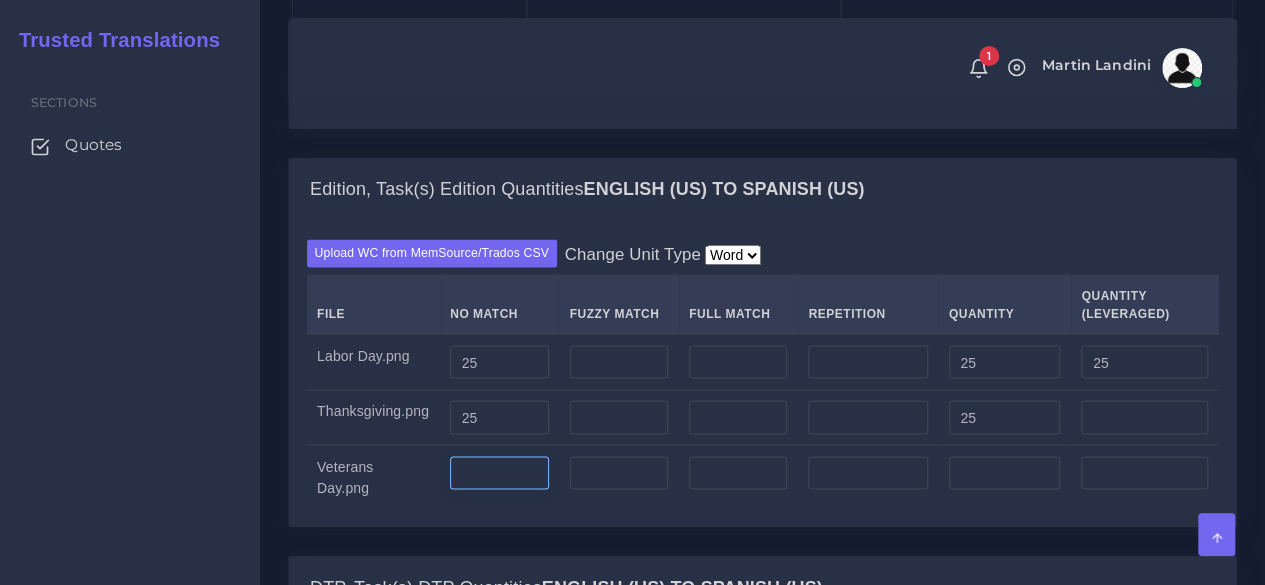 type on "25" 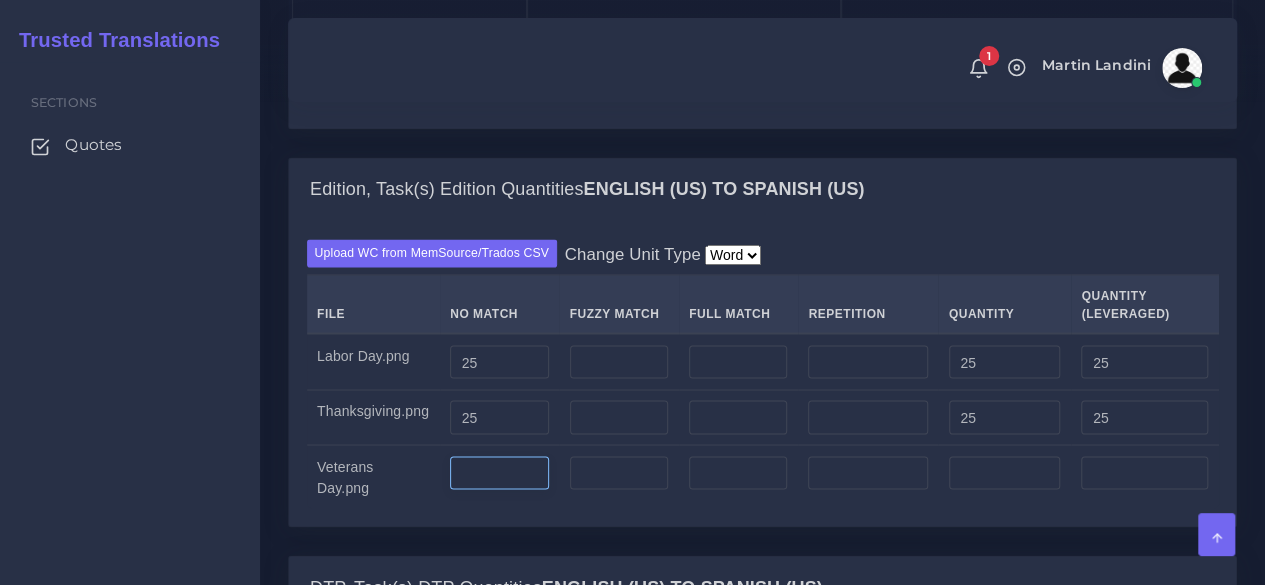 click at bounding box center (499, 473) 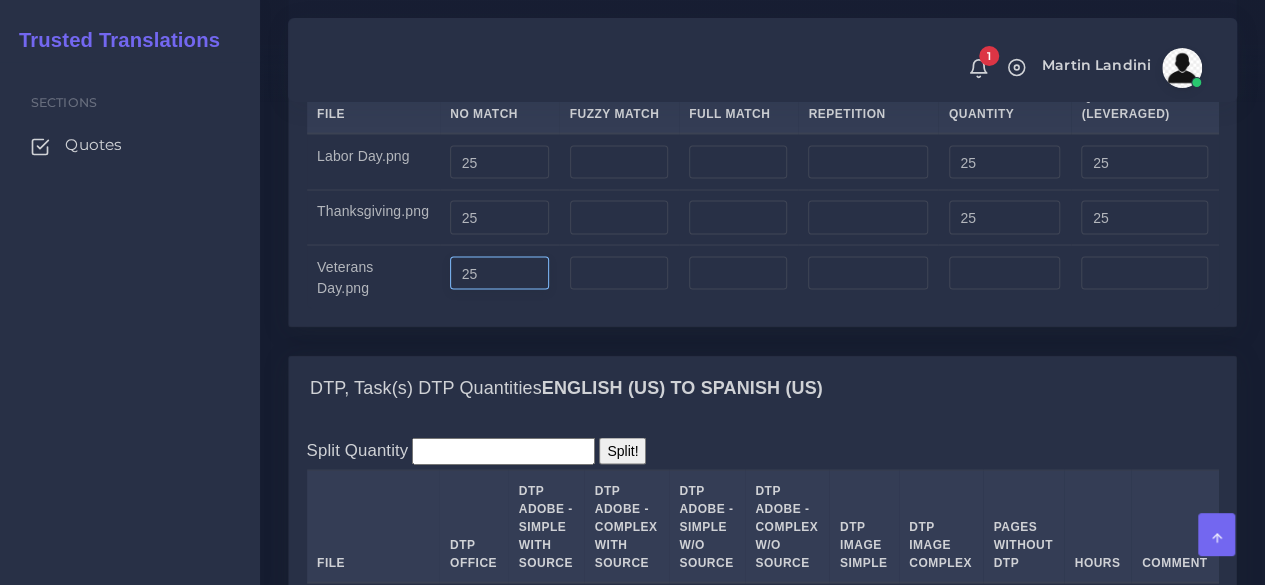 scroll, scrollTop: 2000, scrollLeft: 0, axis: vertical 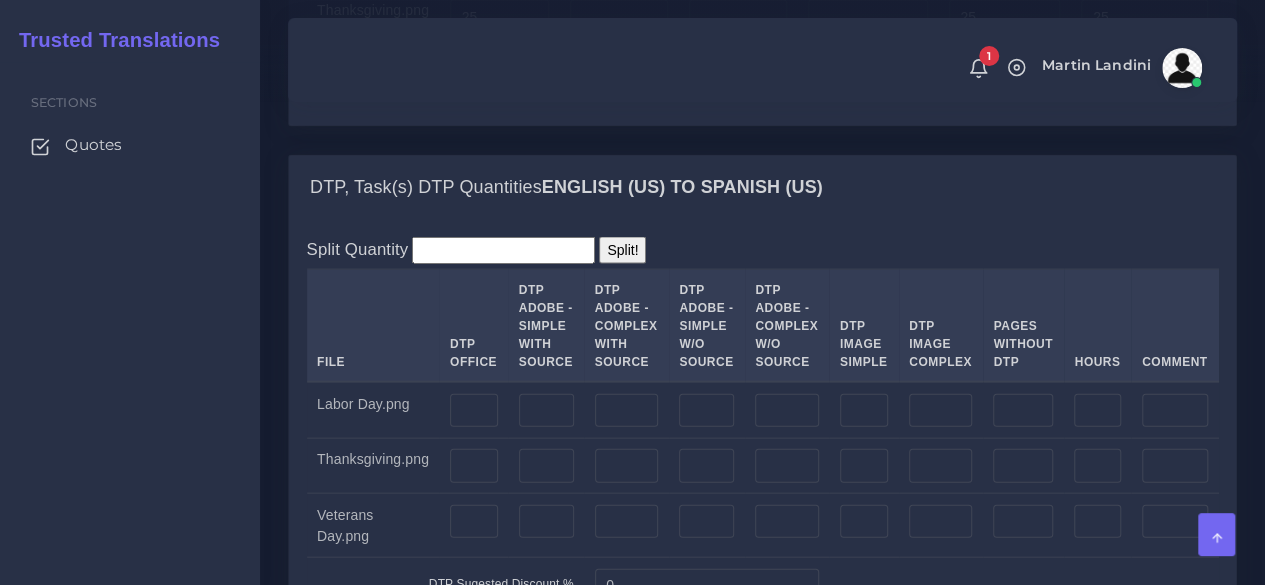 type on "25" 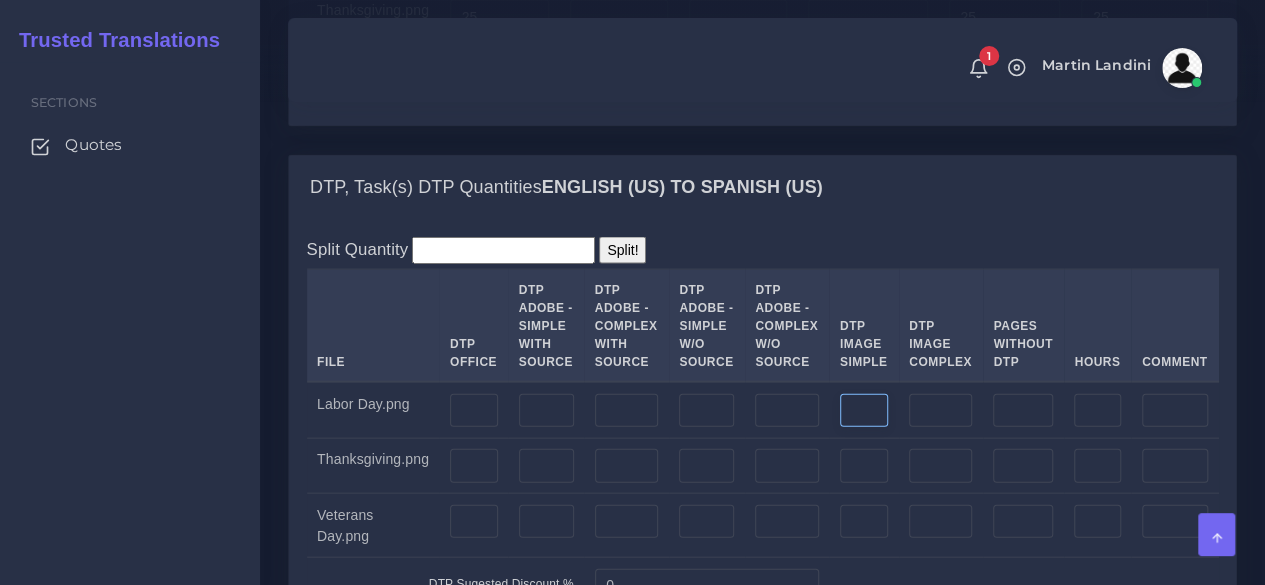 type on "25" 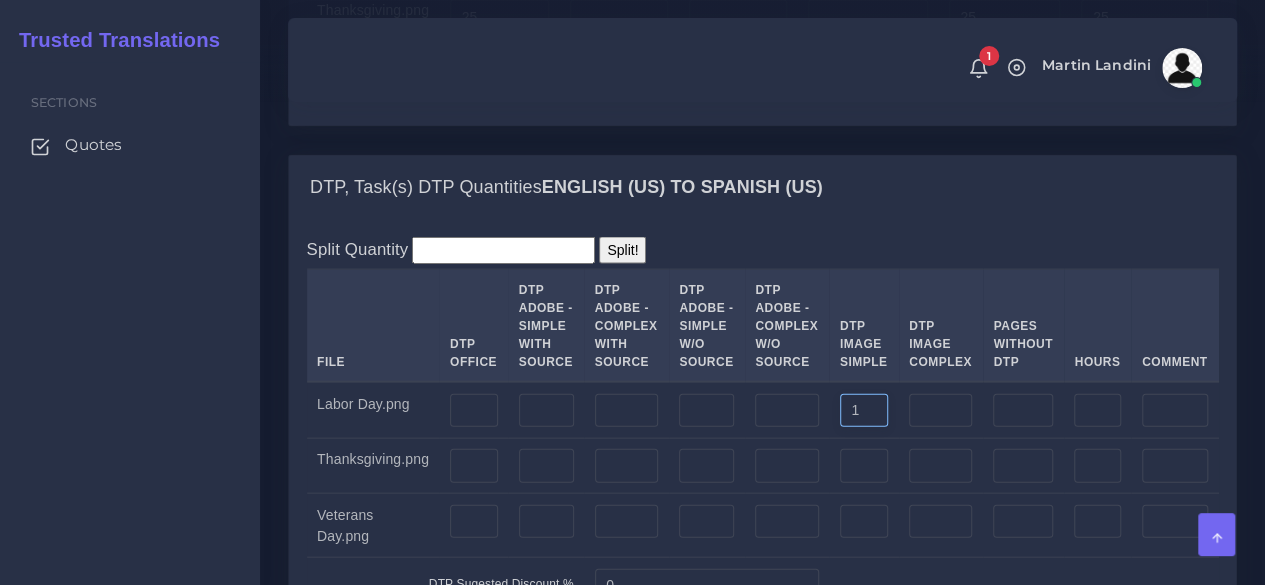 type on "1" 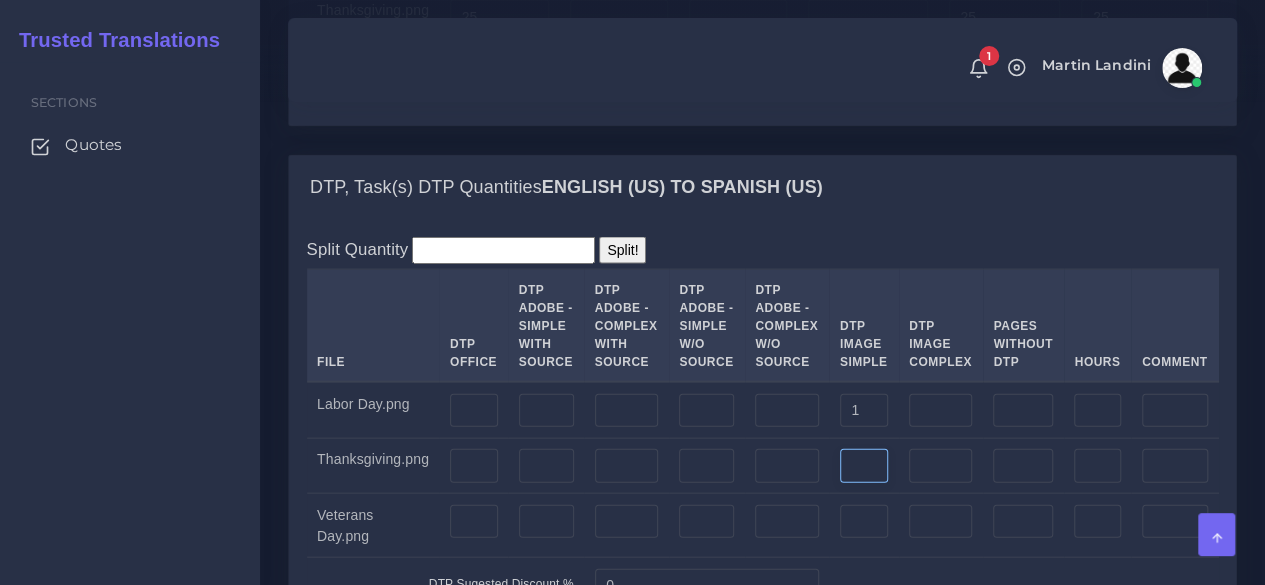 click at bounding box center (864, 466) 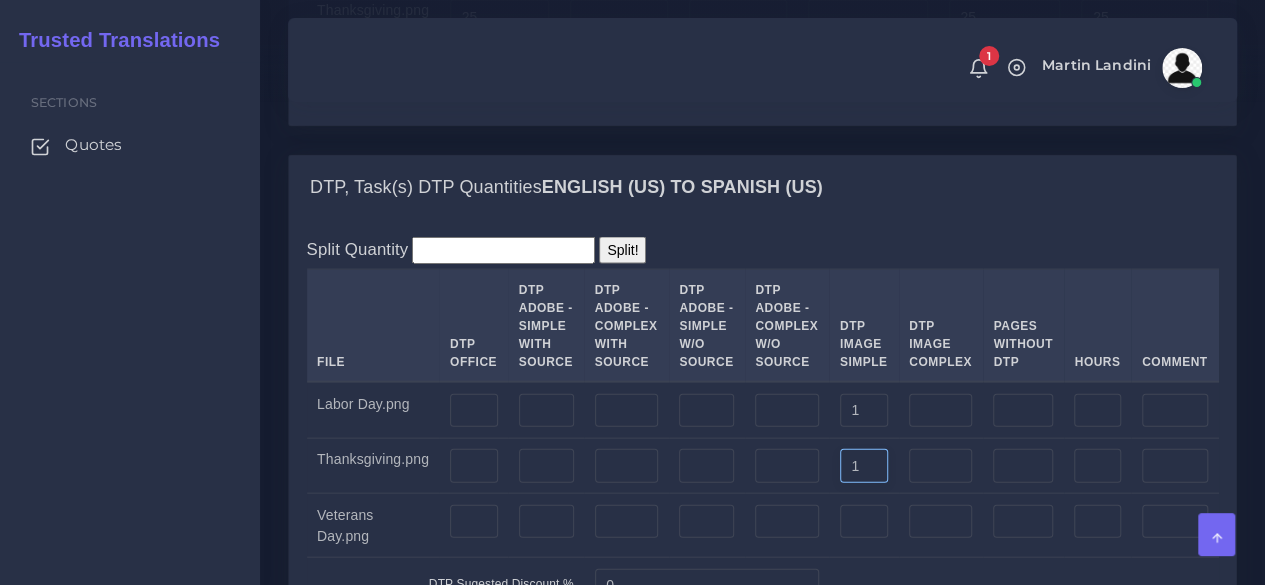 type on "1" 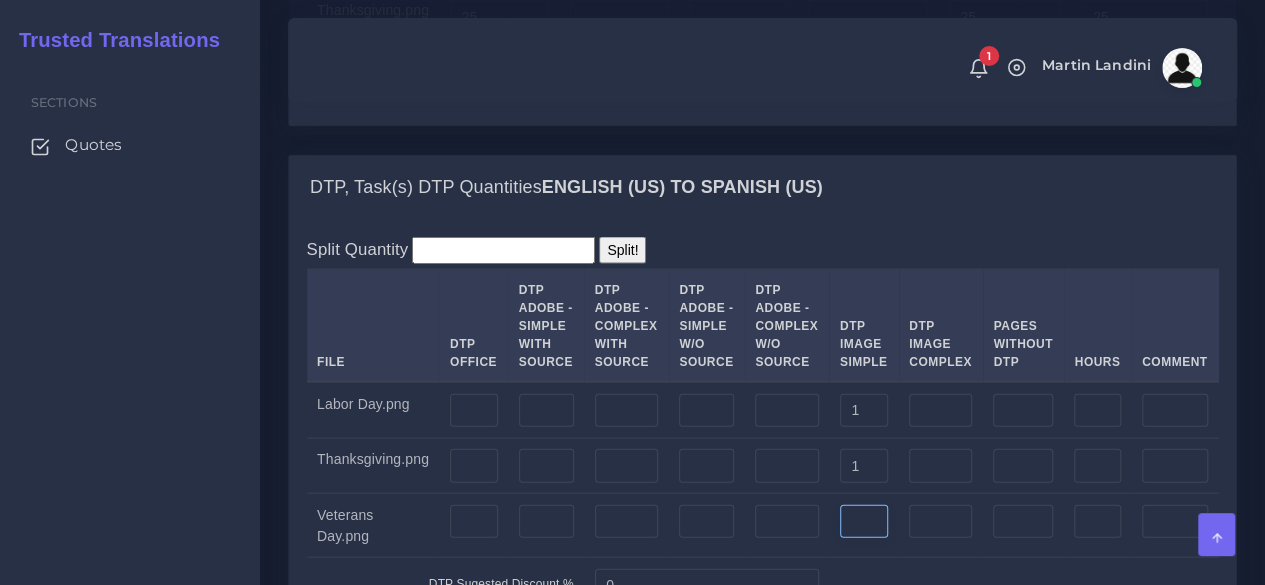 click at bounding box center (864, 522) 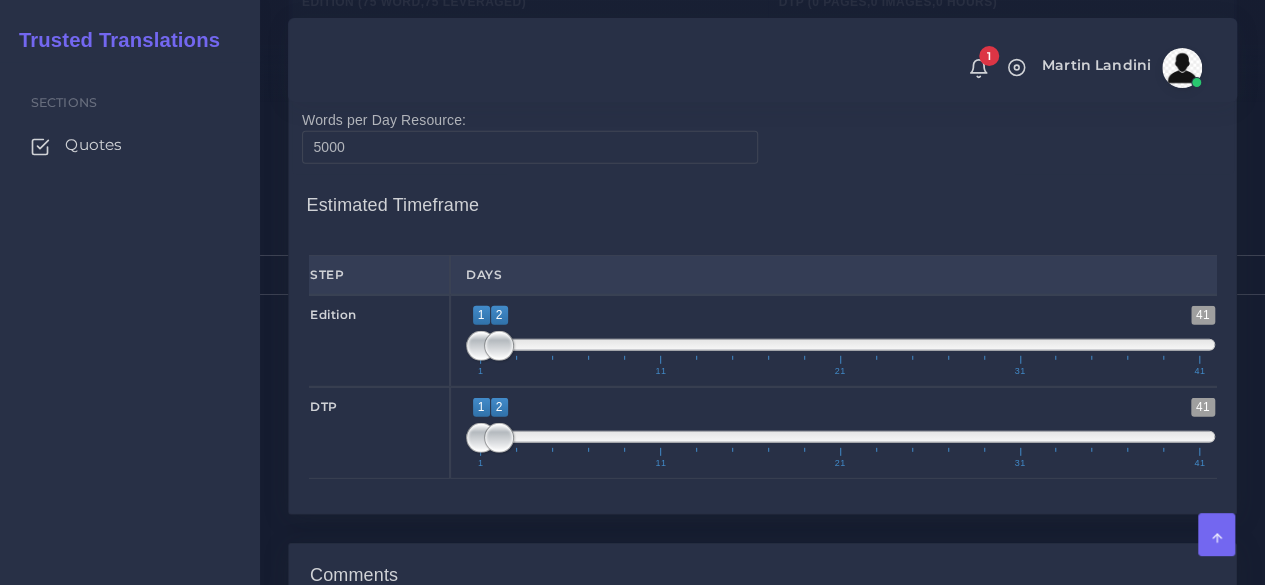 scroll, scrollTop: 2700, scrollLeft: 0, axis: vertical 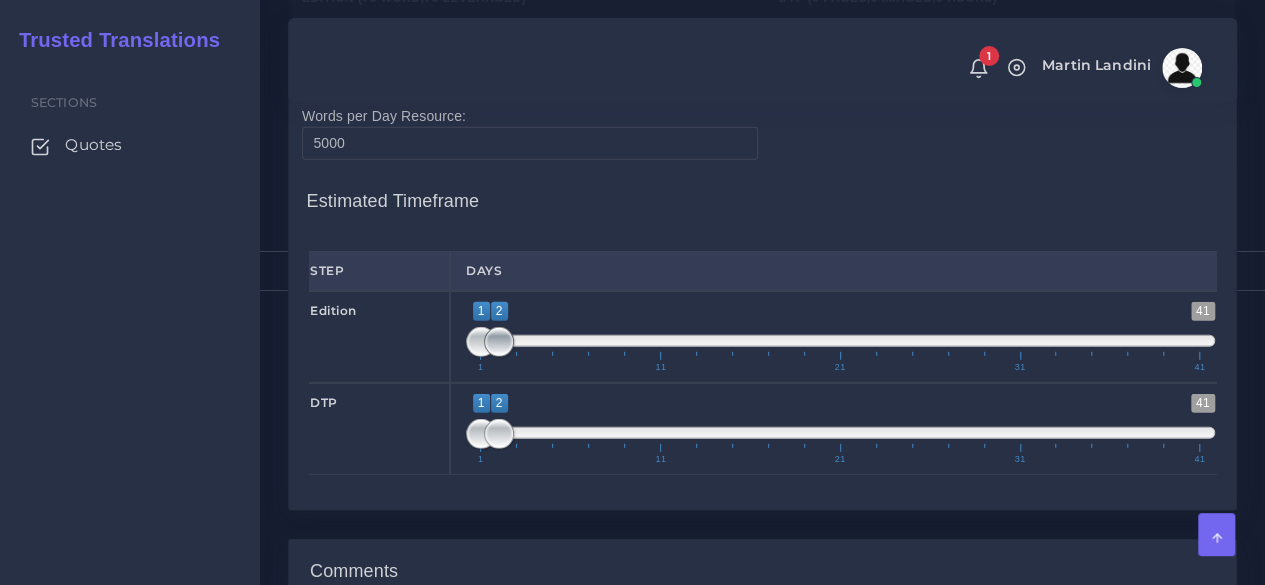 type on "1" 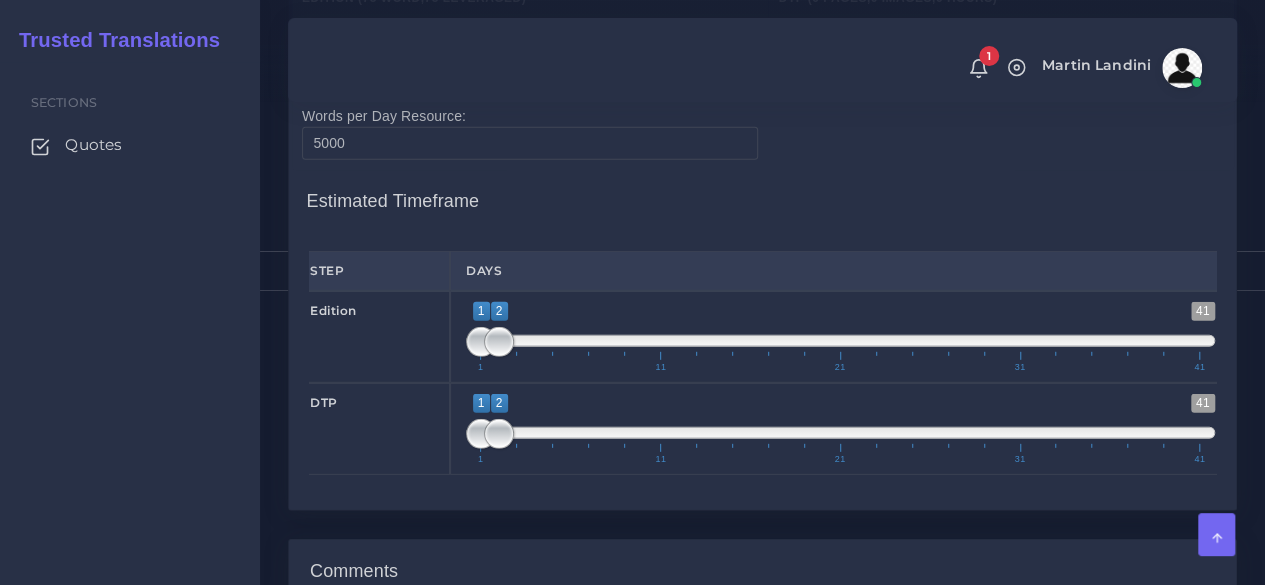 type on "1;1" 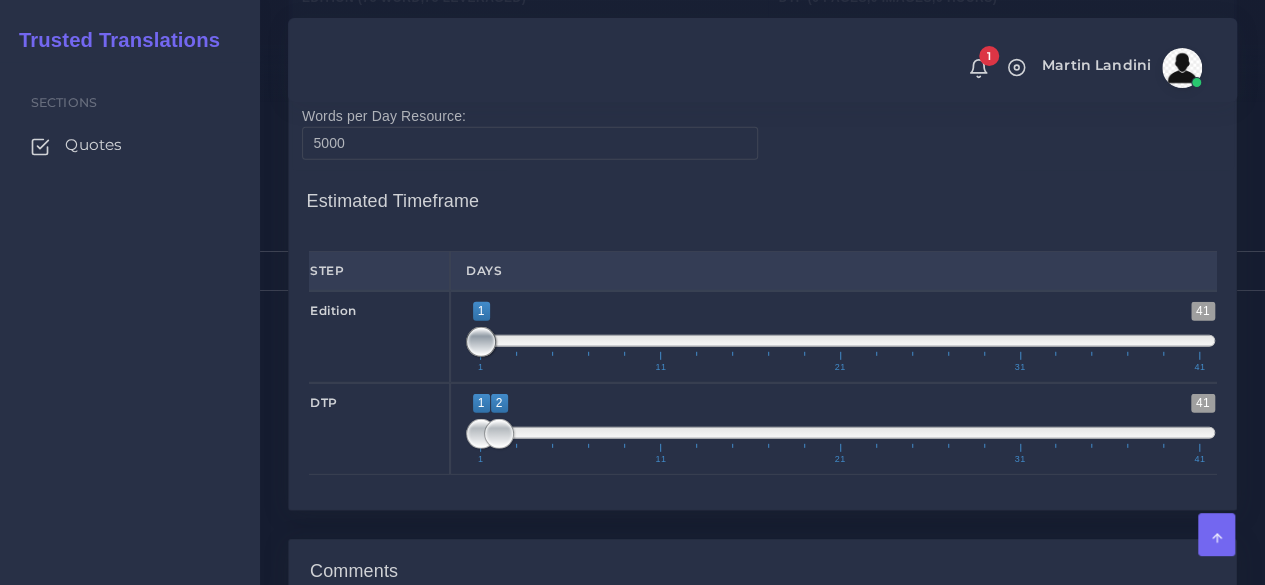 drag, startPoint x: 495, startPoint y: 317, endPoint x: 370, endPoint y: 319, distance: 125.016 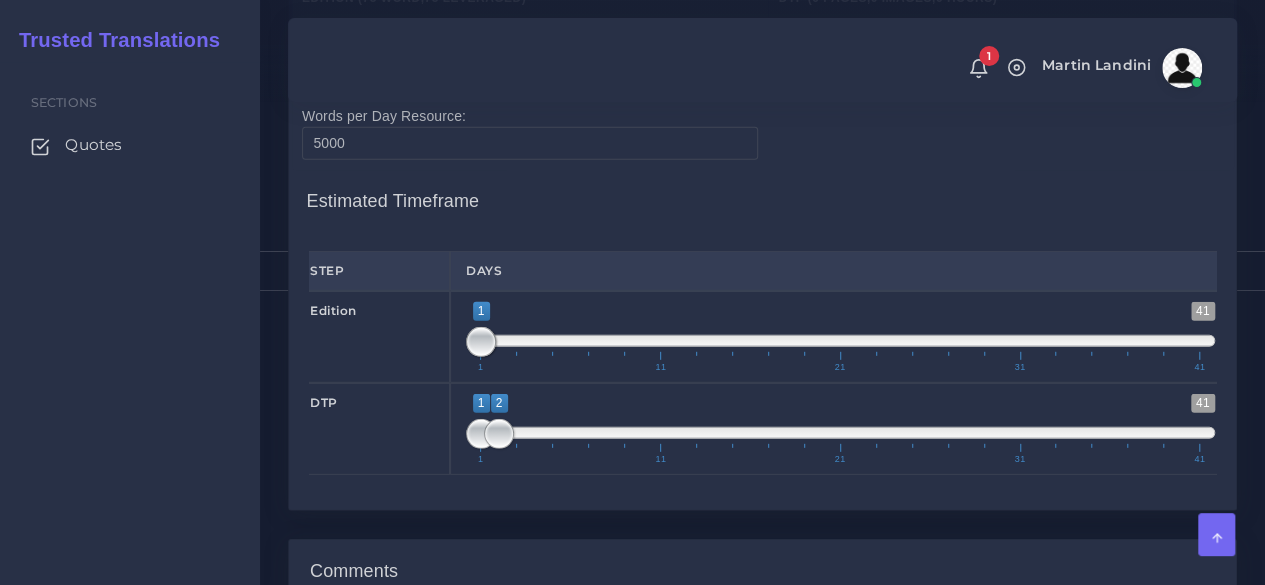 type on "1;1" 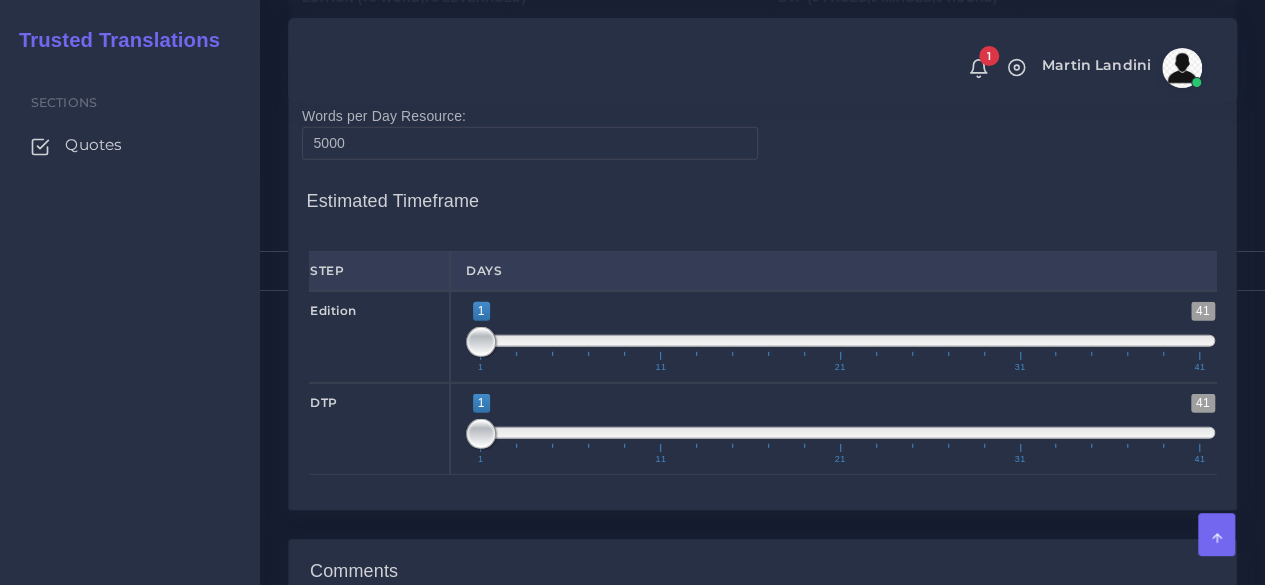 scroll, scrollTop: 3068, scrollLeft: 0, axis: vertical 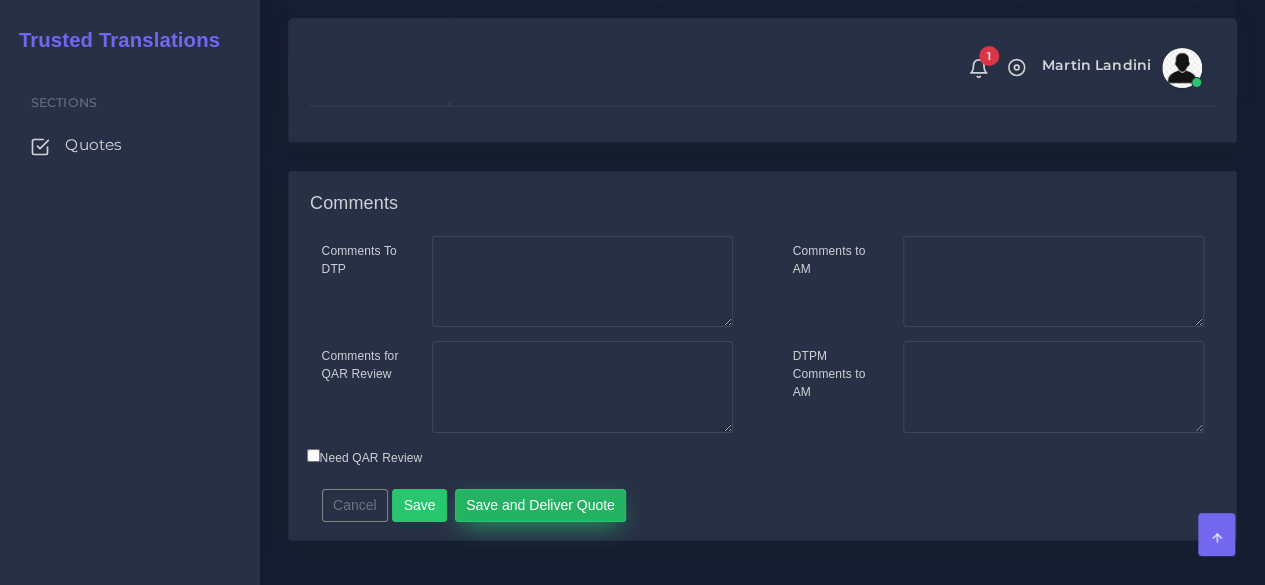 click on "Save and  Deliver Quote" at bounding box center [541, 506] 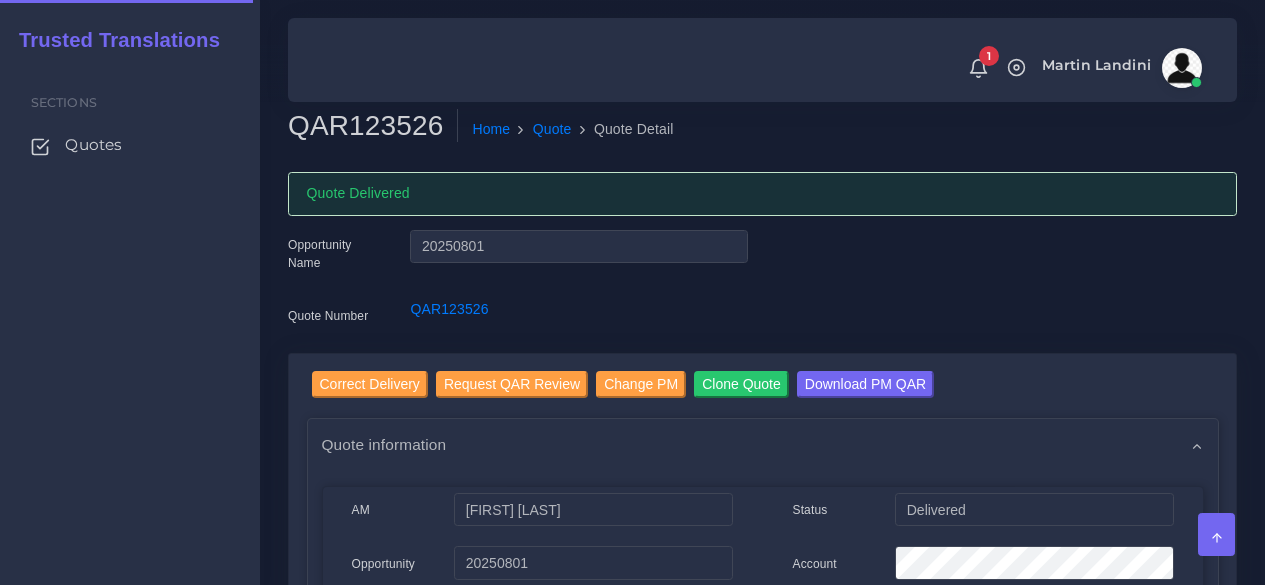 scroll, scrollTop: 0, scrollLeft: 0, axis: both 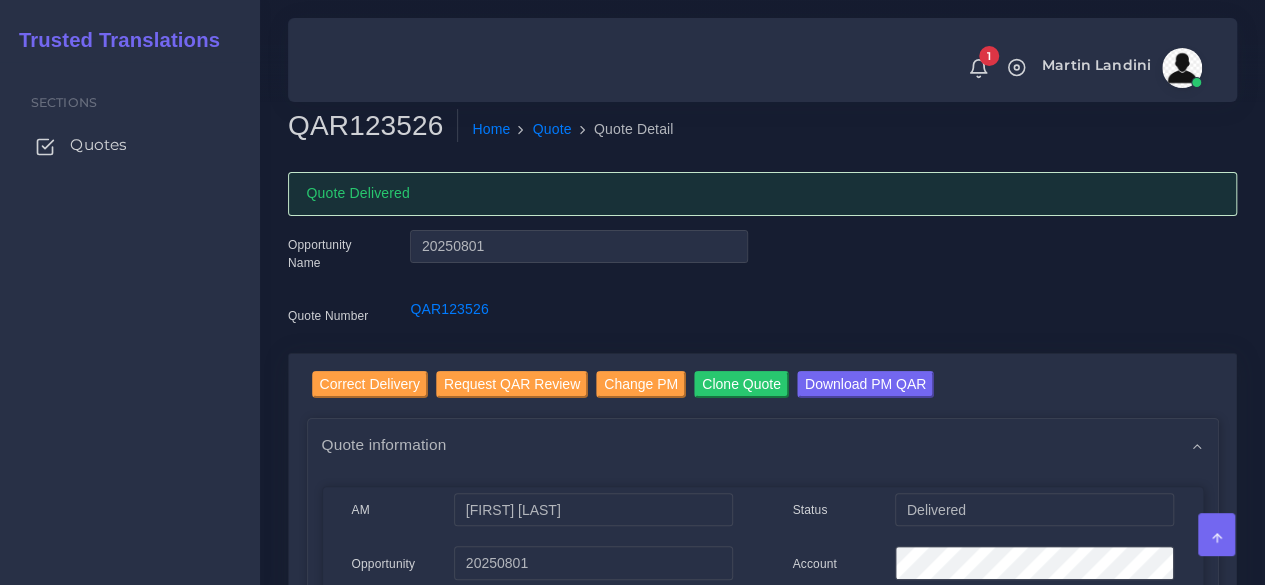 click on "Quotes" at bounding box center [98, 145] 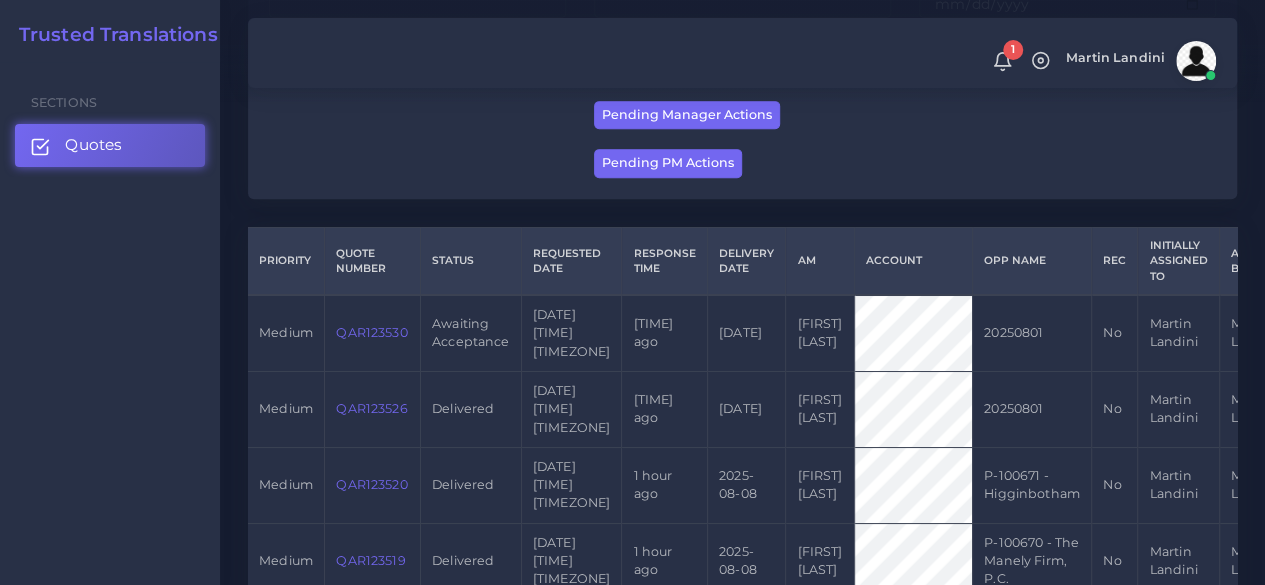 scroll, scrollTop: 400, scrollLeft: 0, axis: vertical 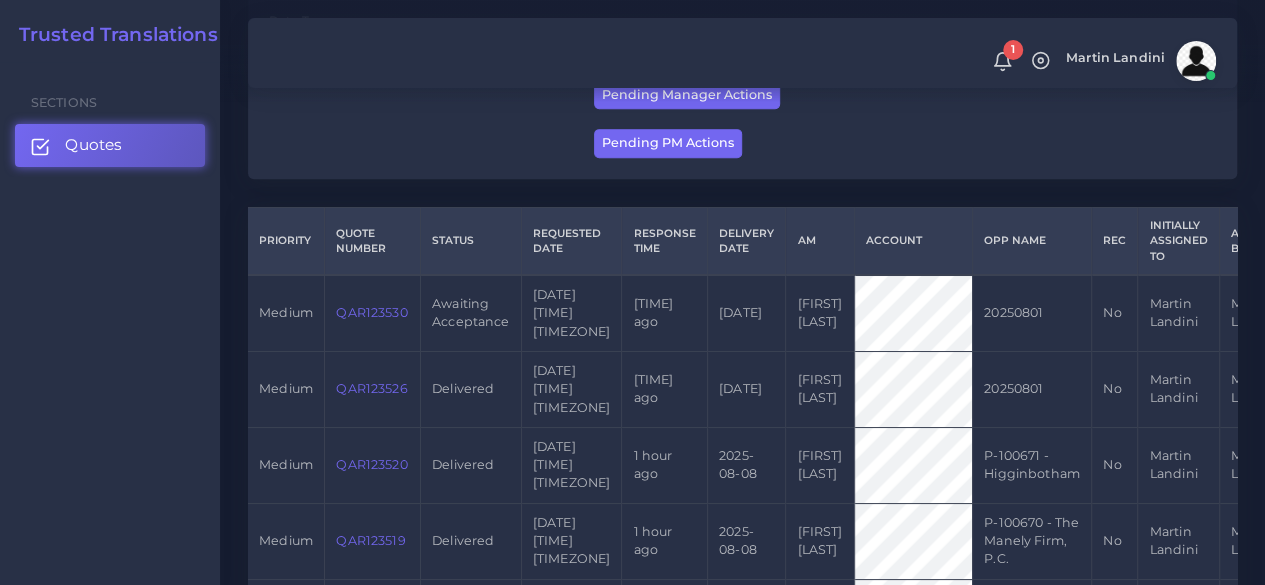 click on "QAR123530" at bounding box center [371, 312] 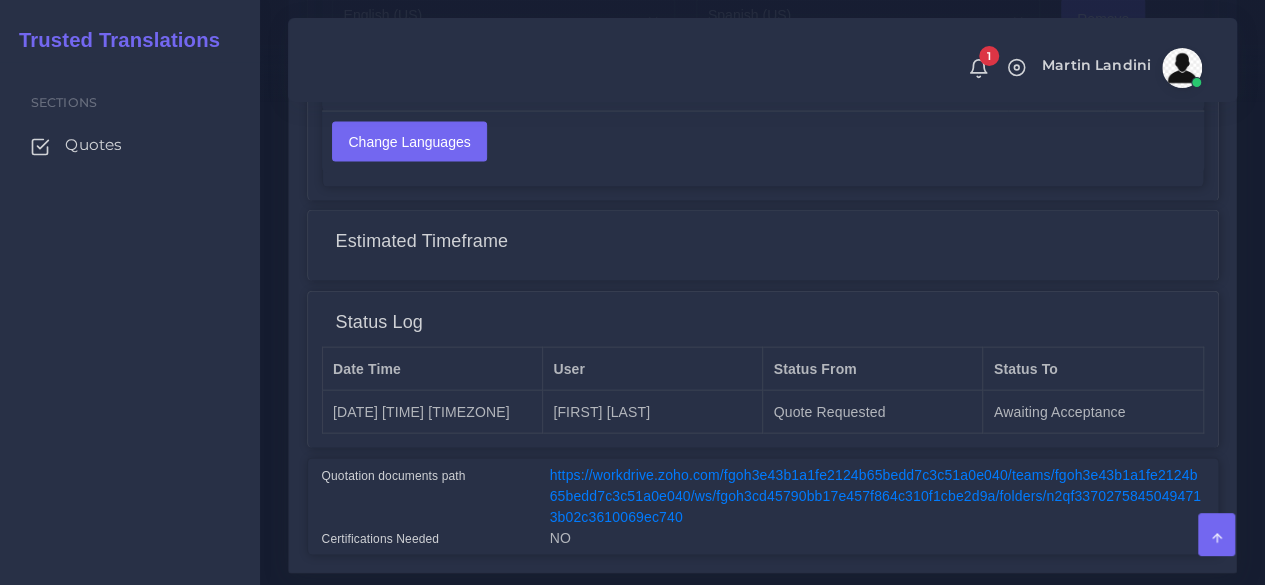 scroll, scrollTop: 2100, scrollLeft: 0, axis: vertical 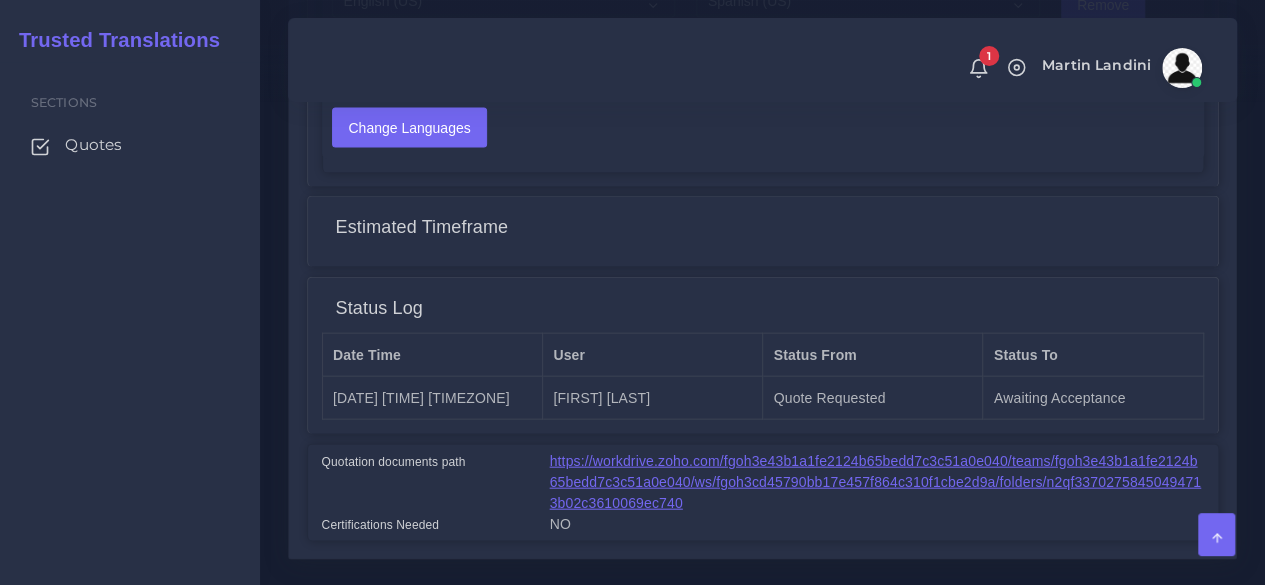 click on "https://workdrive.zoho.com/fgoh3e43b1a1fe2124b65bedd7c3c51a0e040/teams/fgoh3e43b1a1fe2124b65bedd7c3c51a0e040/ws/fgoh3cd45790bb17e457f864c310f1cbe2d9a/folders/n2qf33702758450494713b02c3610069ec740" at bounding box center [875, 482] 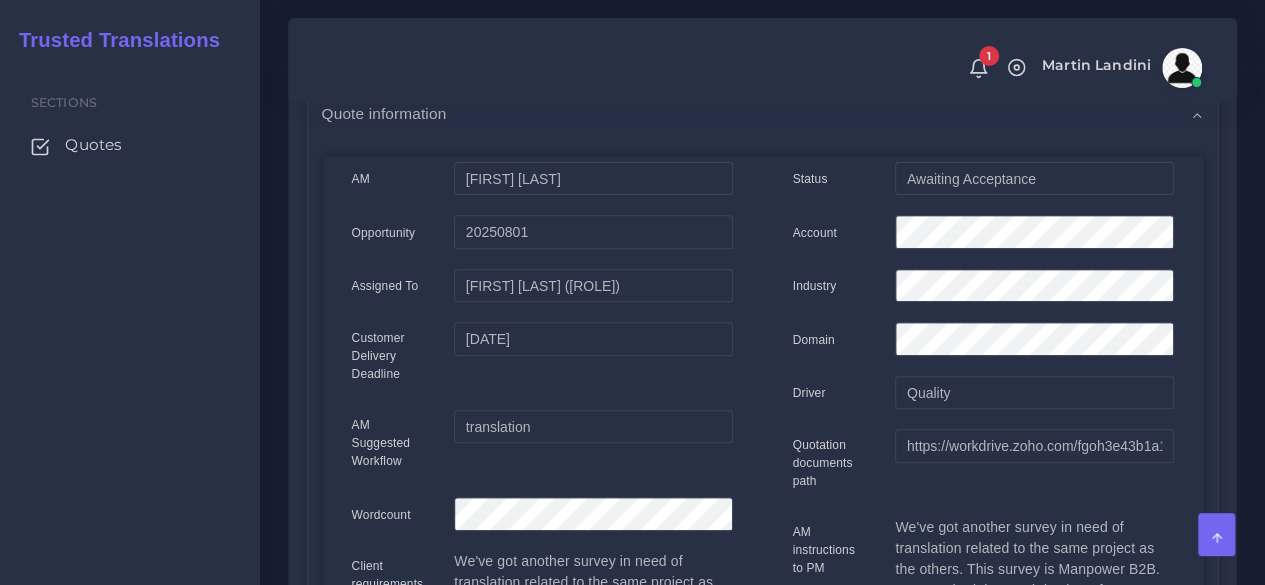 scroll, scrollTop: 0, scrollLeft: 0, axis: both 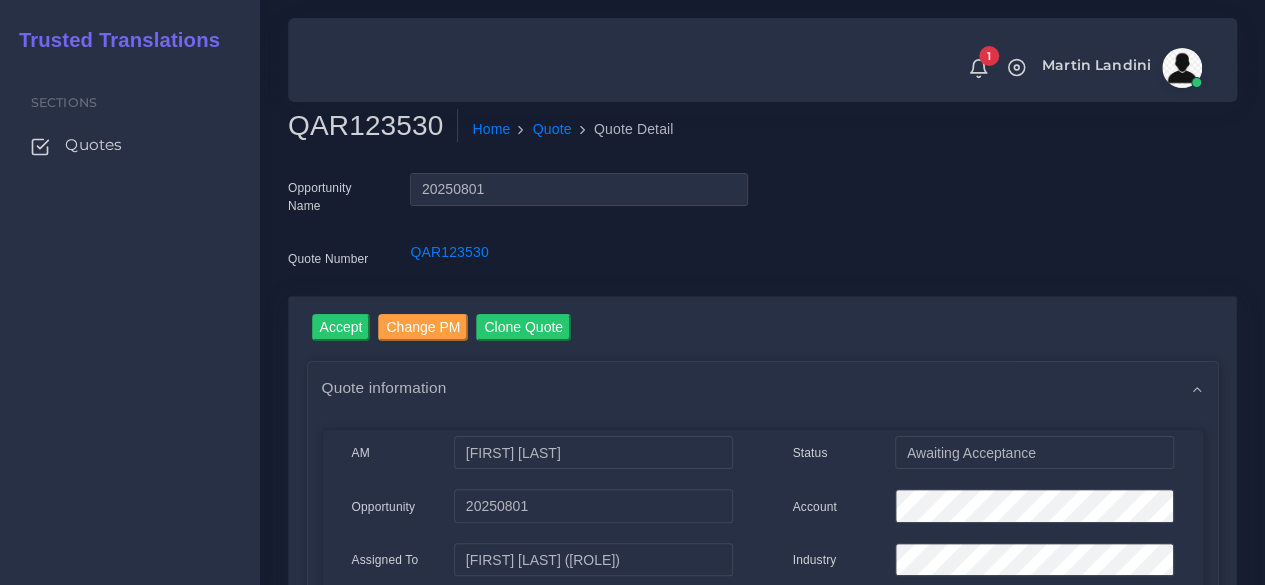 click on "QAR123530" at bounding box center (373, 126) 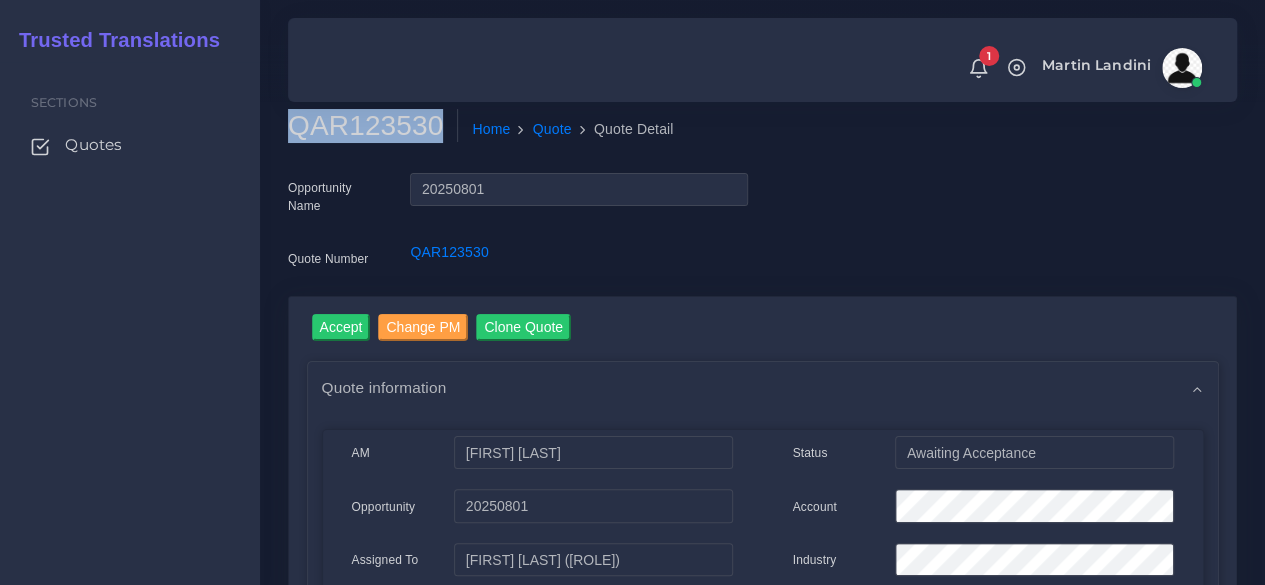 click on "QAR123530" at bounding box center [373, 126] 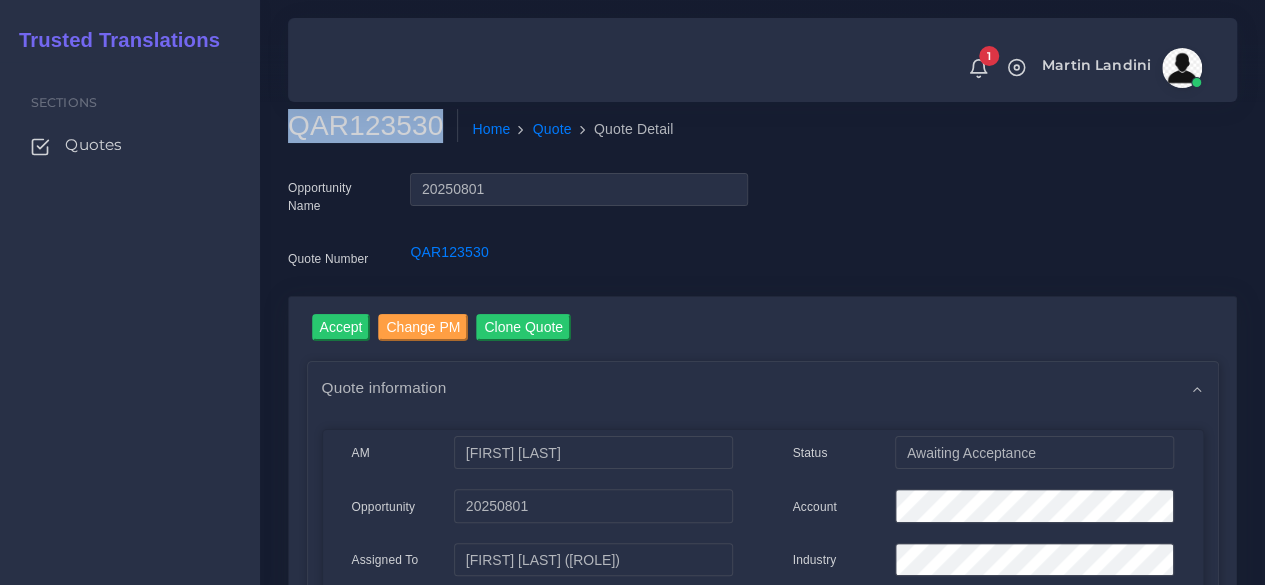 copy on "QAR123530" 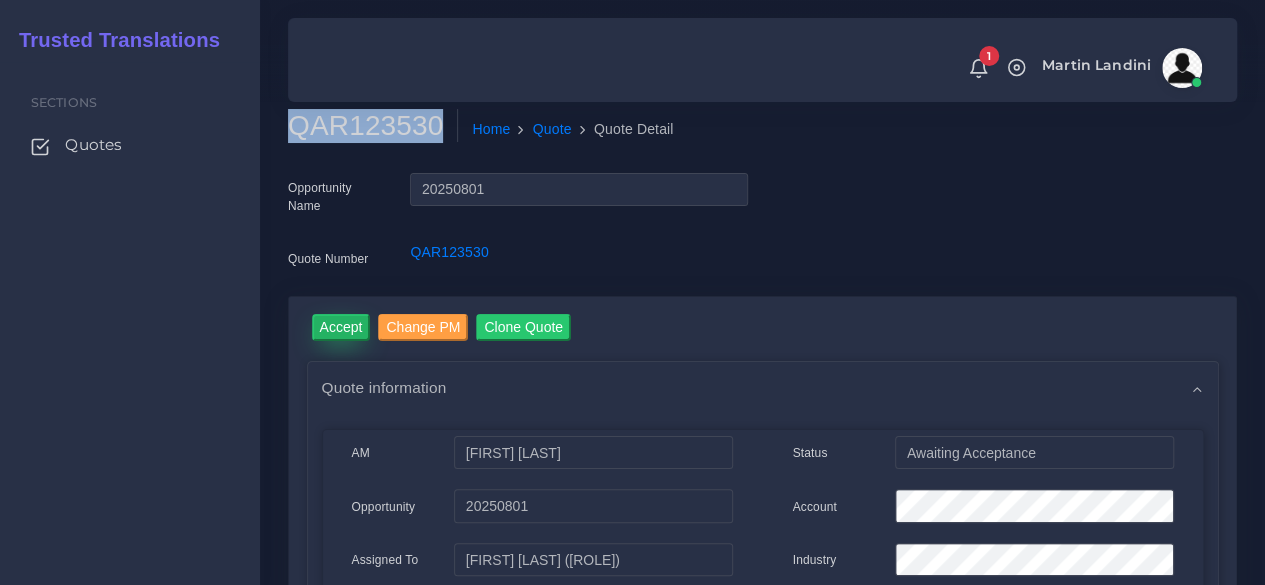 click on "Accept" at bounding box center [341, 327] 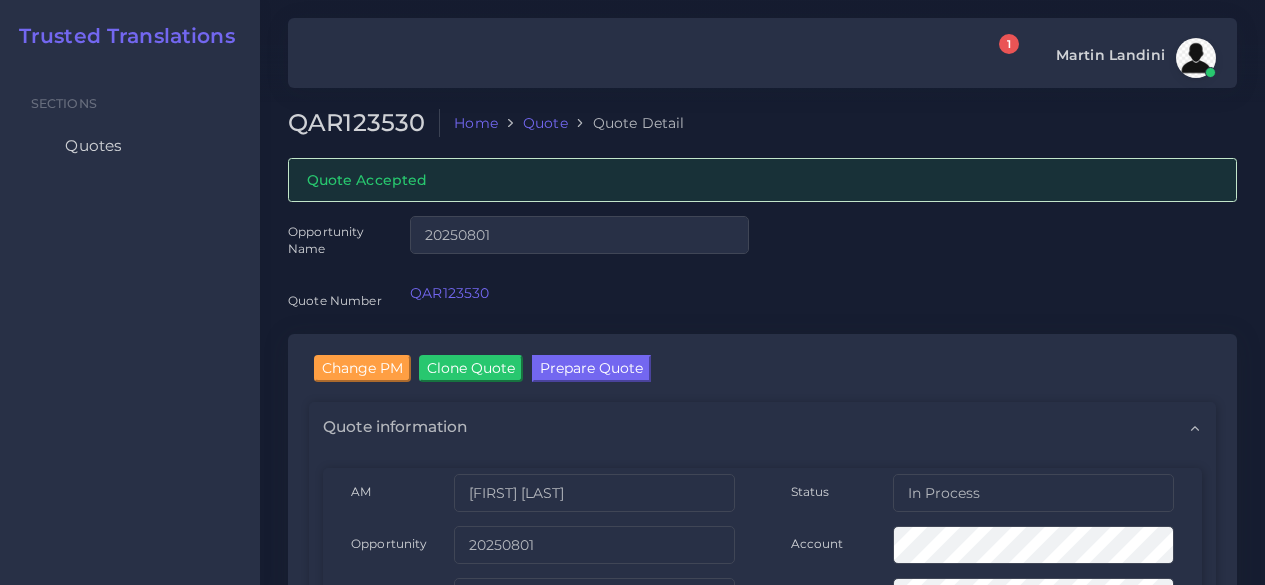 scroll, scrollTop: 0, scrollLeft: 0, axis: both 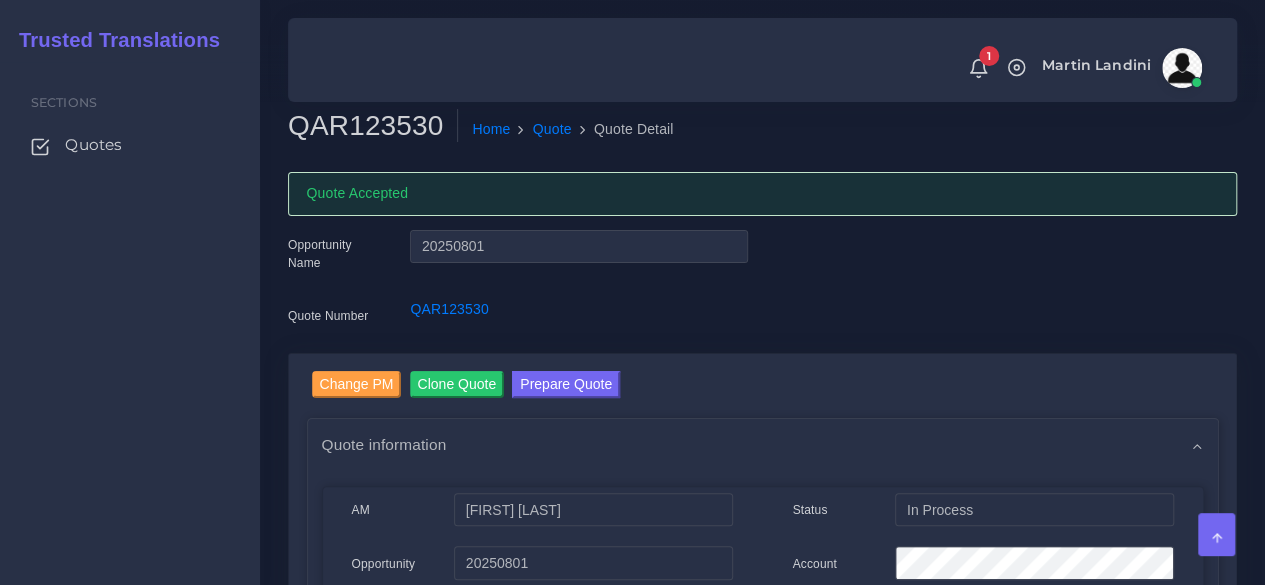 click on "Sections
Quotes" at bounding box center [130, 323] 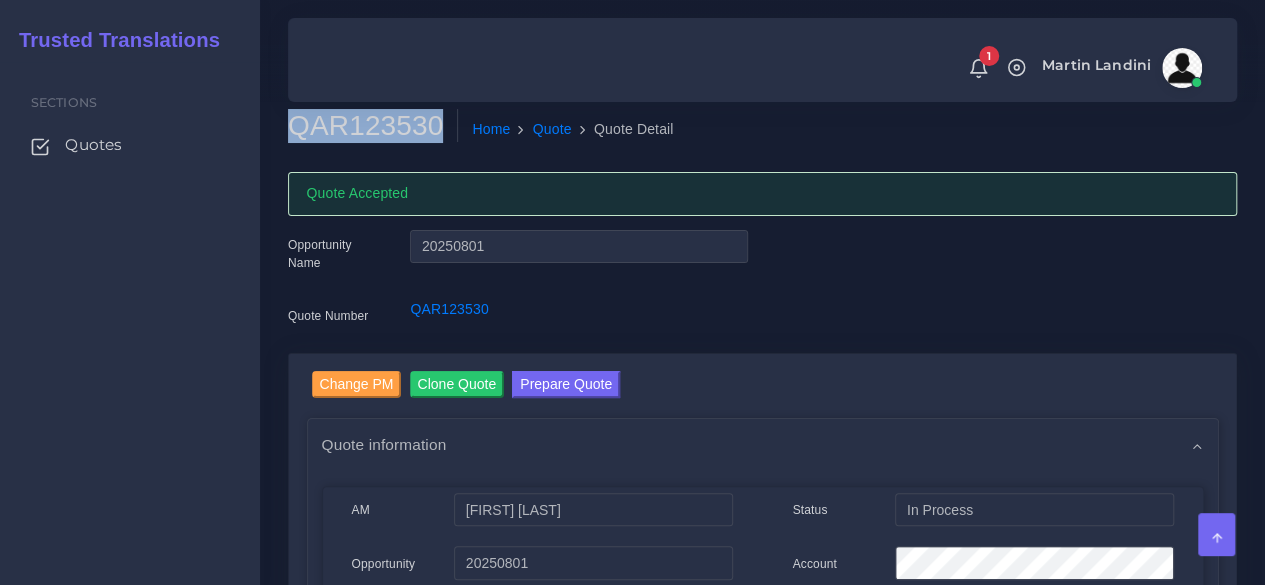 click on "QAR123530" at bounding box center (373, 126) 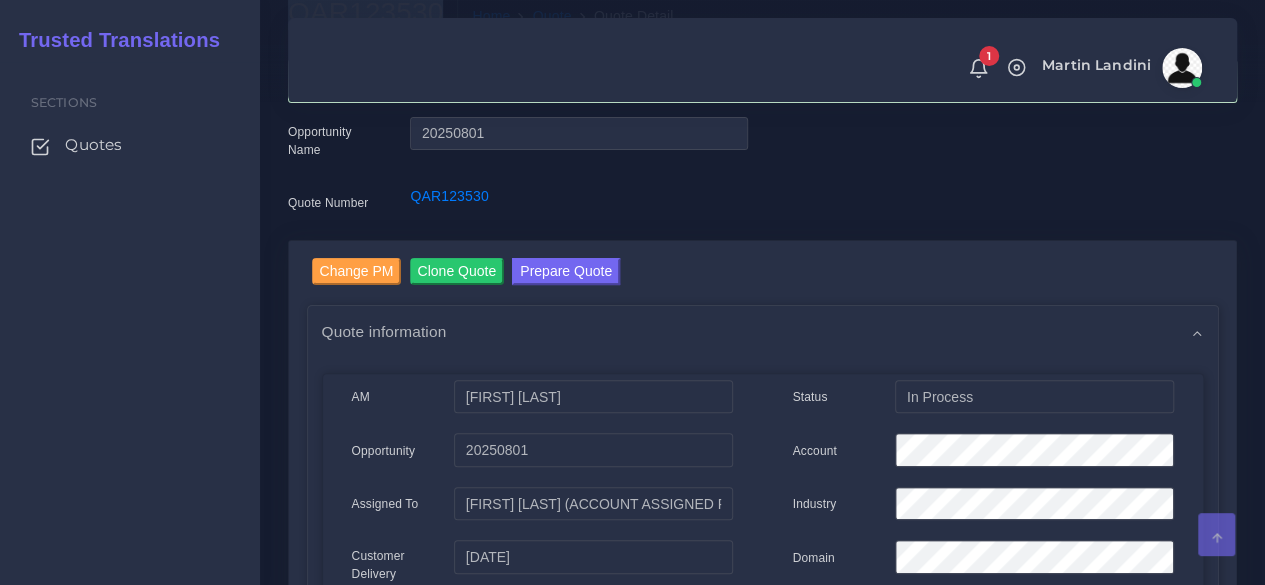 scroll, scrollTop: 200, scrollLeft: 0, axis: vertical 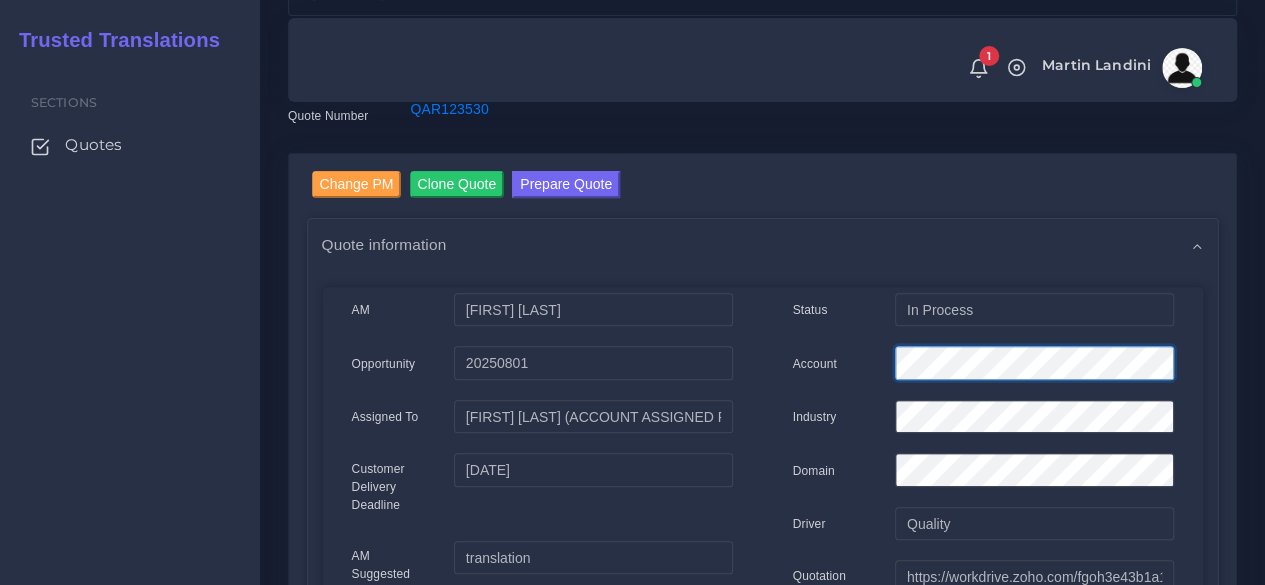 click on "AM
Damian Coliqueo" at bounding box center [763, 835] 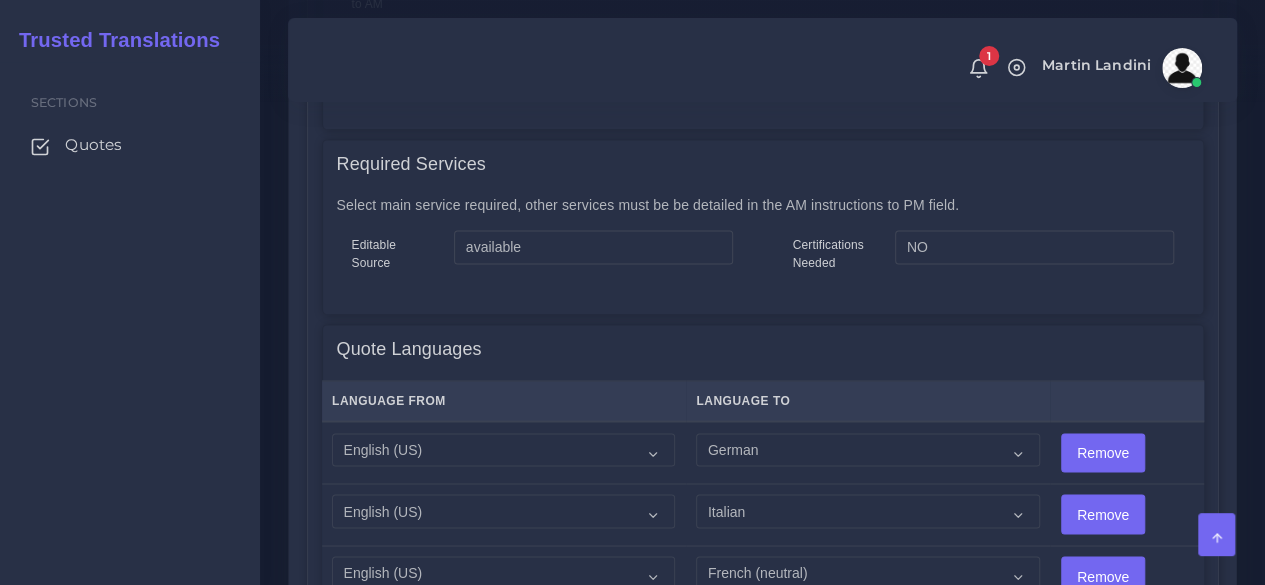 scroll, scrollTop: 1700, scrollLeft: 0, axis: vertical 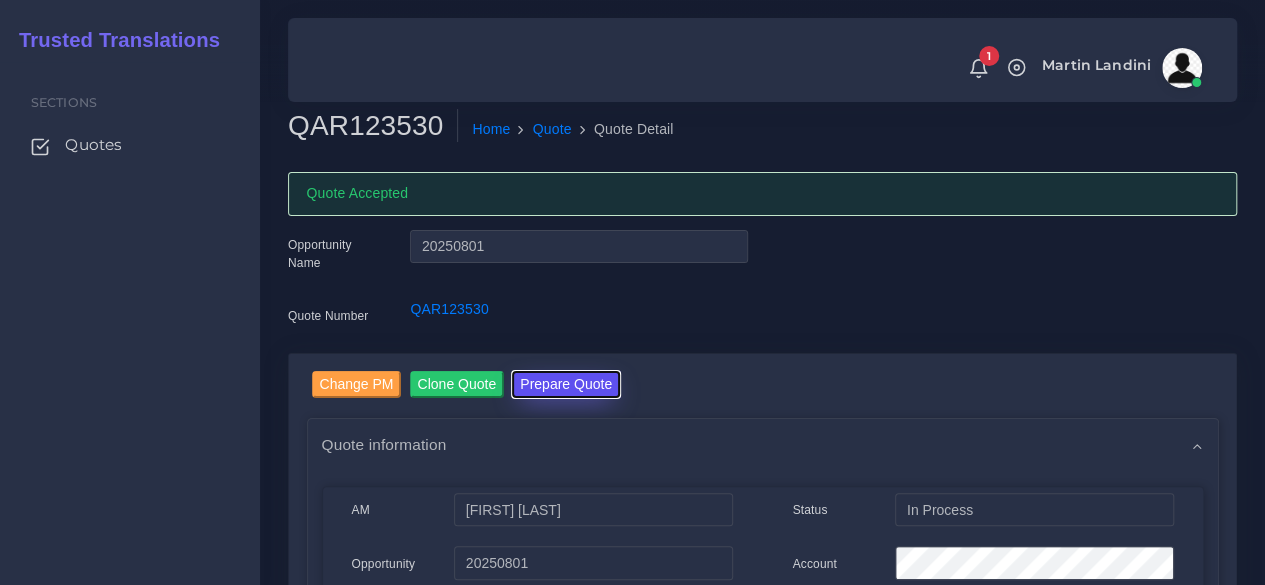 click on "Prepare Quote" at bounding box center [566, 384] 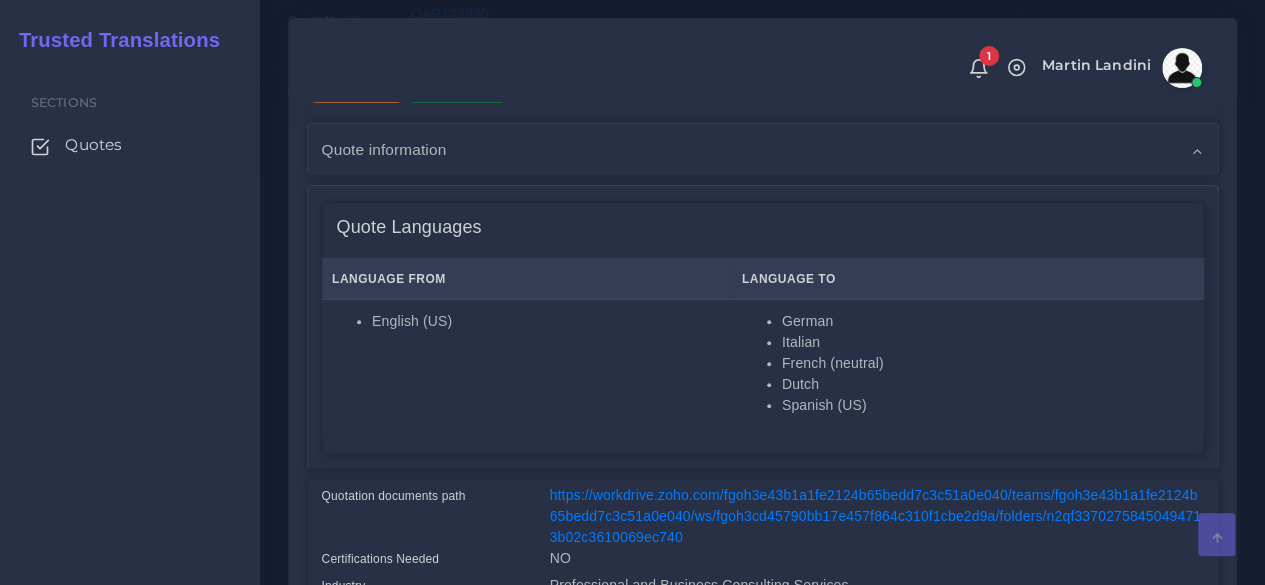 scroll, scrollTop: 500, scrollLeft: 0, axis: vertical 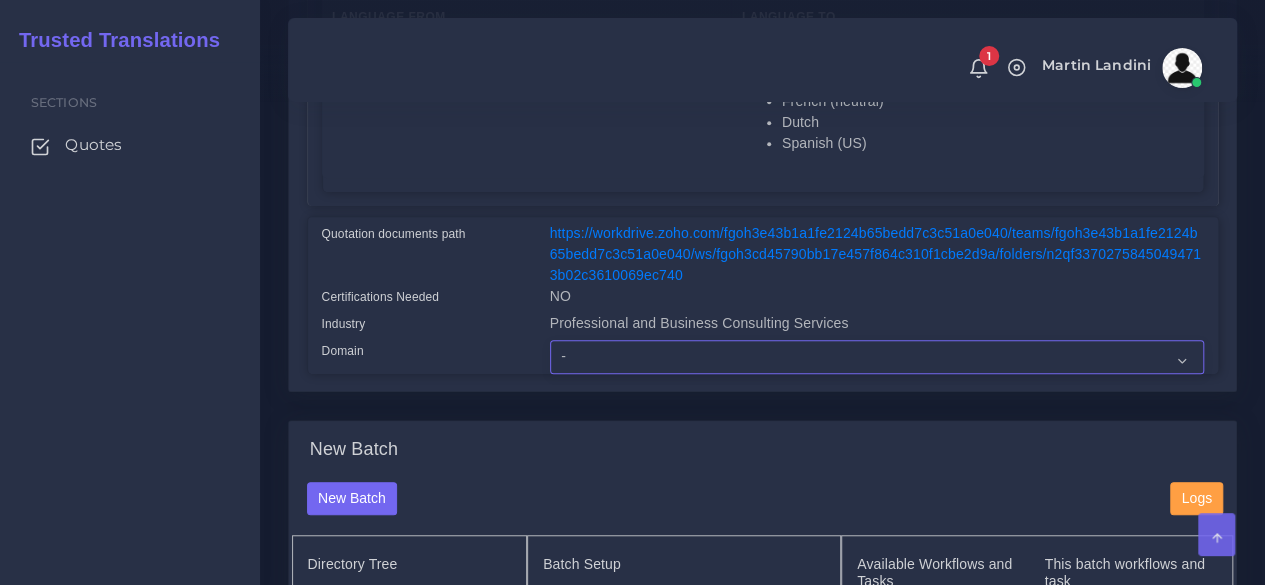click on "-
Advertising and Media
Agriculture, Forestry and Fishing
Architecture, Building and Construction
Automotive
Chemicals
Computer Hardware
Computer Software
Consumer Electronics - Home appliances
Education
Energy, Water, Transportation and Utilities
Finance - Banking
Food Manufacturing and Services
Healthcare and Health Sciences
Hospitality, Leisure, Tourism and Arts
Human Resources - HR
Industrial Electronics
Industrial Manufacturing Insurance" at bounding box center [877, 357] 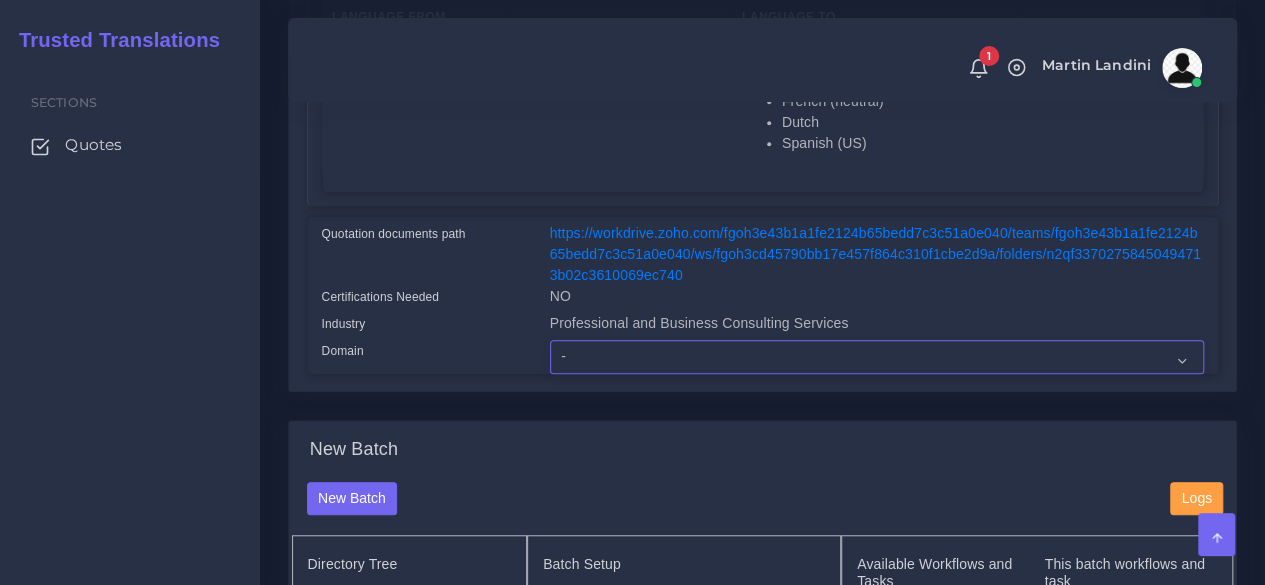 select on "Professional and Business Consulting Services" 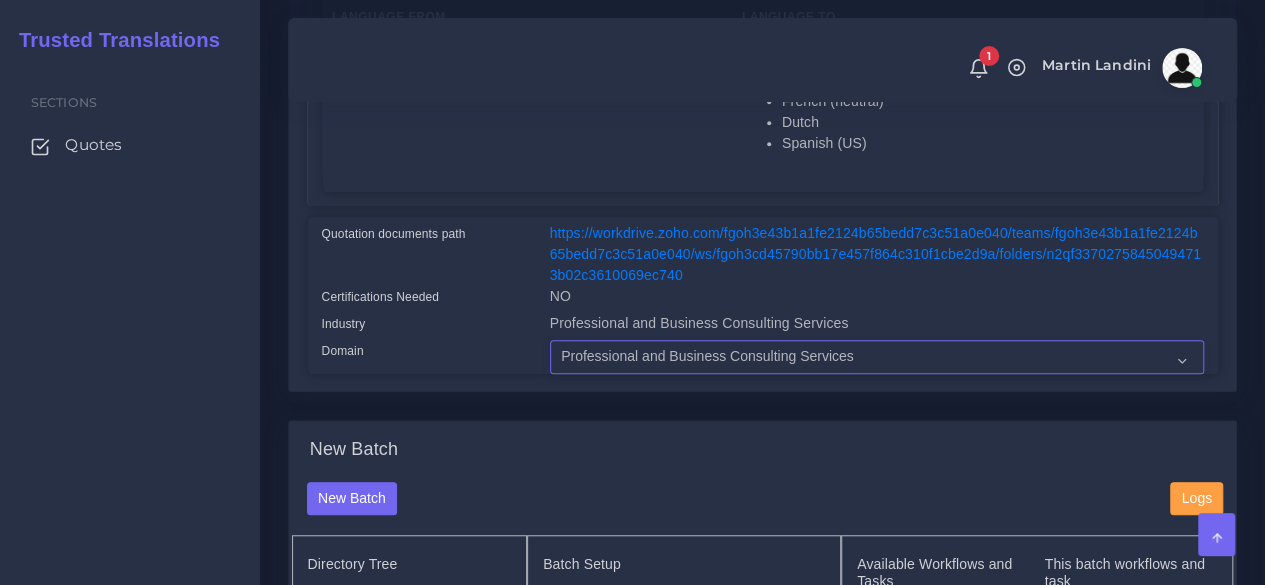 click on "-
Advertising and Media
Agriculture, Forestry and Fishing
Architecture, Building and Construction
Automotive
Chemicals
Computer Hardware
Computer Software
Consumer Electronics - Home appliances
Education
Energy, Water, Transportation and Utilities
Finance - Banking
Food Manufacturing and Services
Healthcare and Health Sciences
Hospitality, Leisure, Tourism and Arts
Human Resources - HR
Industrial Electronics
Industrial Manufacturing Insurance" at bounding box center (877, 357) 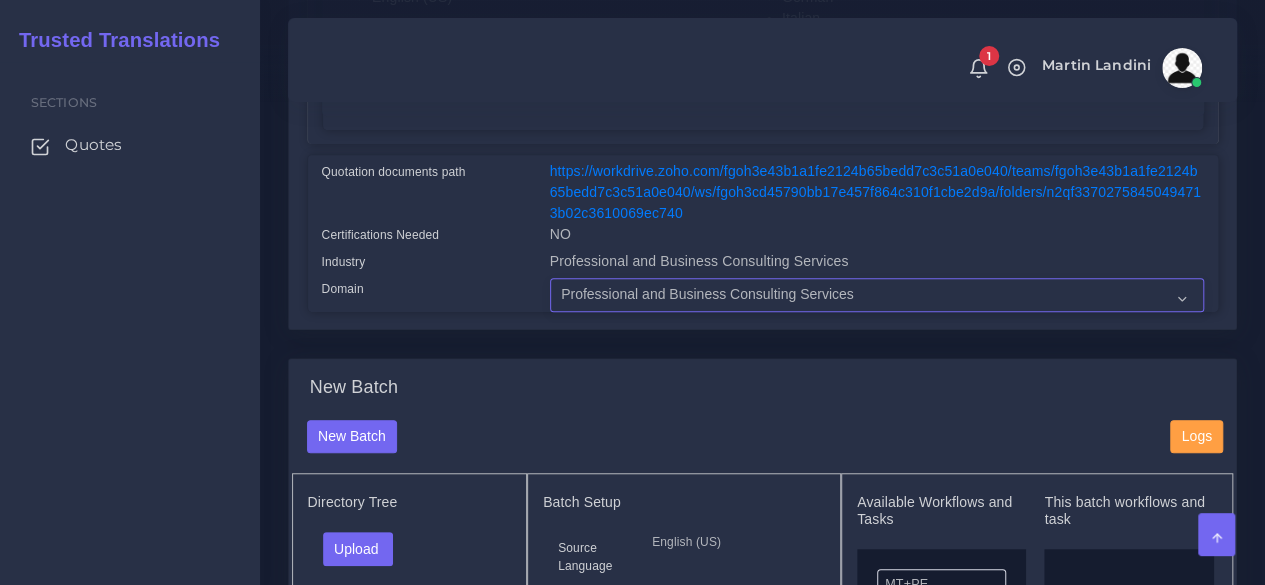 scroll, scrollTop: 800, scrollLeft: 0, axis: vertical 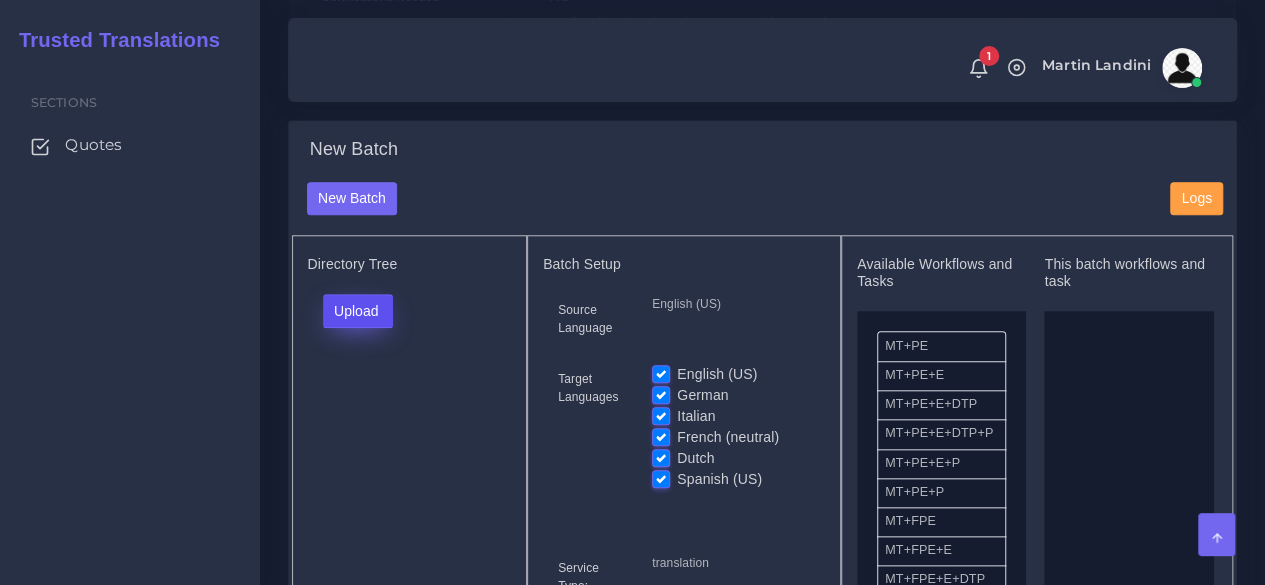 click on "Upload" at bounding box center (358, 311) 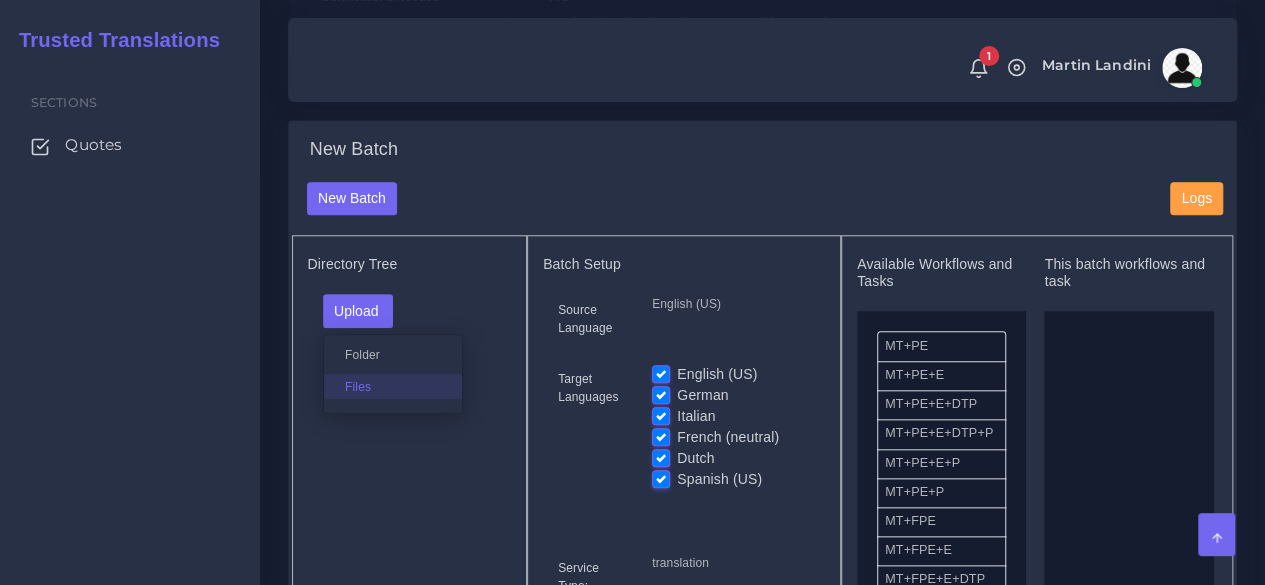 click on "Files" at bounding box center [393, 386] 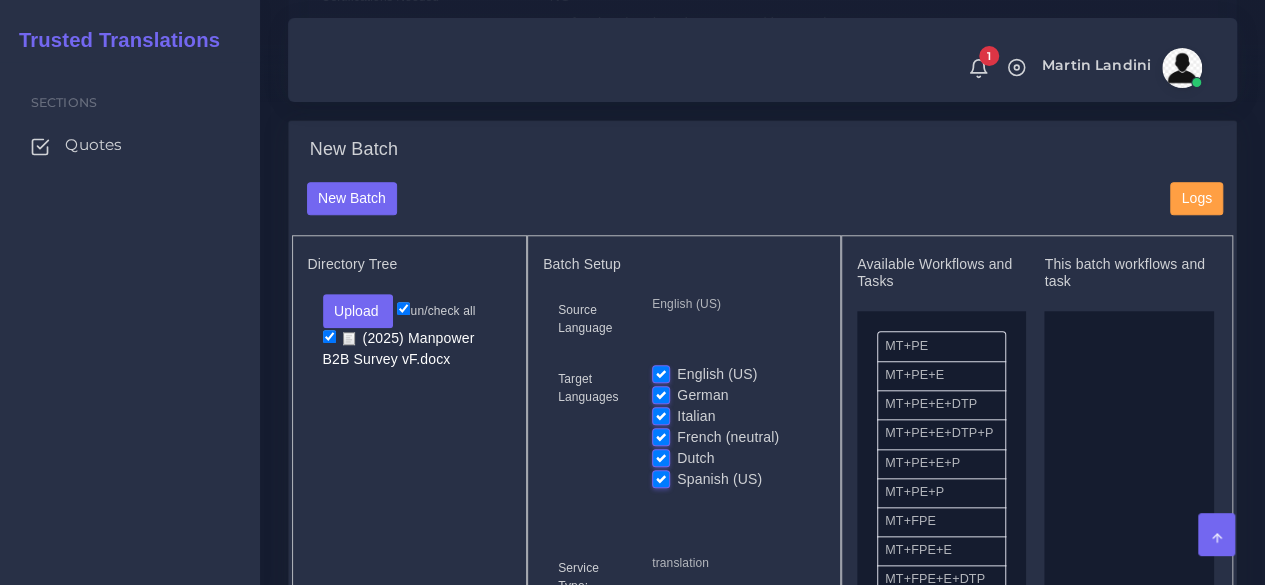 click on "English (US)" at bounding box center [717, 374] 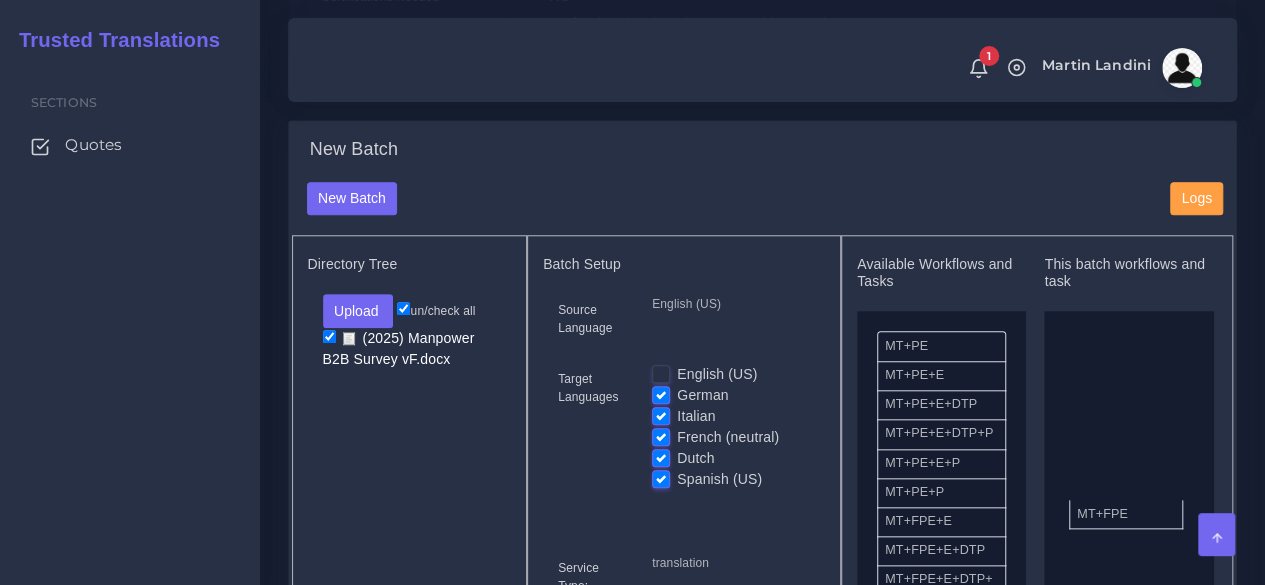 drag, startPoint x: 936, startPoint y: 539, endPoint x: 1070, endPoint y: 505, distance: 138.24615 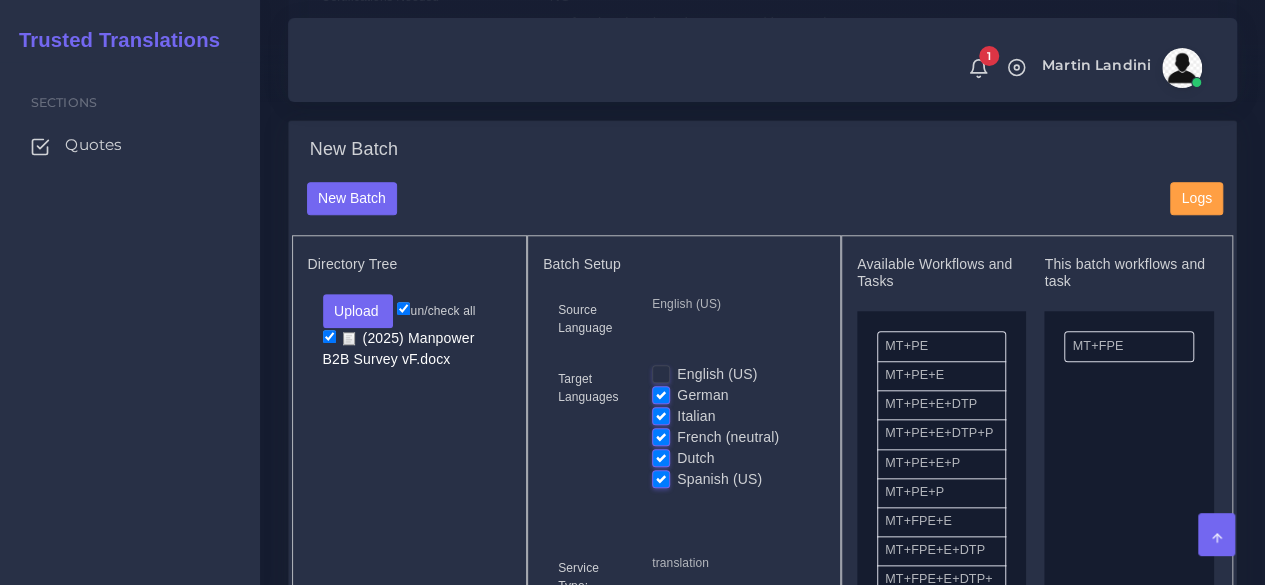 scroll, scrollTop: 1300, scrollLeft: 0, axis: vertical 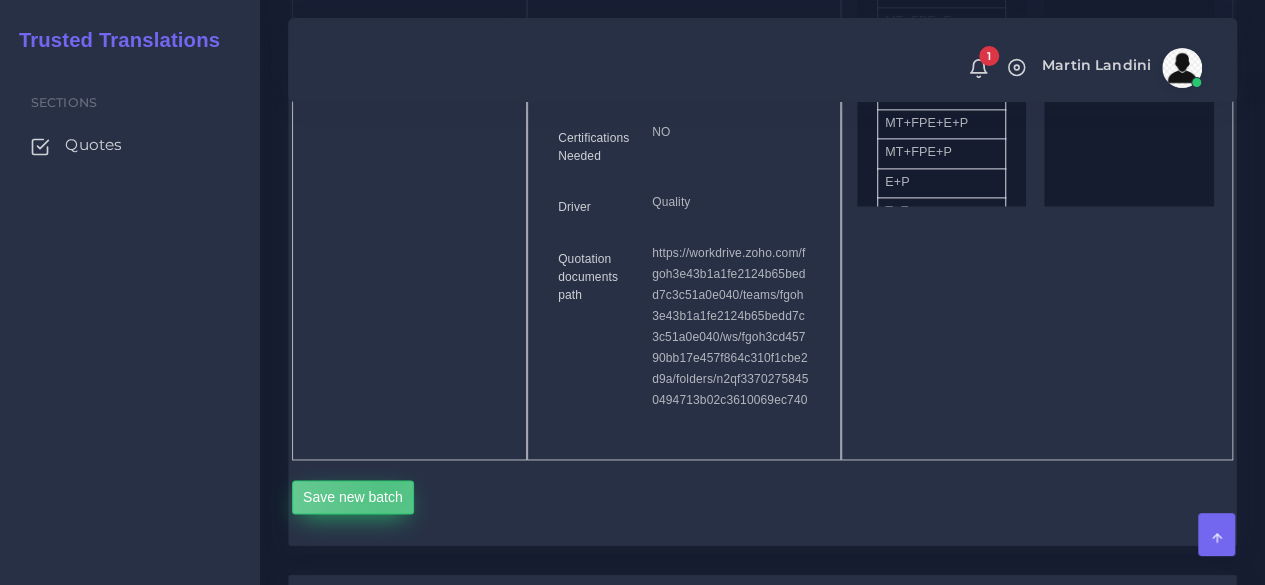 click on "Save new batch" at bounding box center (353, 497) 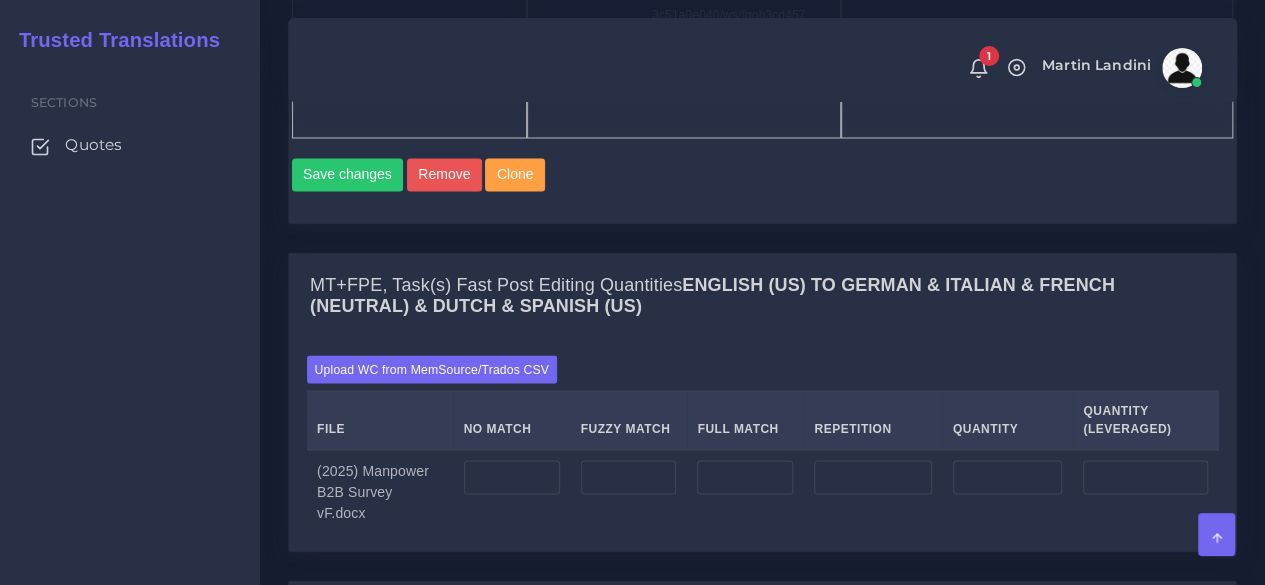 scroll, scrollTop: 1800, scrollLeft: 0, axis: vertical 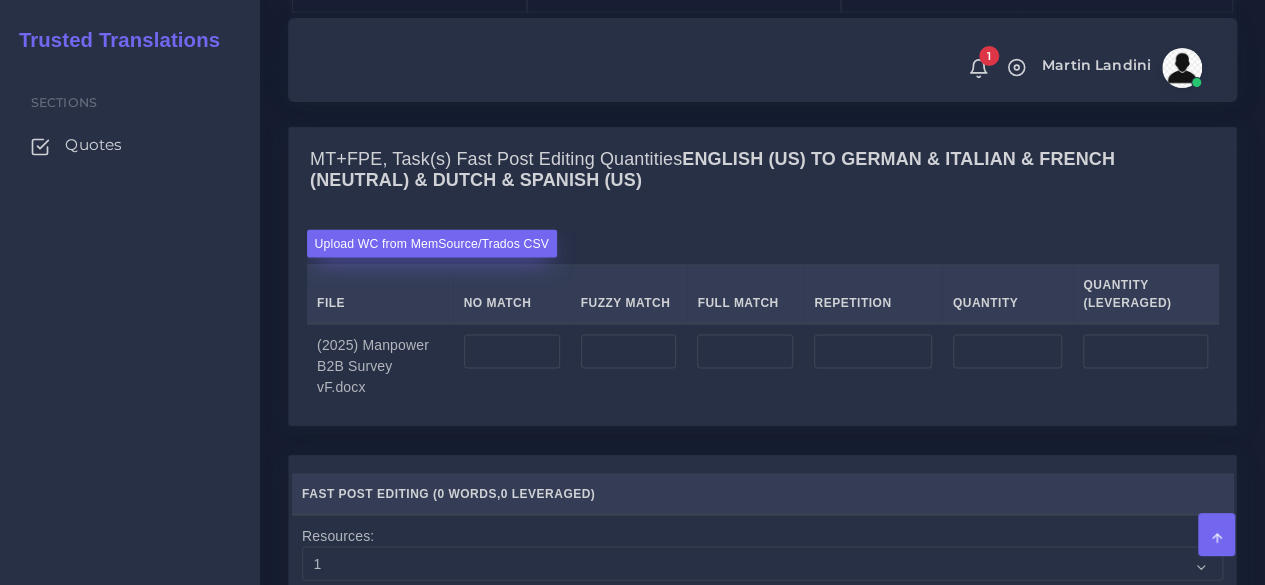 click on "Upload WC from MemSource/Trados CSV" at bounding box center [432, 242] 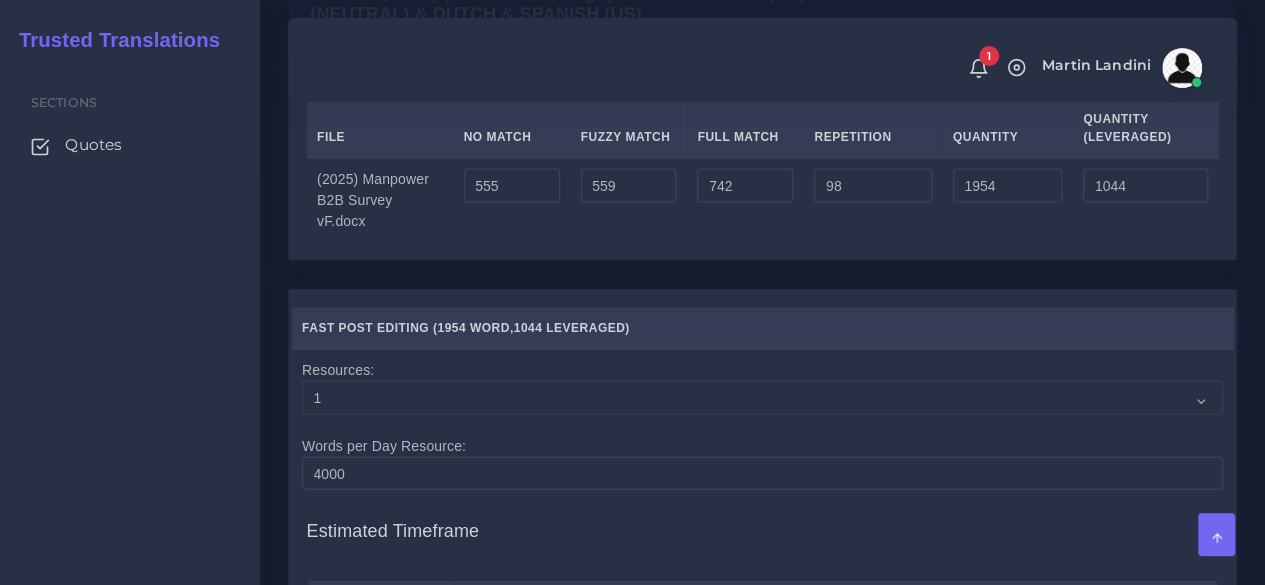scroll, scrollTop: 2300, scrollLeft: 0, axis: vertical 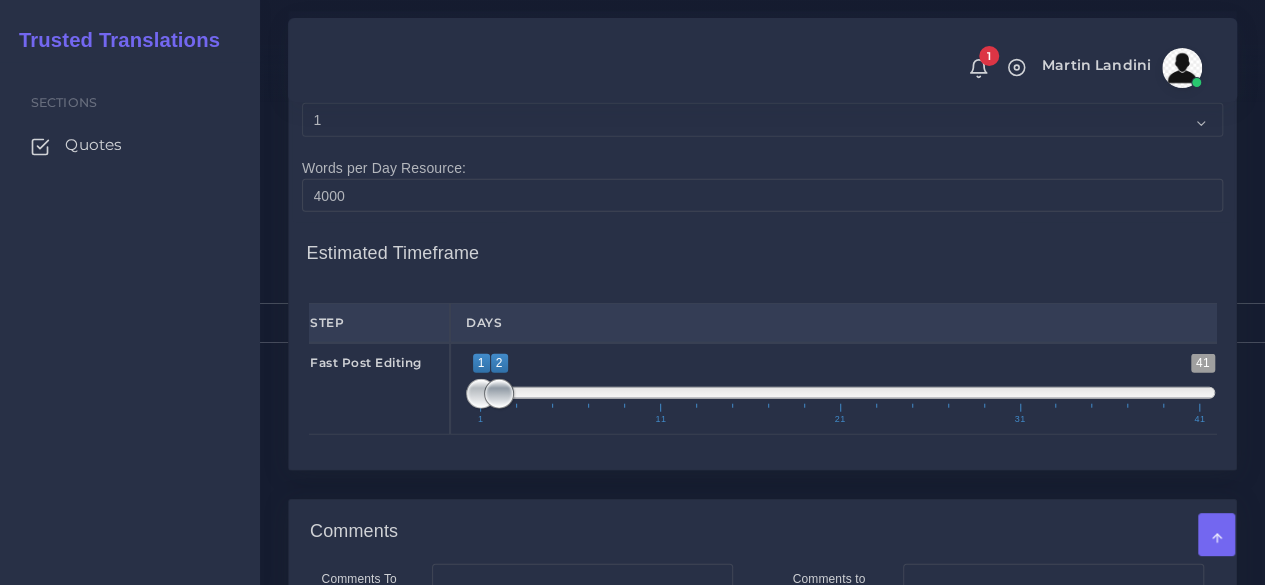 type on "1;1" 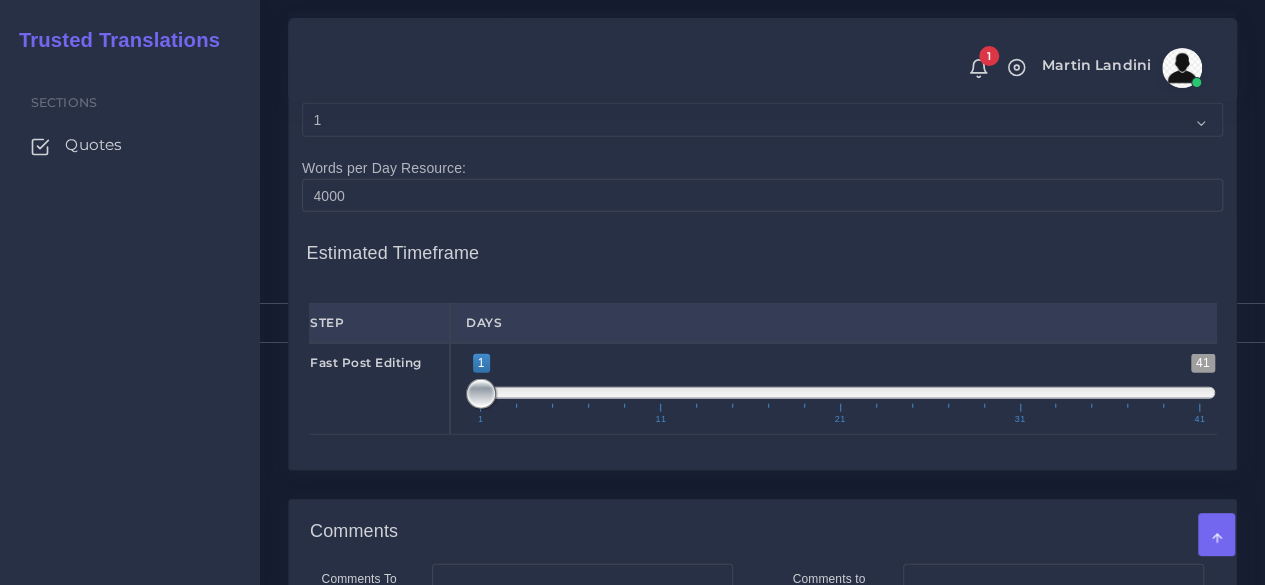 drag, startPoint x: 496, startPoint y: 365, endPoint x: 479, endPoint y: 367, distance: 17.117243 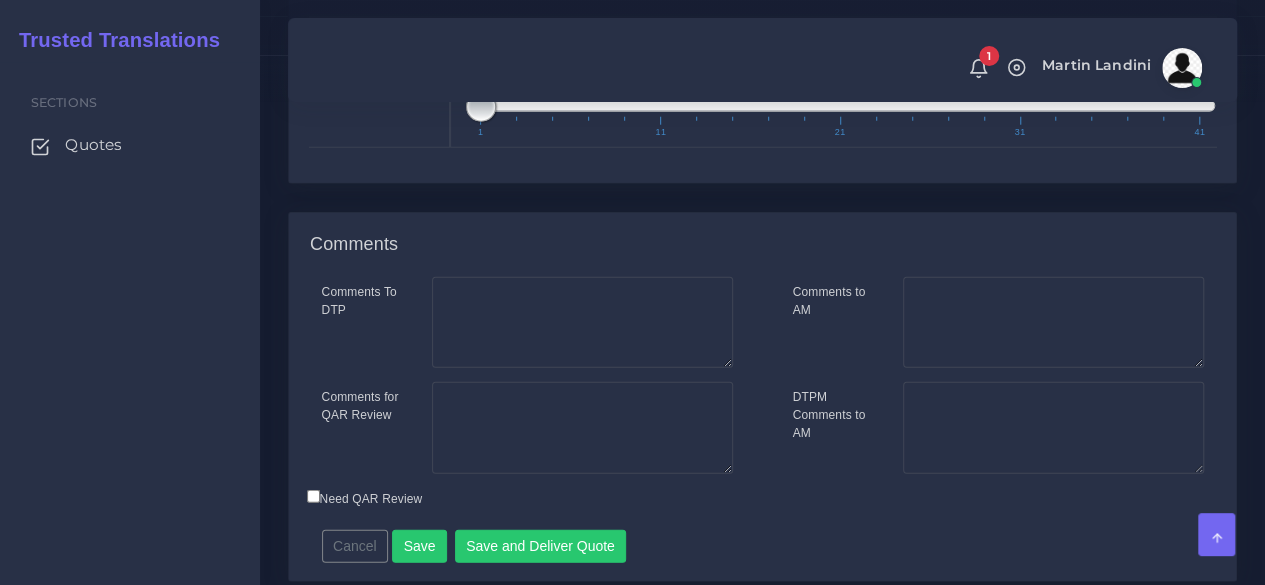 scroll, scrollTop: 2628, scrollLeft: 0, axis: vertical 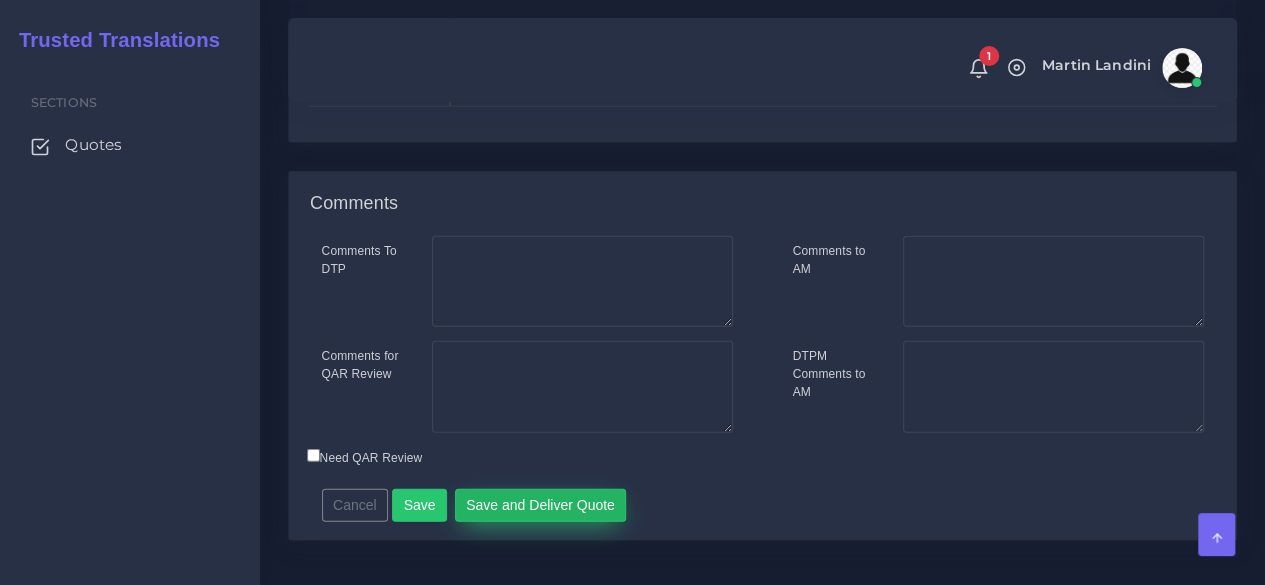 click on "Save and  Deliver Quote" at bounding box center (541, 506) 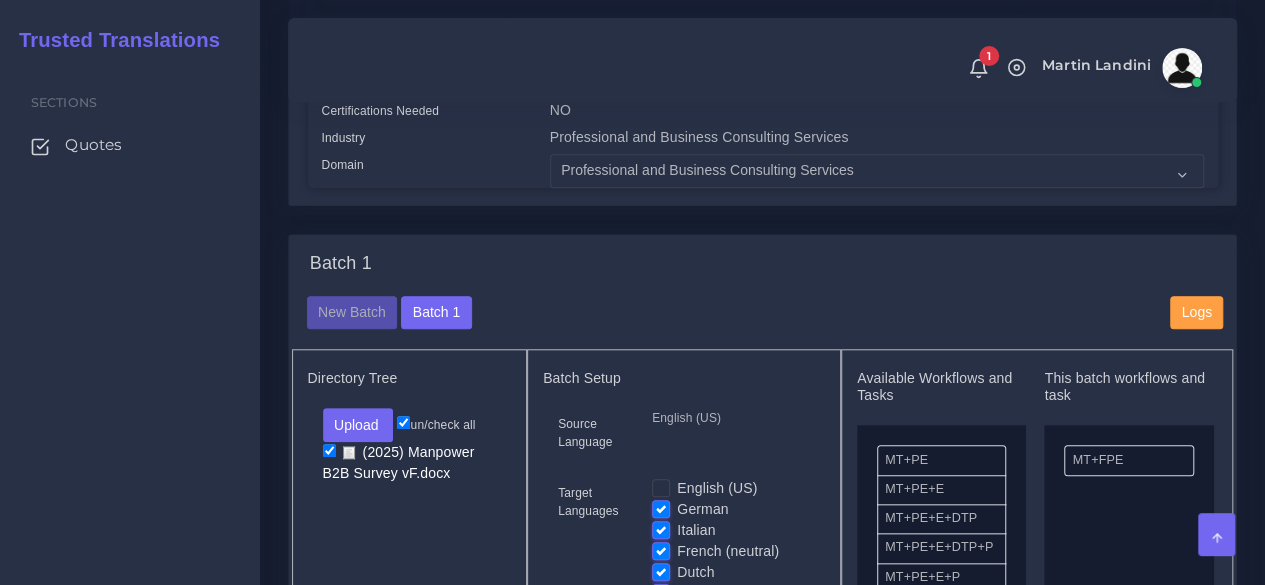 scroll, scrollTop: 728, scrollLeft: 0, axis: vertical 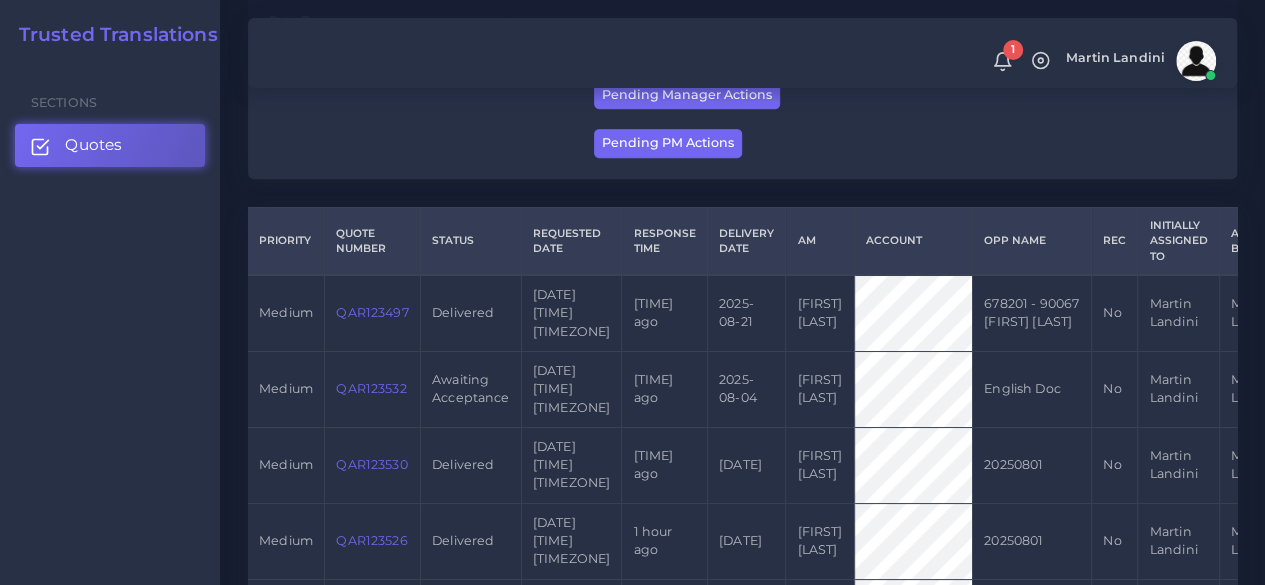 click on "QAR123532" at bounding box center [371, 388] 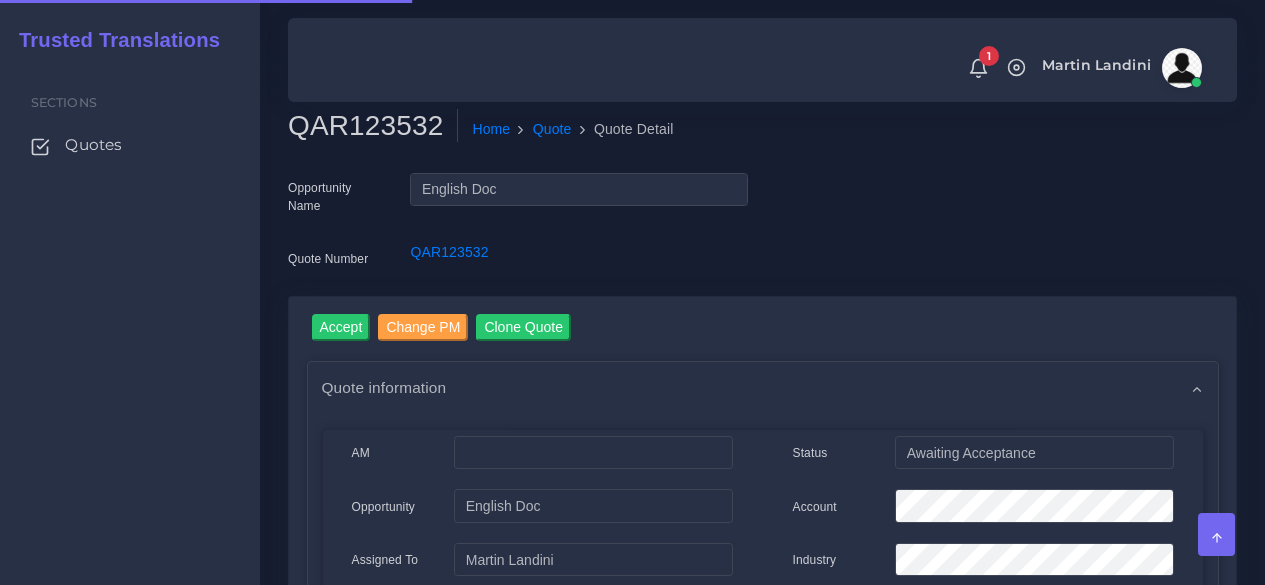 scroll, scrollTop: 0, scrollLeft: 0, axis: both 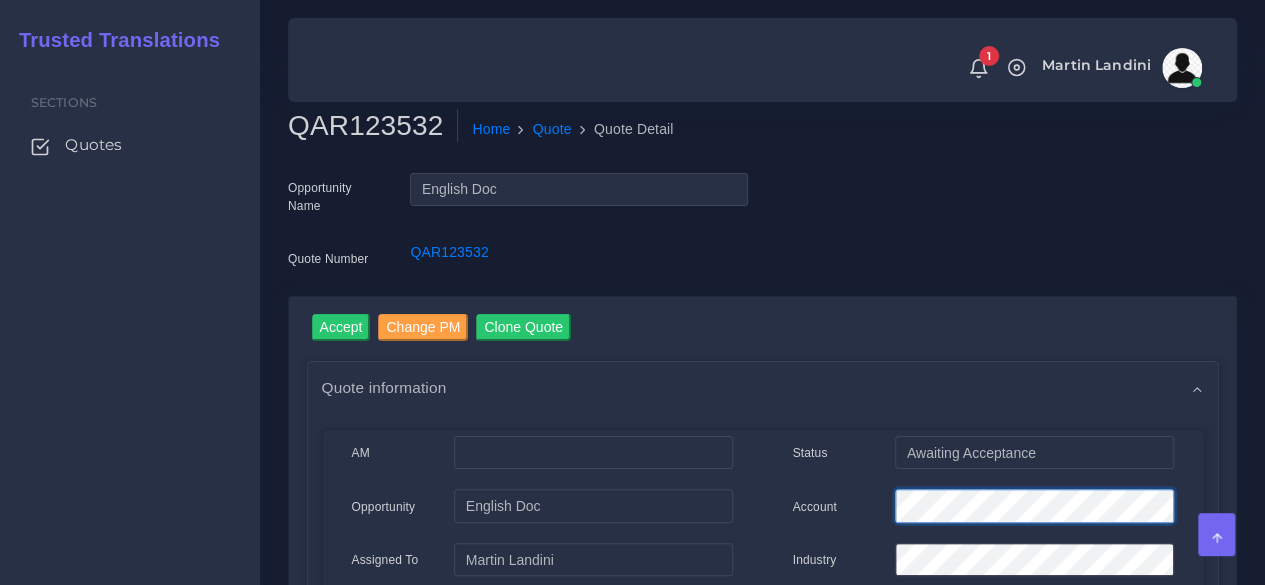 click on "Account" at bounding box center [983, 509] 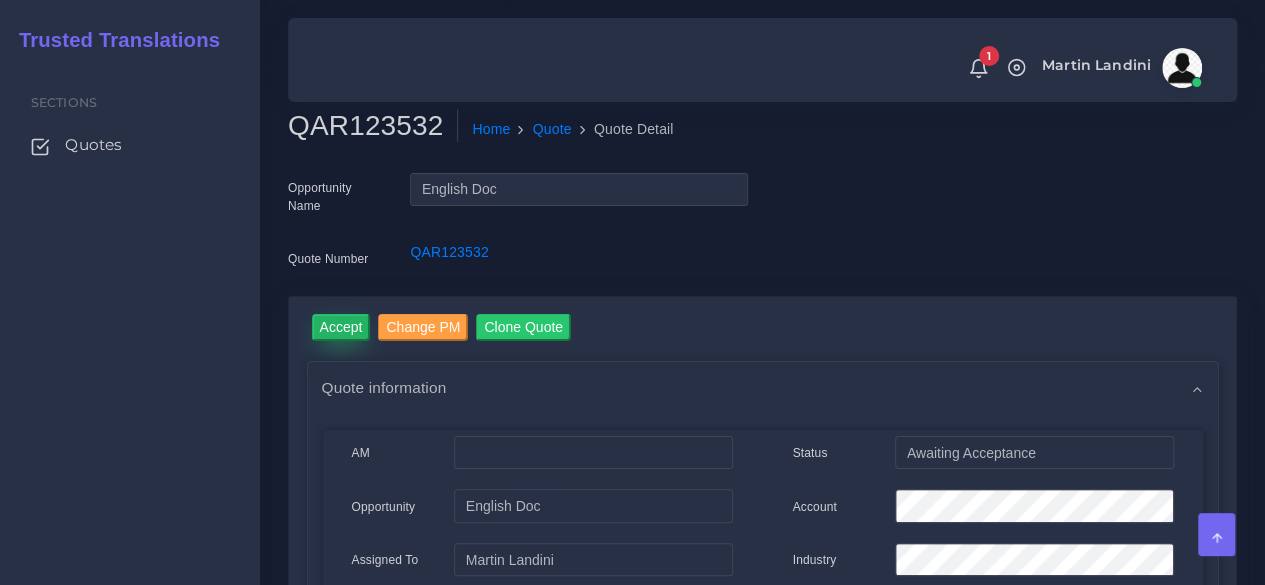 click on "Accept" at bounding box center (341, 327) 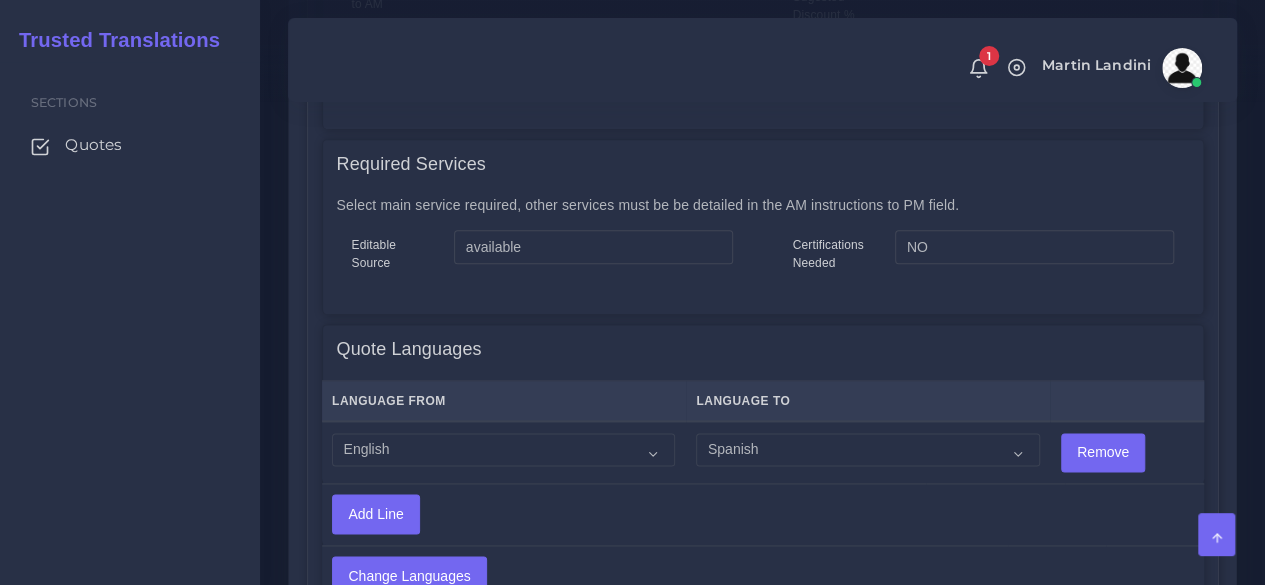 scroll, scrollTop: 1200, scrollLeft: 0, axis: vertical 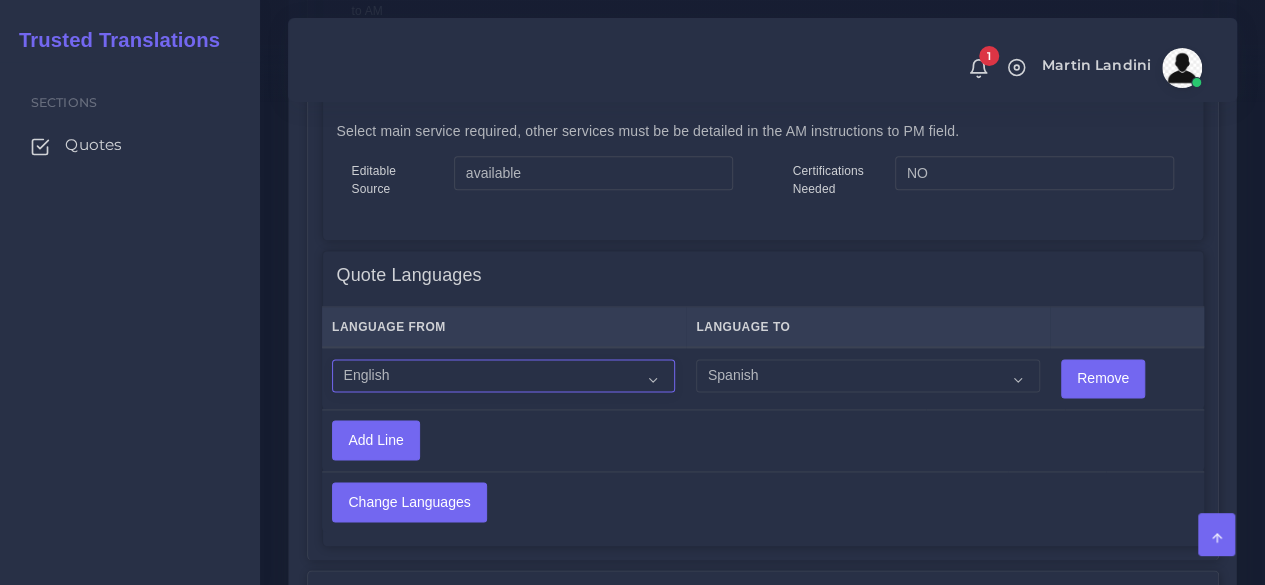 click on "Acoli
Afar
Afrikaans
Akan
Akateko
Albanian
American Sign Language (ASL)
Amharic
Arabic" at bounding box center [503, 376] 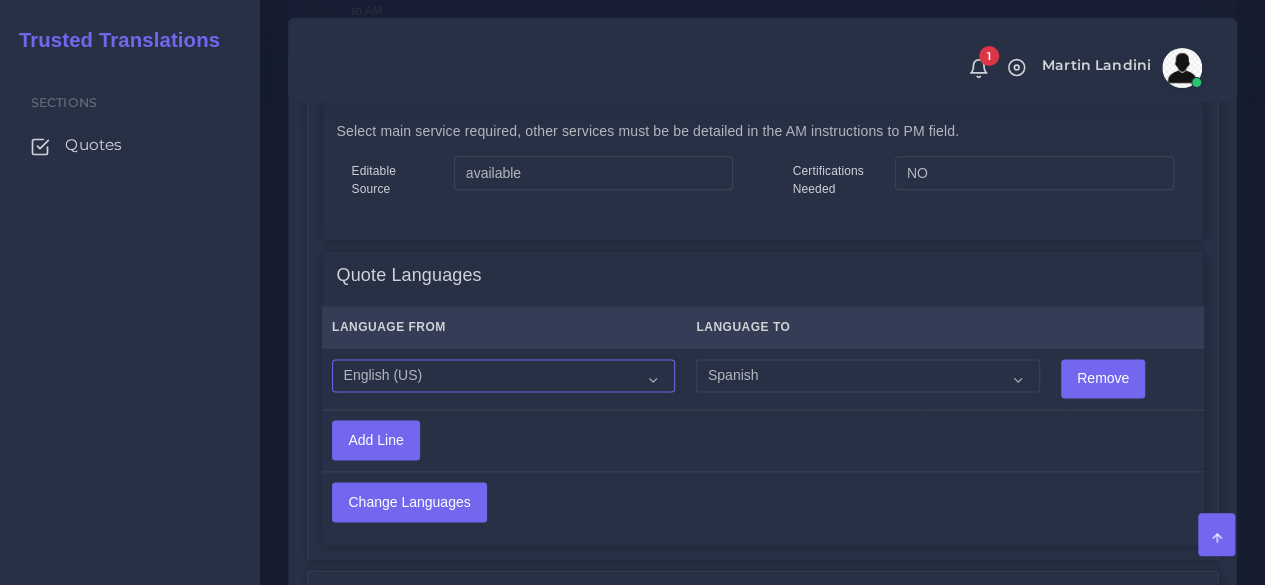 click on "Acoli
Afar
Afrikaans
Akan
Akateko
Albanian
American Sign Language (ASL)
Amharic
Arabic" at bounding box center (503, 376) 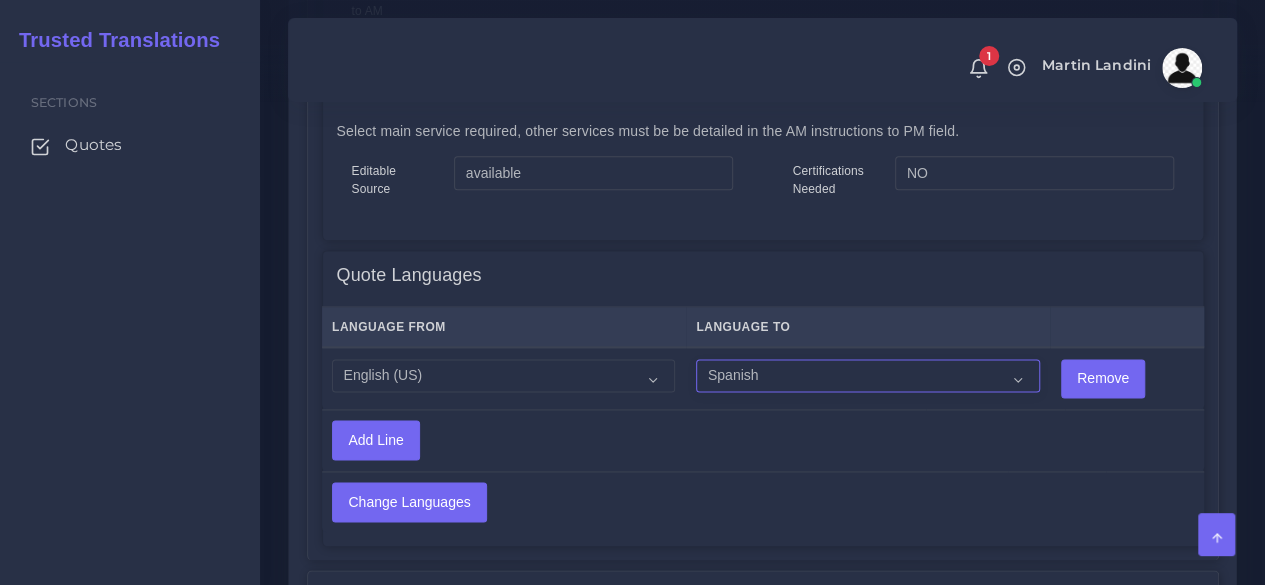 click on "Acoli
Afar
Afrikaans
Akan
Akateko
Albanian
American Sign Language (ASL)
Amharic
Arabic
Arabic (Egypt)" at bounding box center (867, 376) 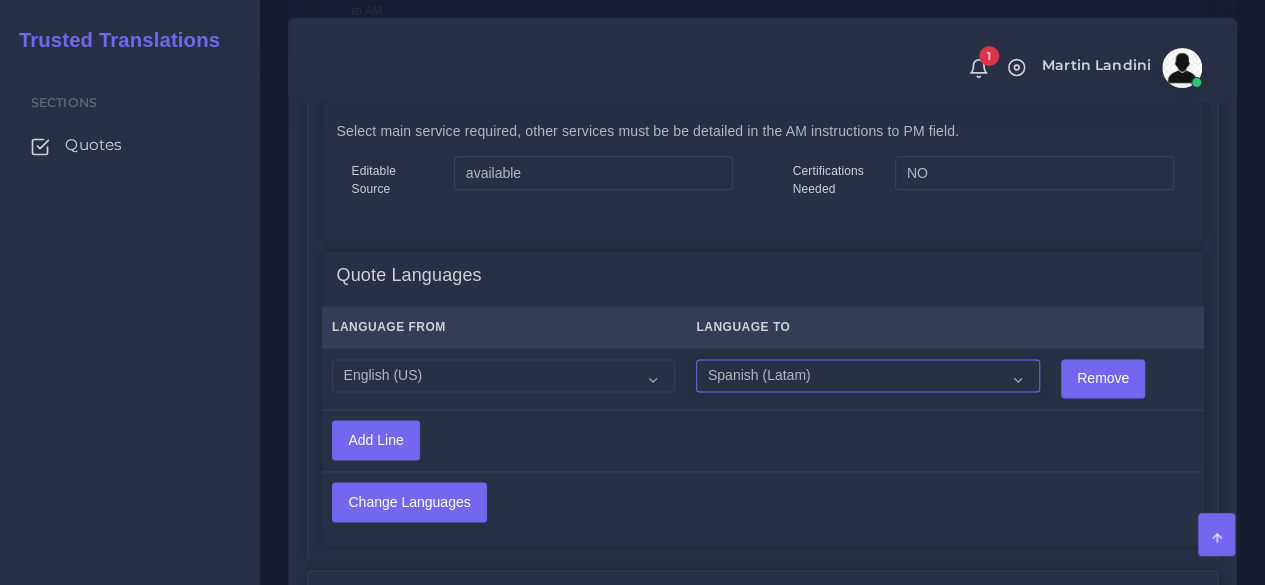 click on "Acoli
Afar
Afrikaans
Akan
Akateko
Albanian
American Sign Language (ASL)
Amharic
Arabic
Arabic (Egypt)" at bounding box center (867, 376) 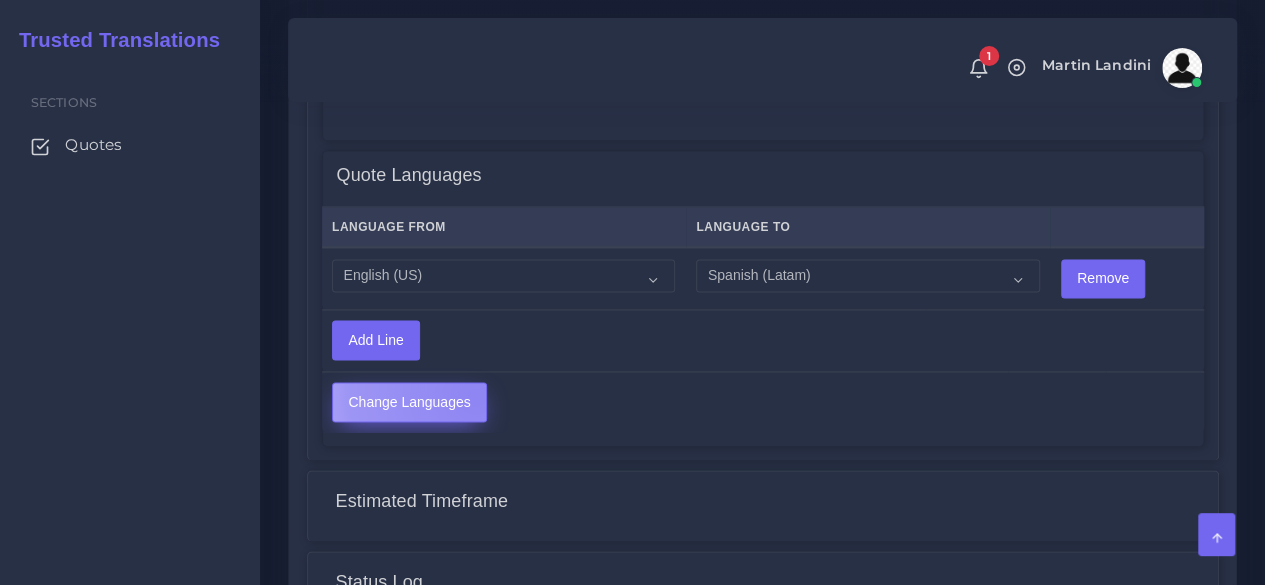click on "Change Languages" at bounding box center [409, 402] 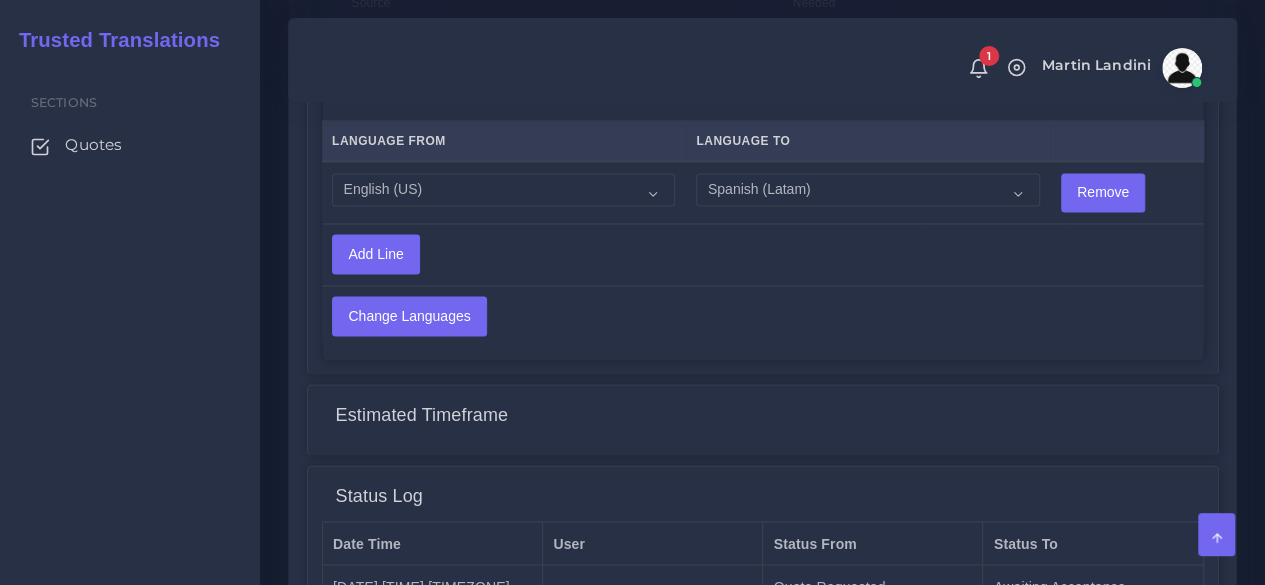 scroll, scrollTop: 1683, scrollLeft: 0, axis: vertical 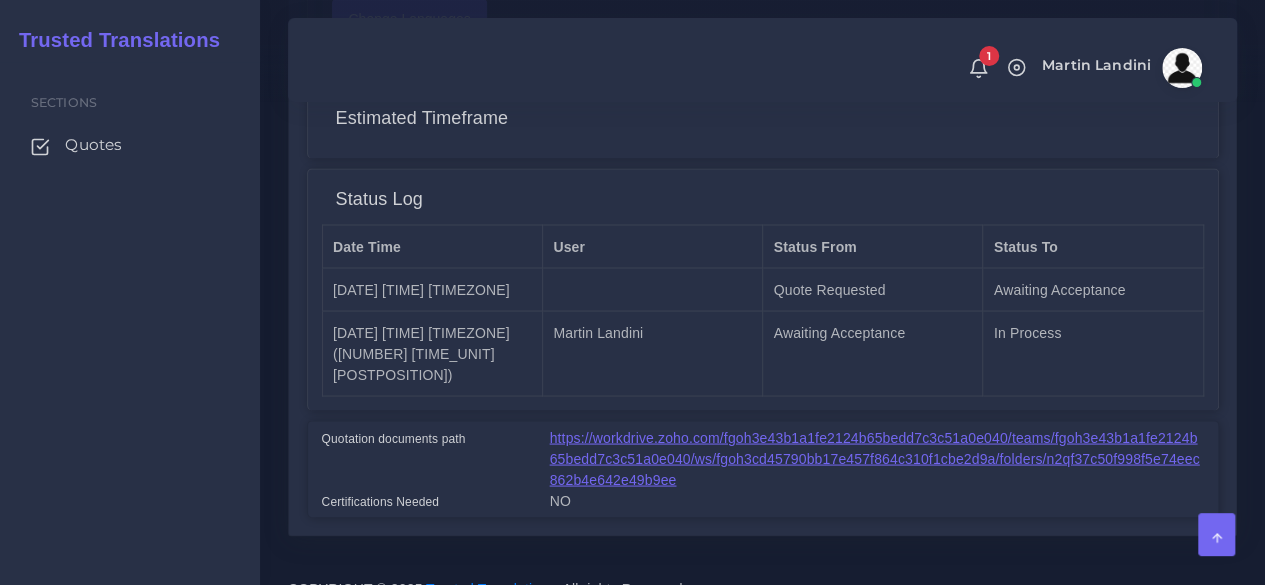 click on "https://workdrive.zoho.com/fgoh3e43b1a1fe2124b65bedd7c3c51a0e040/teams/fgoh3e43b1a1fe2124b65bedd7c3c51a0e040/ws/fgoh3cd45790bb17e457f864c310f1cbe2d9a/folders/n2qf37c50f998f5e74eec862b4e642e49b9ee" at bounding box center (875, 458) 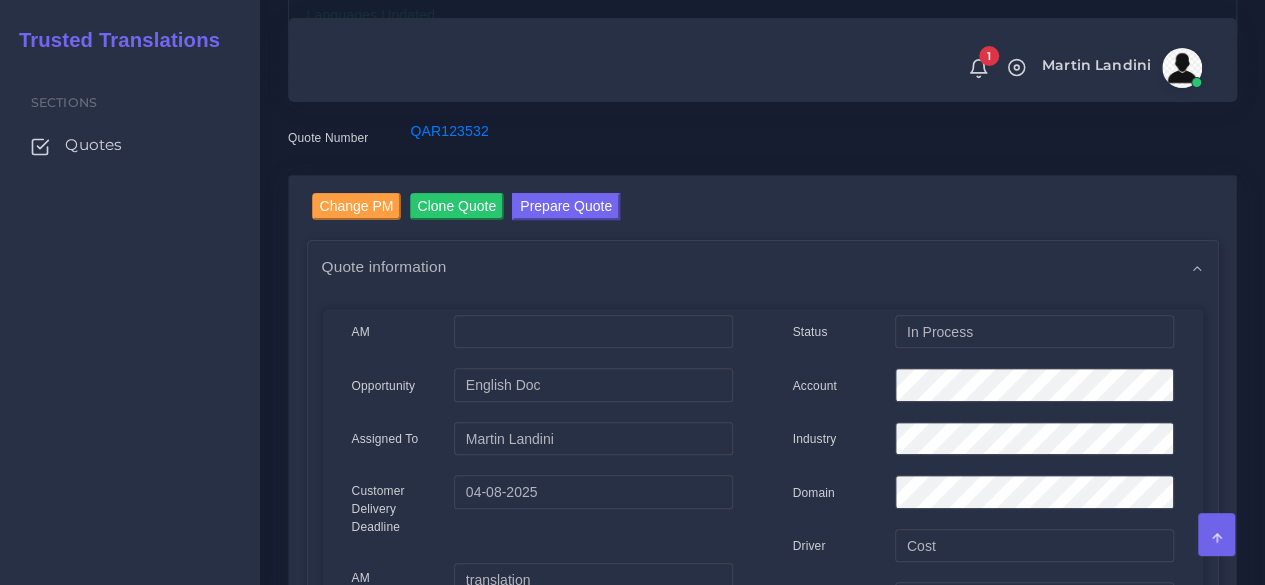 scroll, scrollTop: 83, scrollLeft: 0, axis: vertical 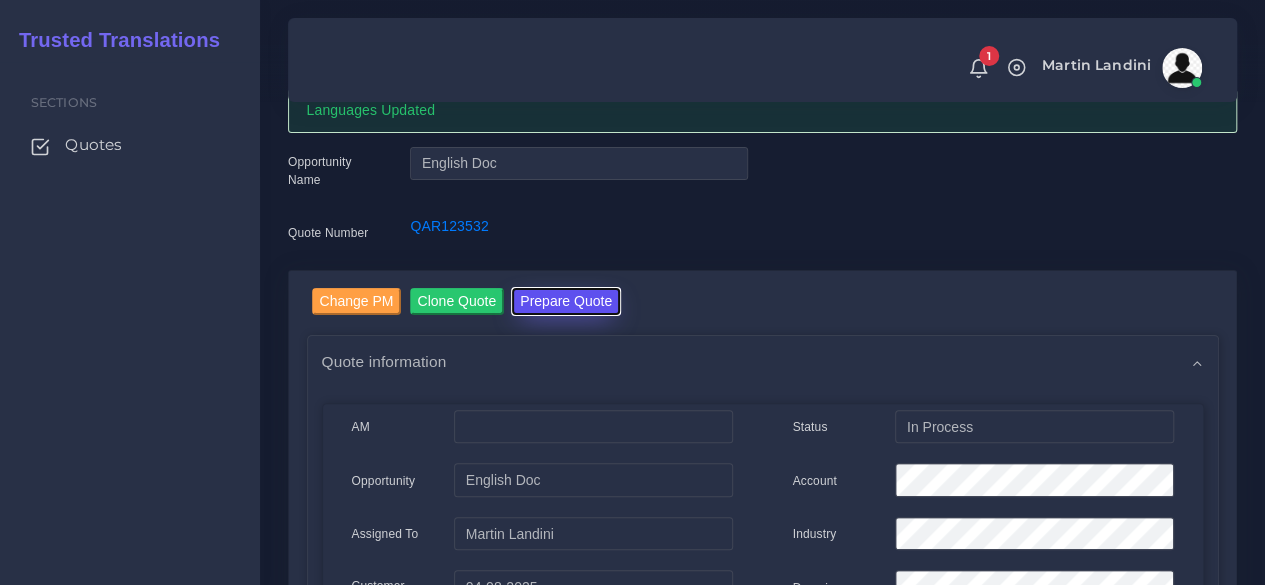 click on "Prepare Quote" at bounding box center (566, 301) 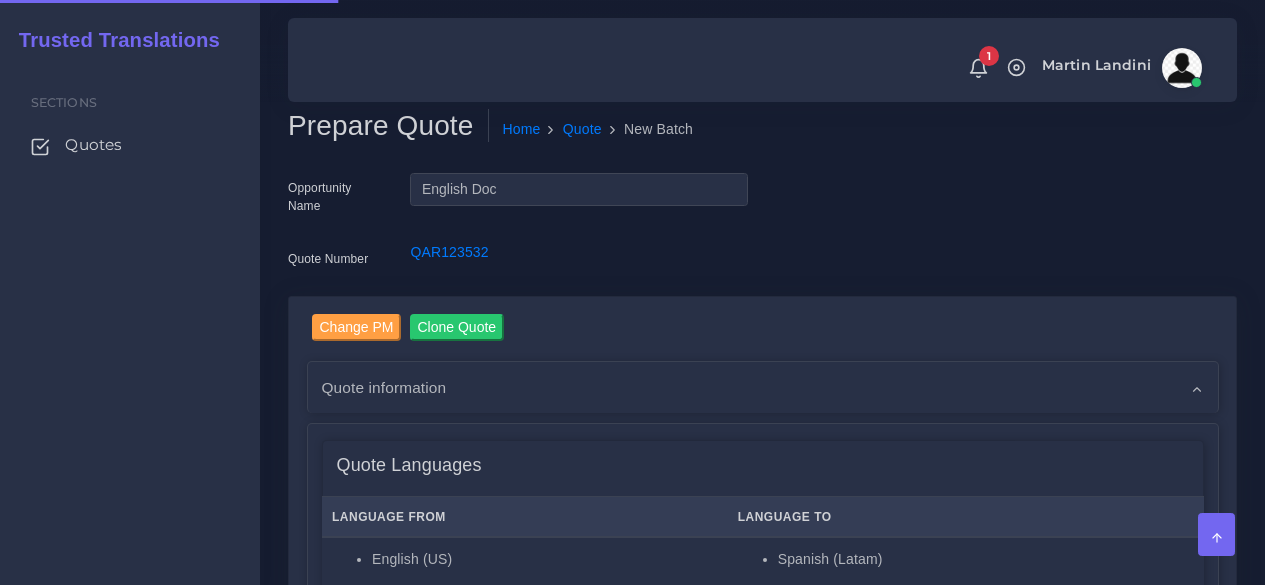 scroll, scrollTop: 0, scrollLeft: 0, axis: both 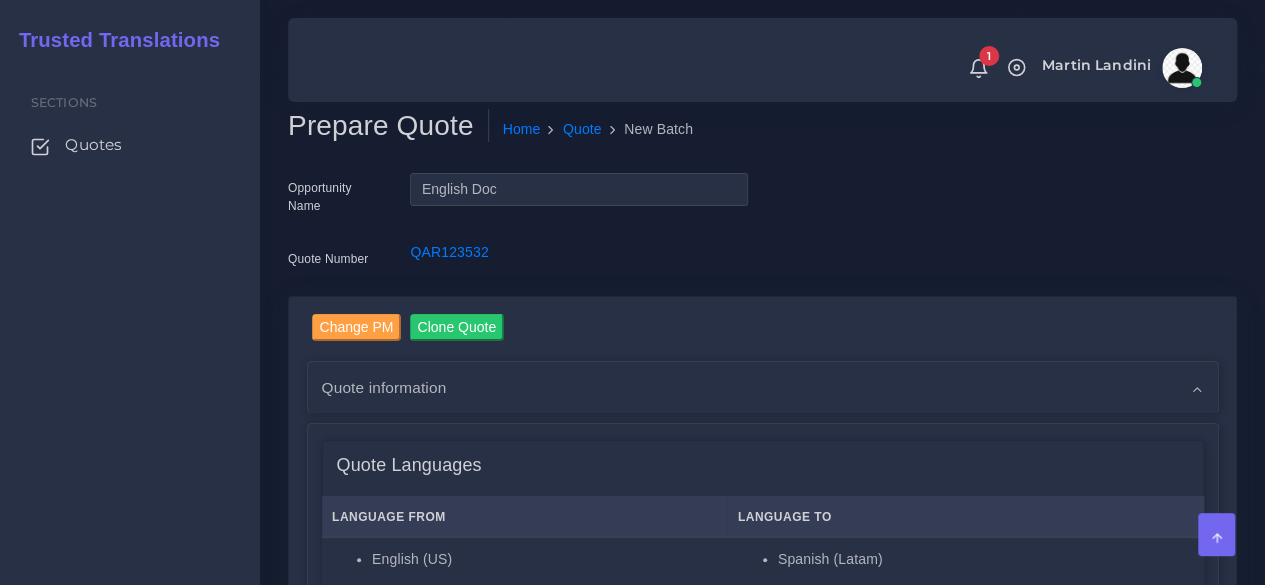 click on "Sections
Quotes" at bounding box center (130, 323) 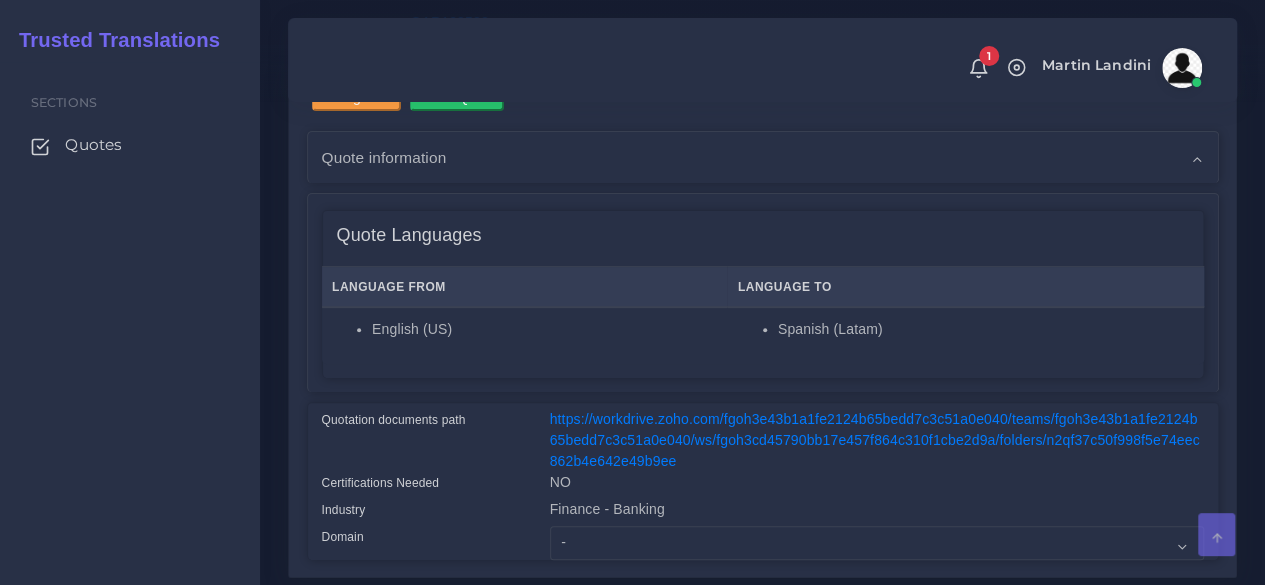 scroll, scrollTop: 400, scrollLeft: 0, axis: vertical 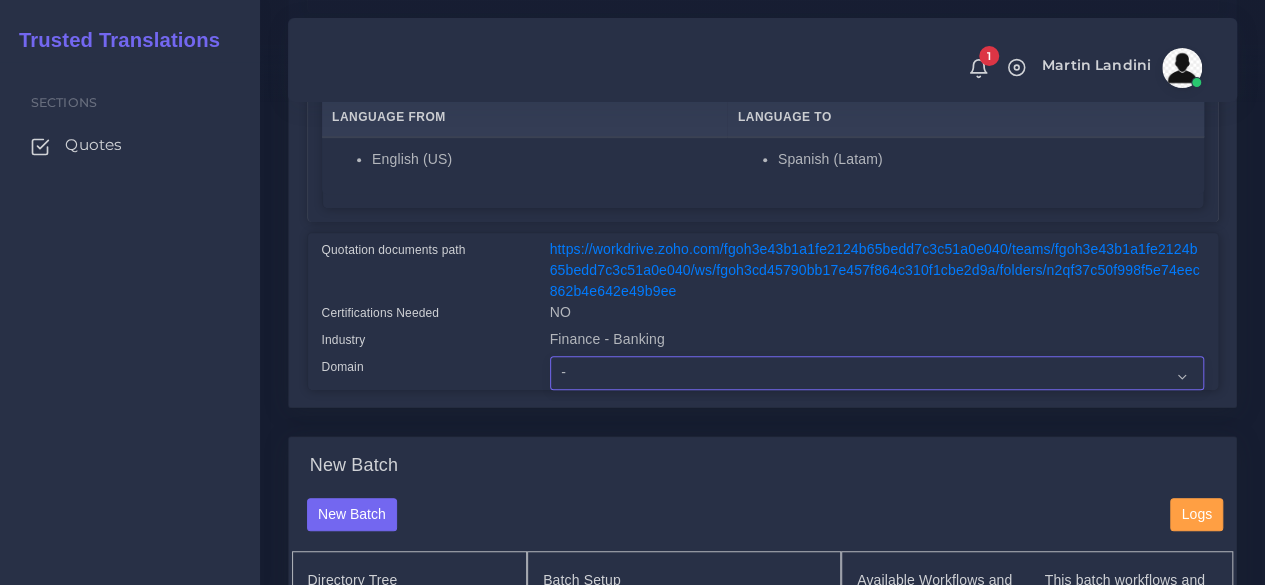 click on "-
Advertising and Media
Agriculture, Forestry and Fishing
Architecture, Building and Construction
Automotive
Chemicals
Computer Hardware
Computer Software
Consumer Electronics - Home appliances
Education
Energy, Water, Transportation and Utilities
Finance - Banking
Food Manufacturing and Services
Healthcare and Health Sciences
Hospitality, Leisure, Tourism and Arts
Human Resources - HR
Industrial Electronics
Industrial Manufacturing Insurance" at bounding box center [877, 373] 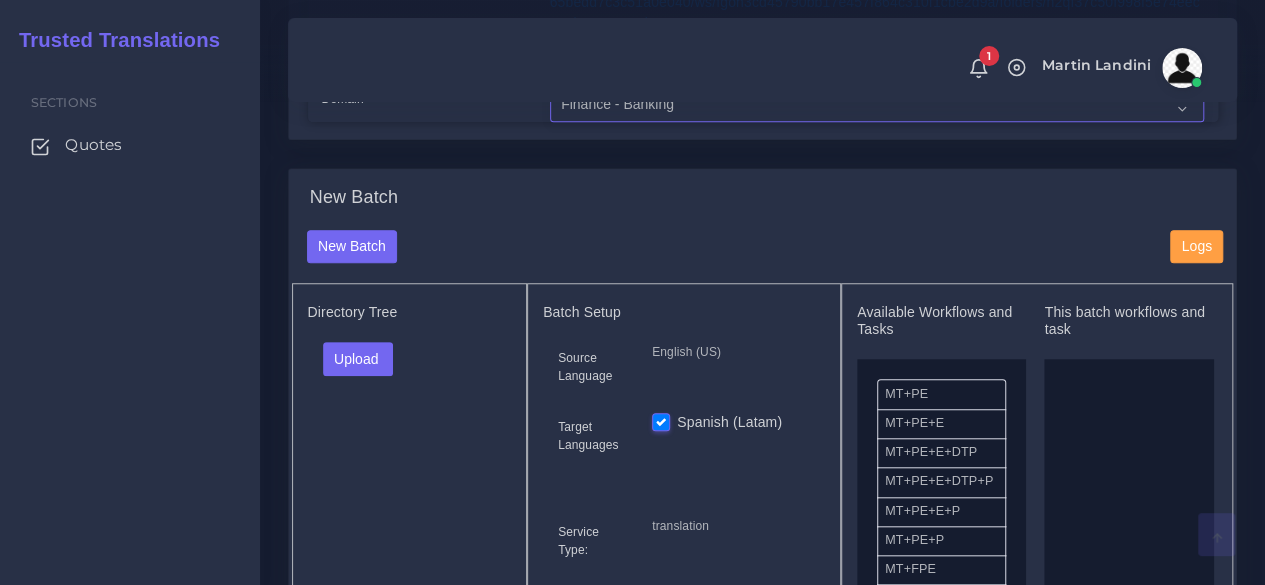 scroll, scrollTop: 800, scrollLeft: 0, axis: vertical 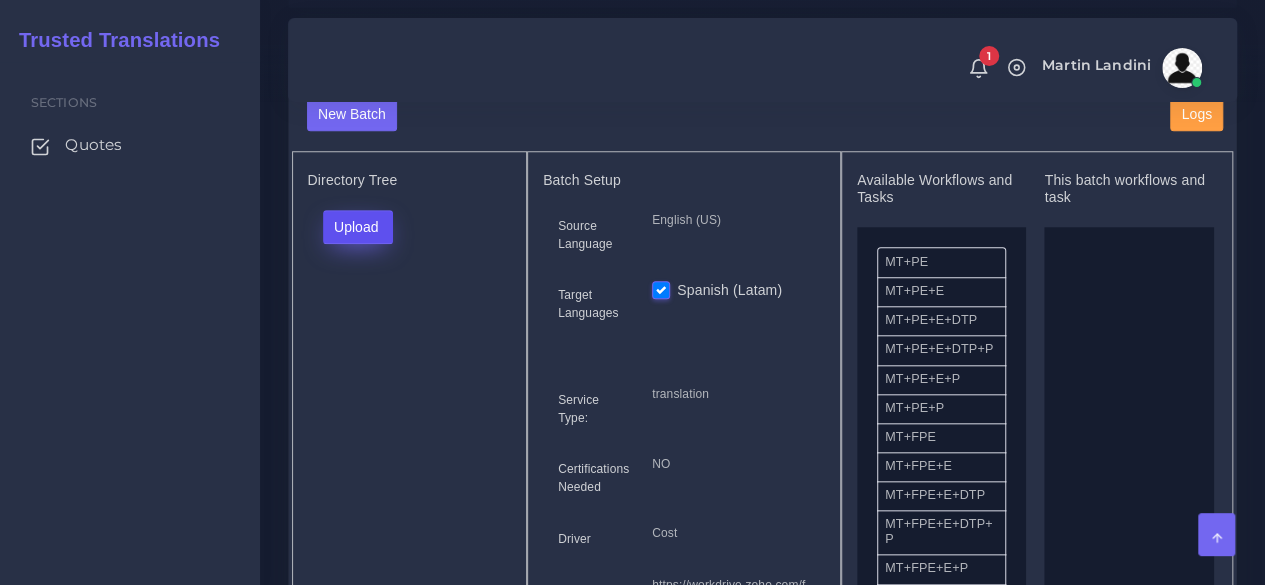 click on "Upload" at bounding box center (358, 227) 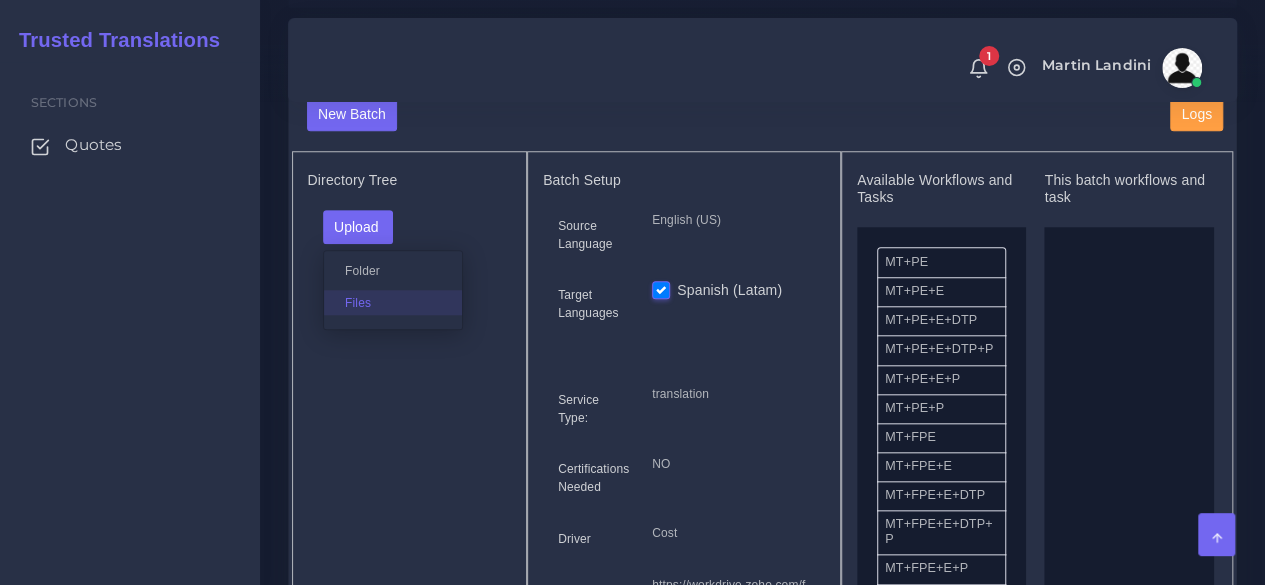 click on "Files" at bounding box center (393, 302) 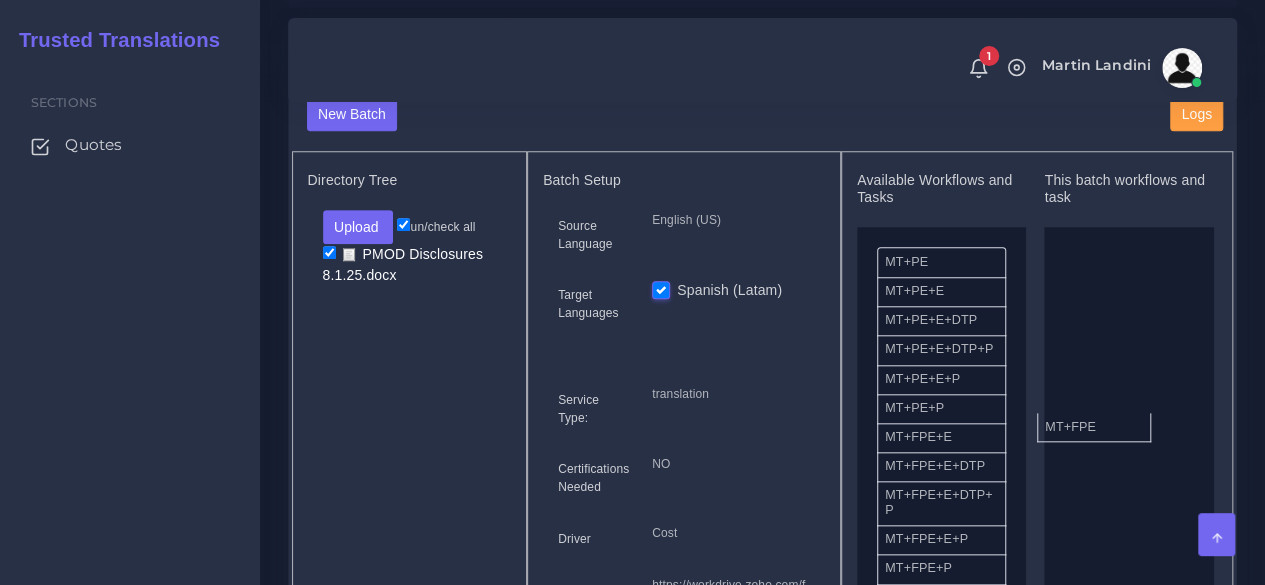 drag, startPoint x: 904, startPoint y: 457, endPoint x: 782, endPoint y: 395, distance: 136.85028 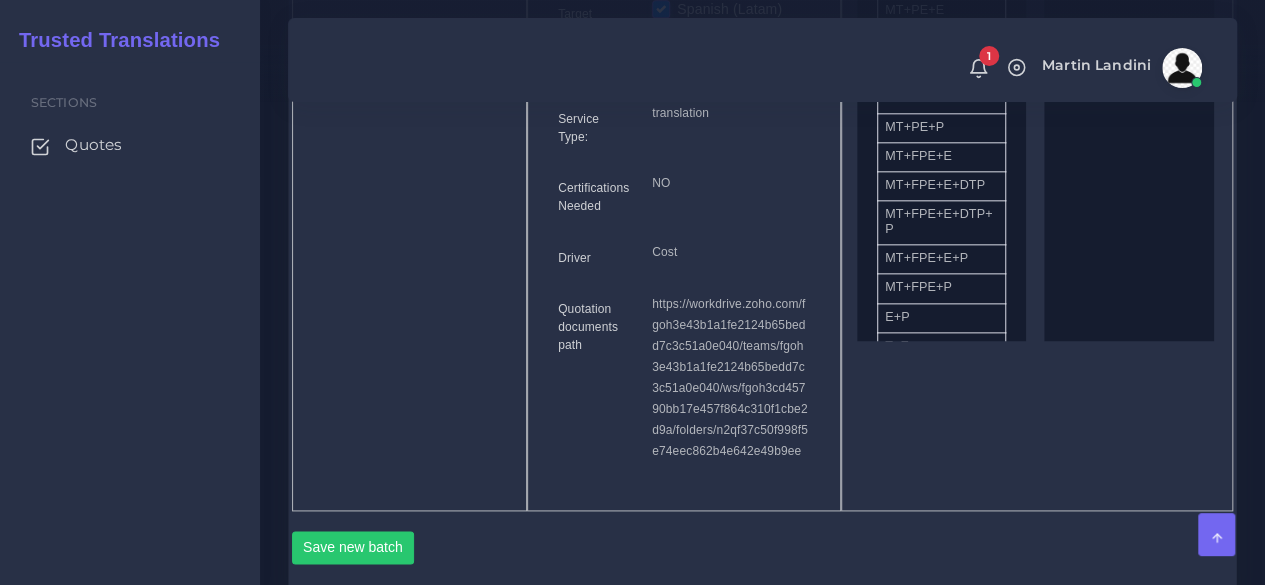scroll, scrollTop: 1200, scrollLeft: 0, axis: vertical 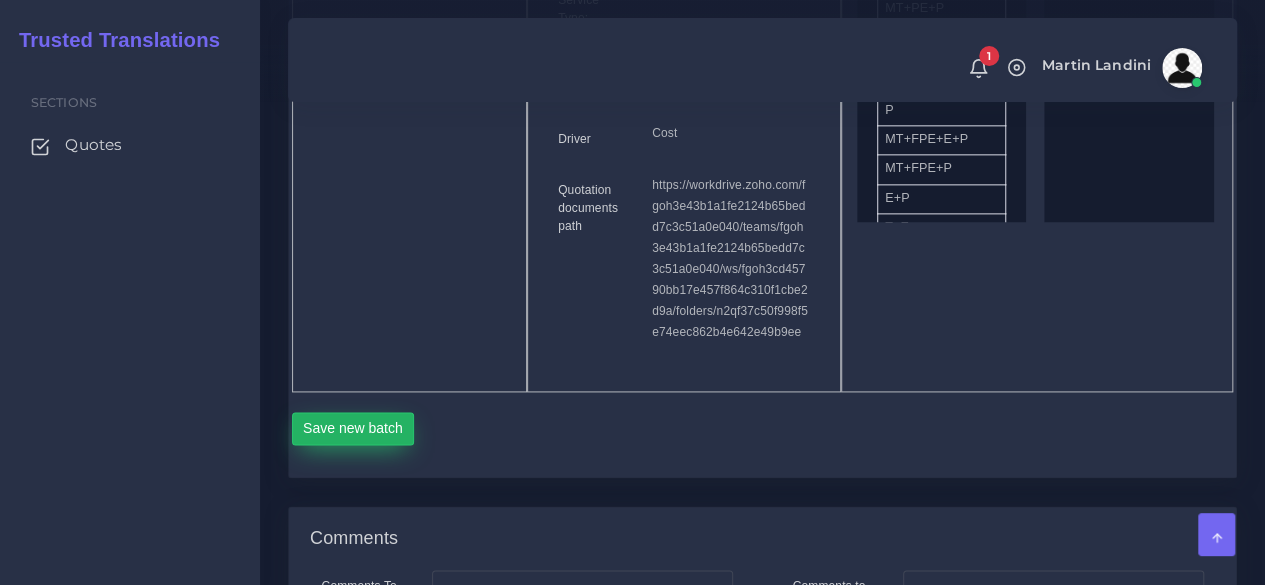 click on "Save new batch" at bounding box center (353, 429) 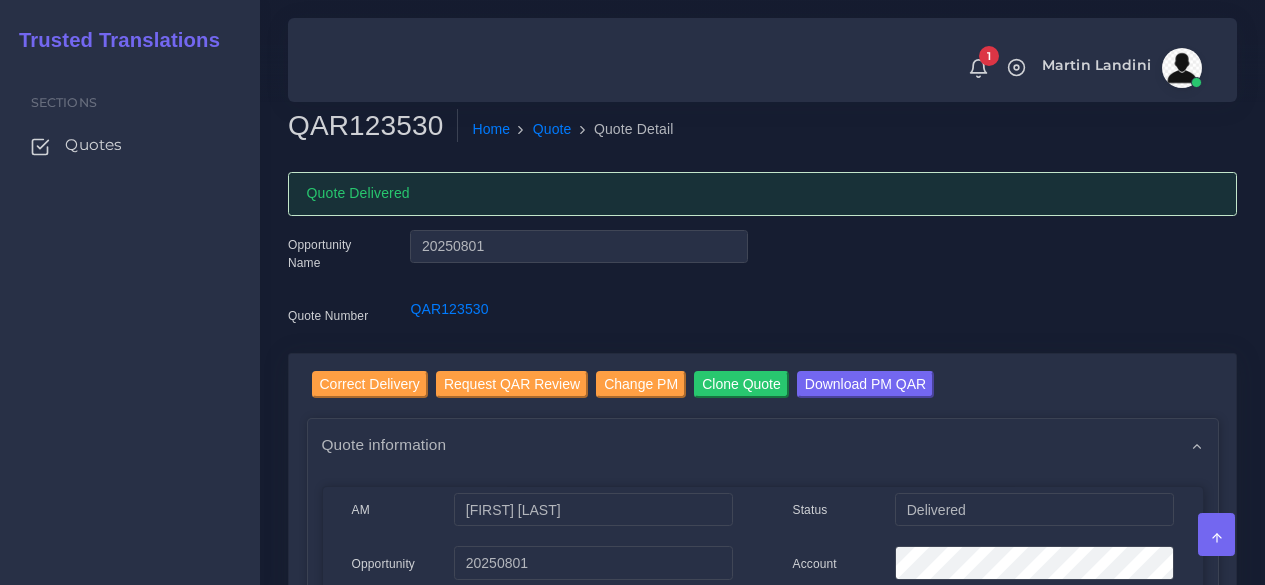 scroll, scrollTop: 0, scrollLeft: 0, axis: both 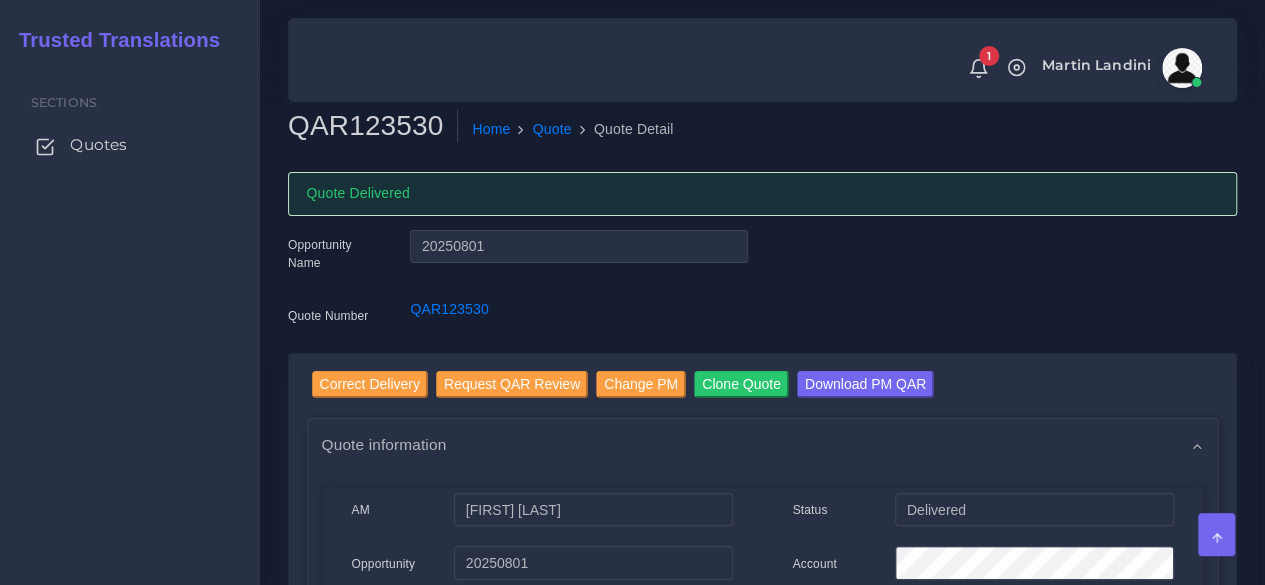click on "Quotes" at bounding box center [98, 145] 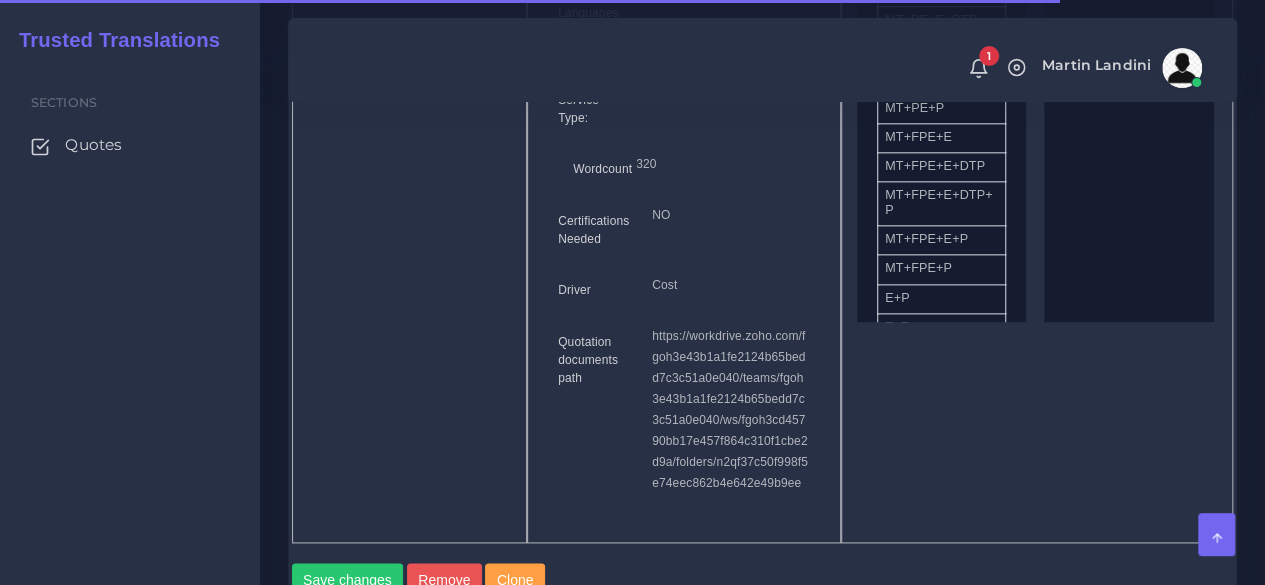 scroll, scrollTop: 1500, scrollLeft: 0, axis: vertical 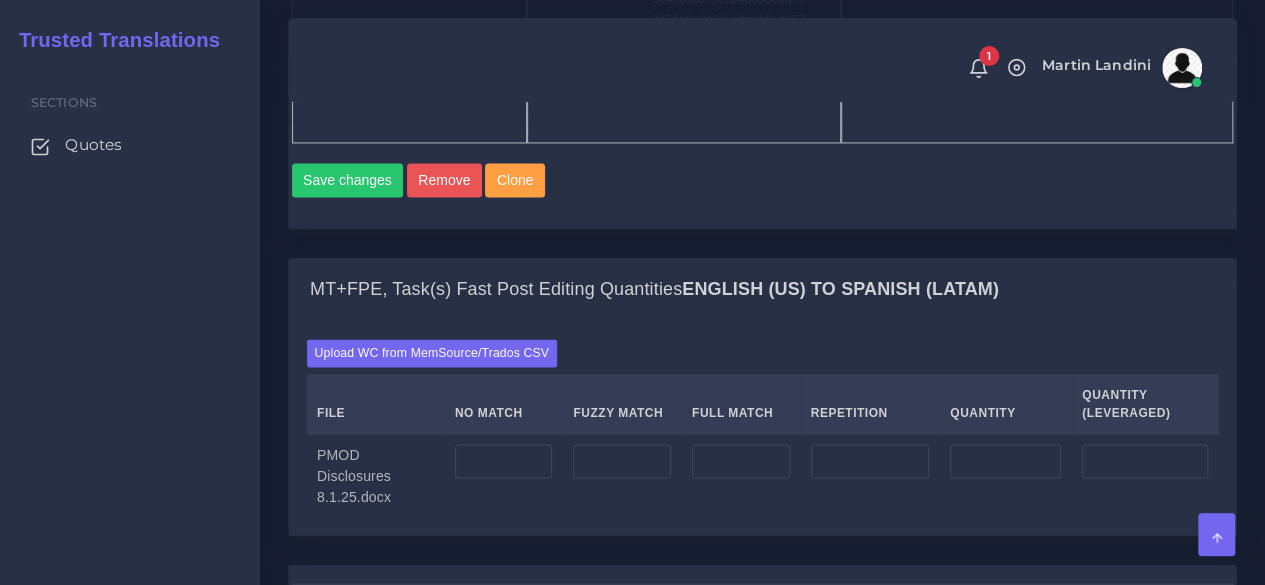 click at bounding box center [503, 475] 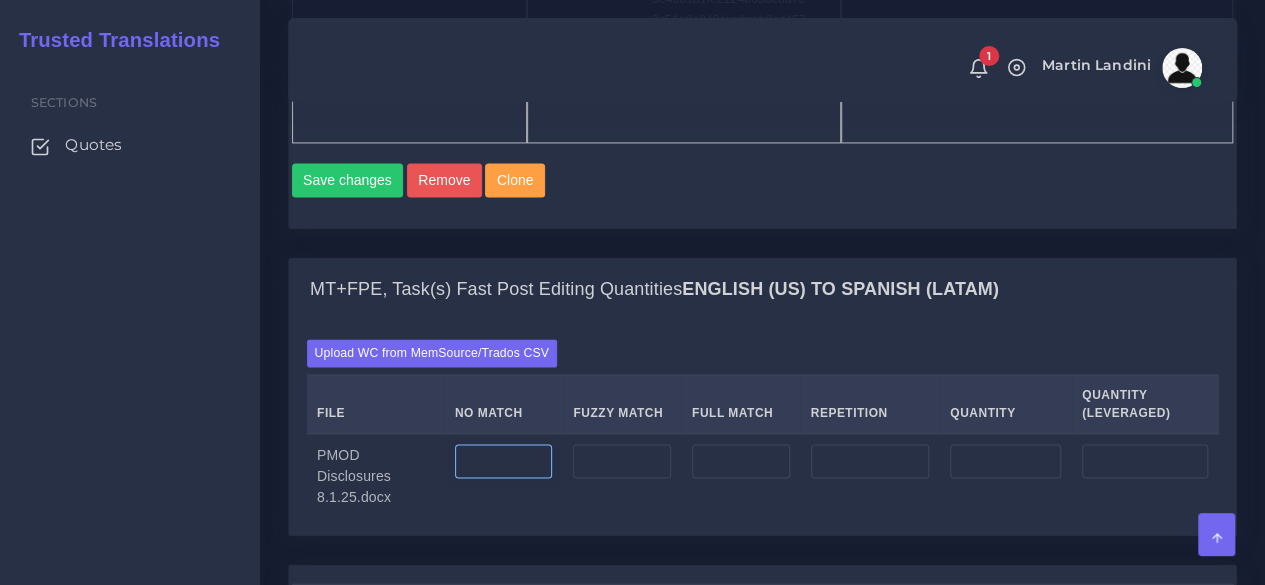 click at bounding box center (504, 461) 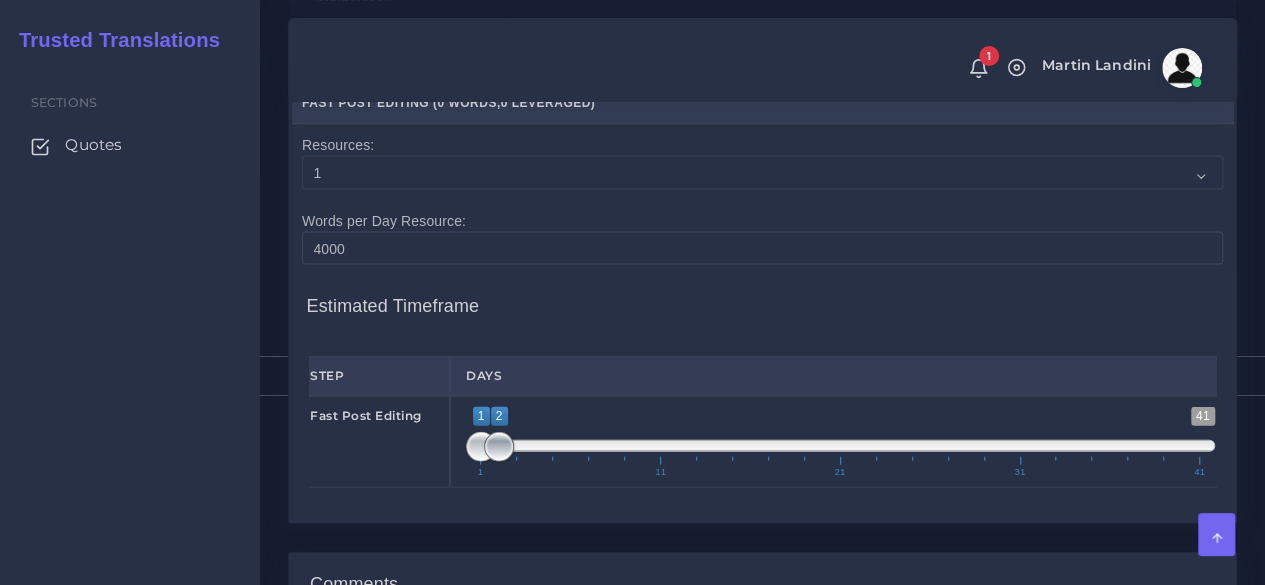 type on "320" 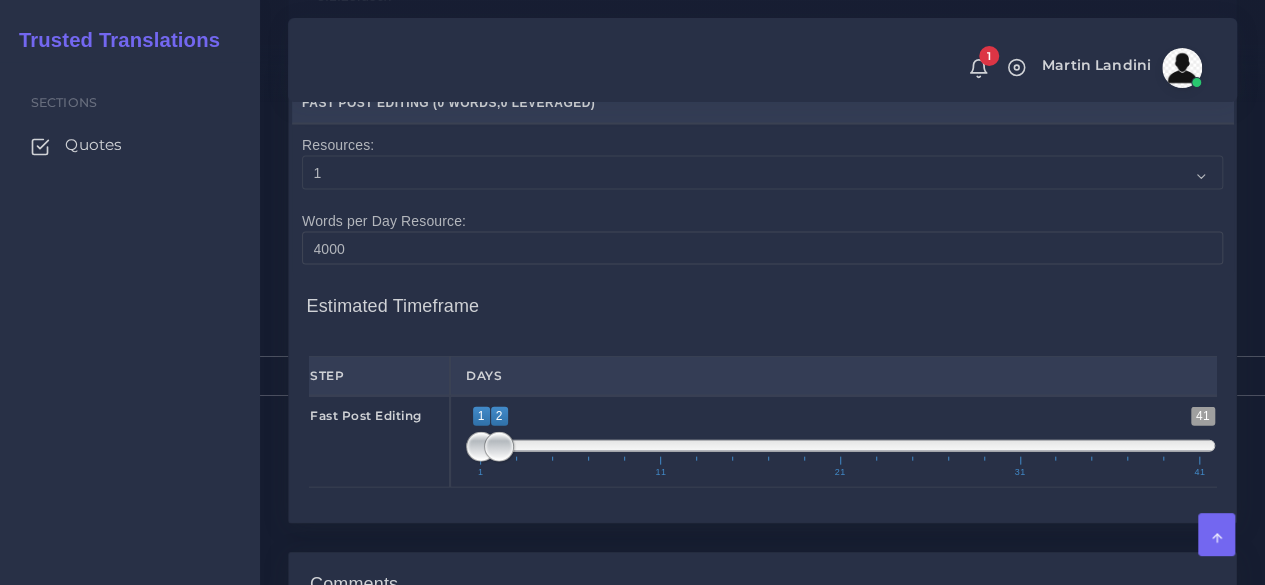 type on "1;1" 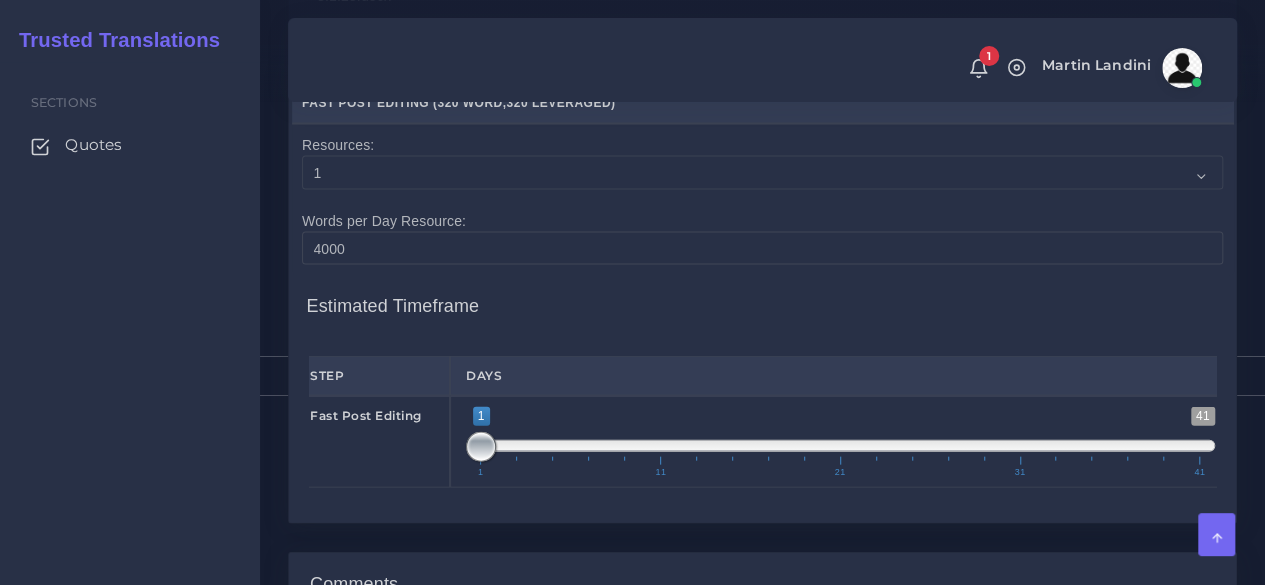 drag, startPoint x: 507, startPoint y: 419, endPoint x: 417, endPoint y: 419, distance: 90 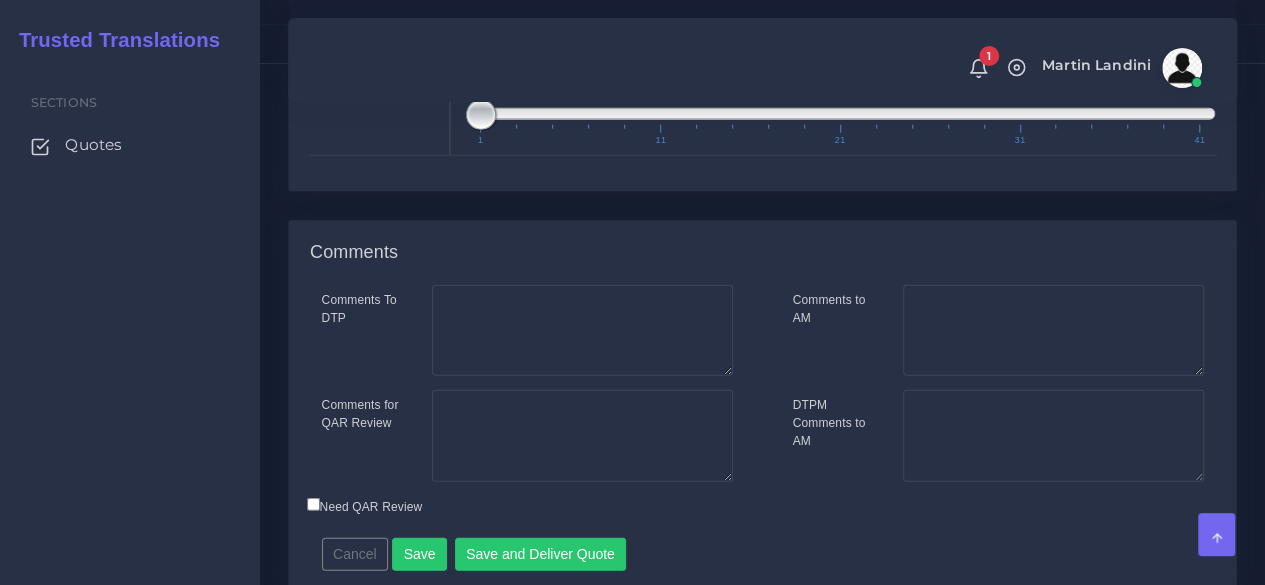 scroll, scrollTop: 2381, scrollLeft: 0, axis: vertical 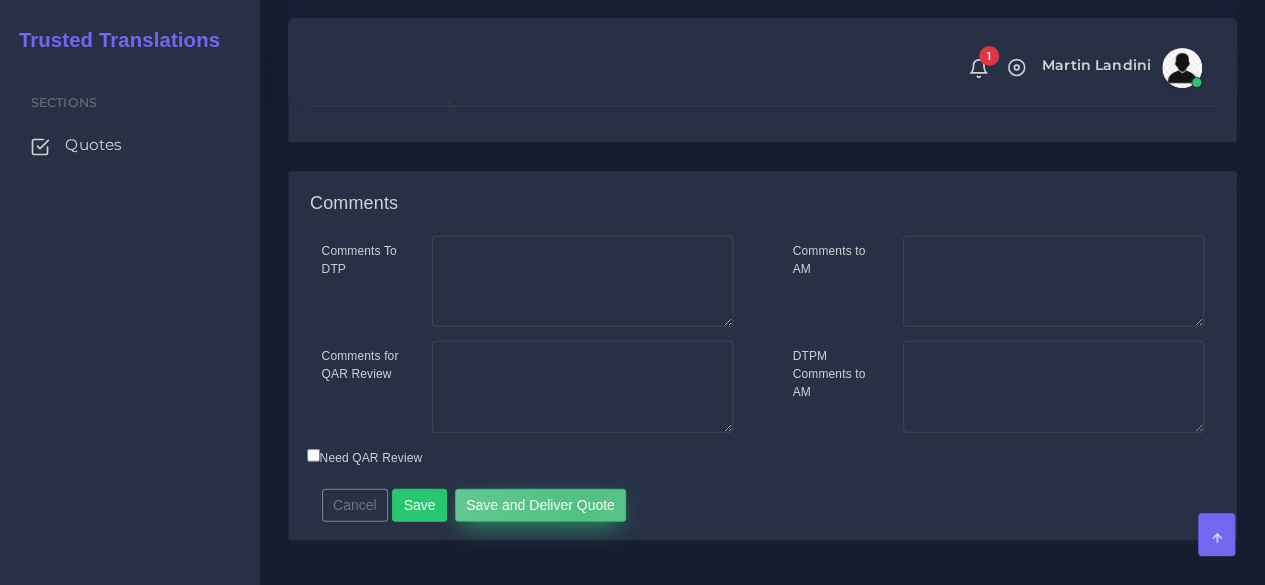 click on "Save and  Deliver Quote" at bounding box center (541, 506) 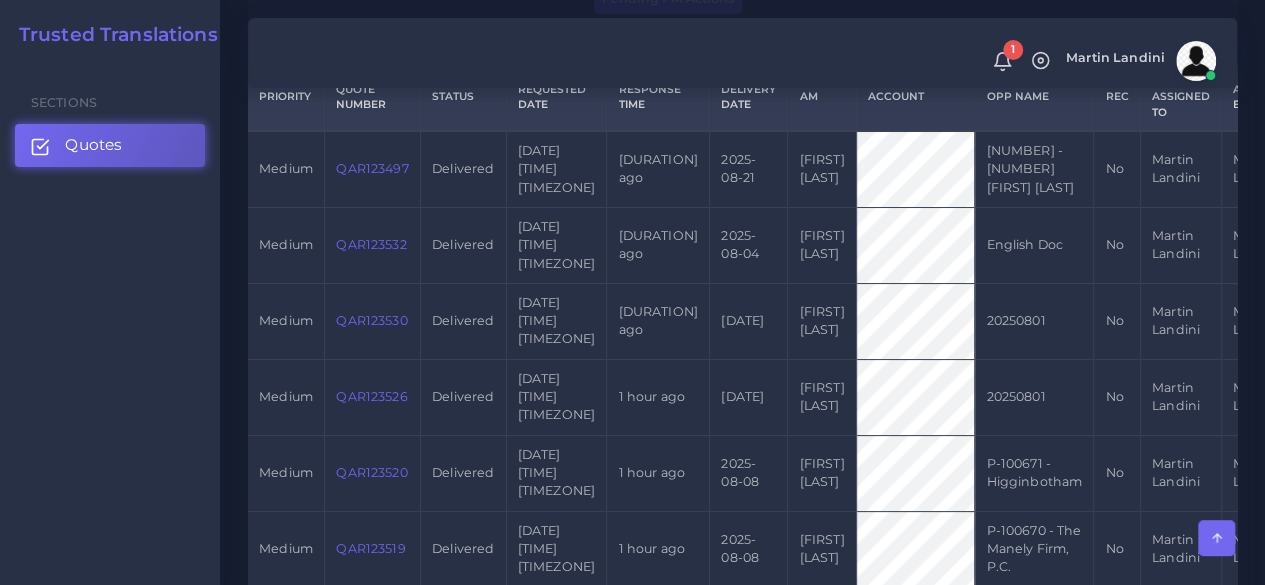 scroll, scrollTop: 500, scrollLeft: 0, axis: vertical 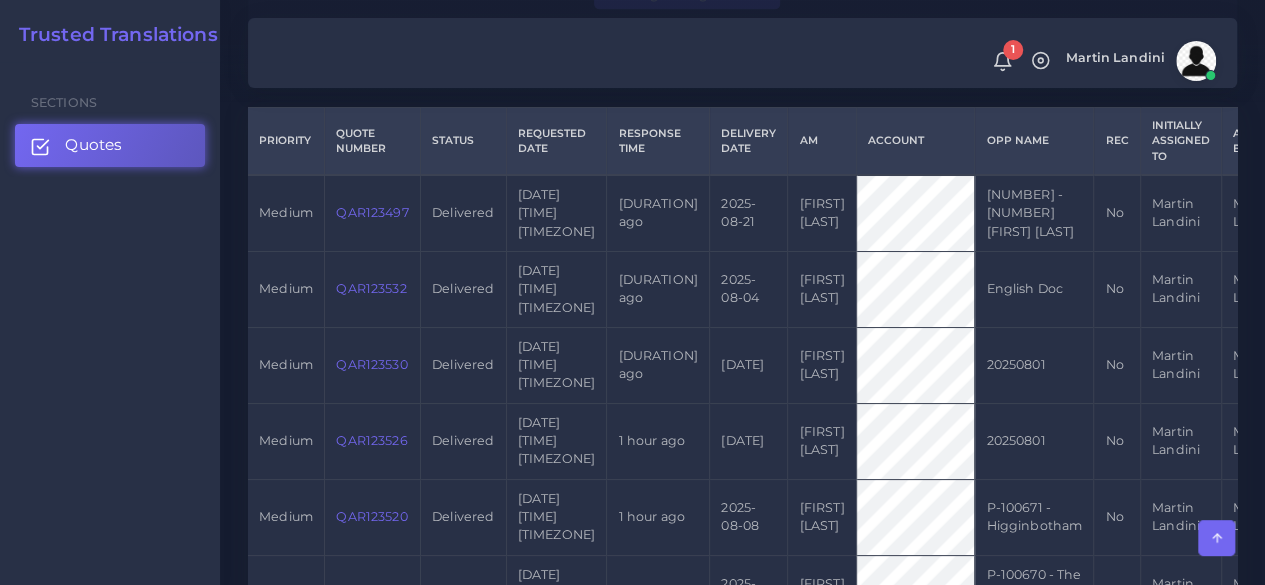 click on "QAR123497" at bounding box center (372, 212) 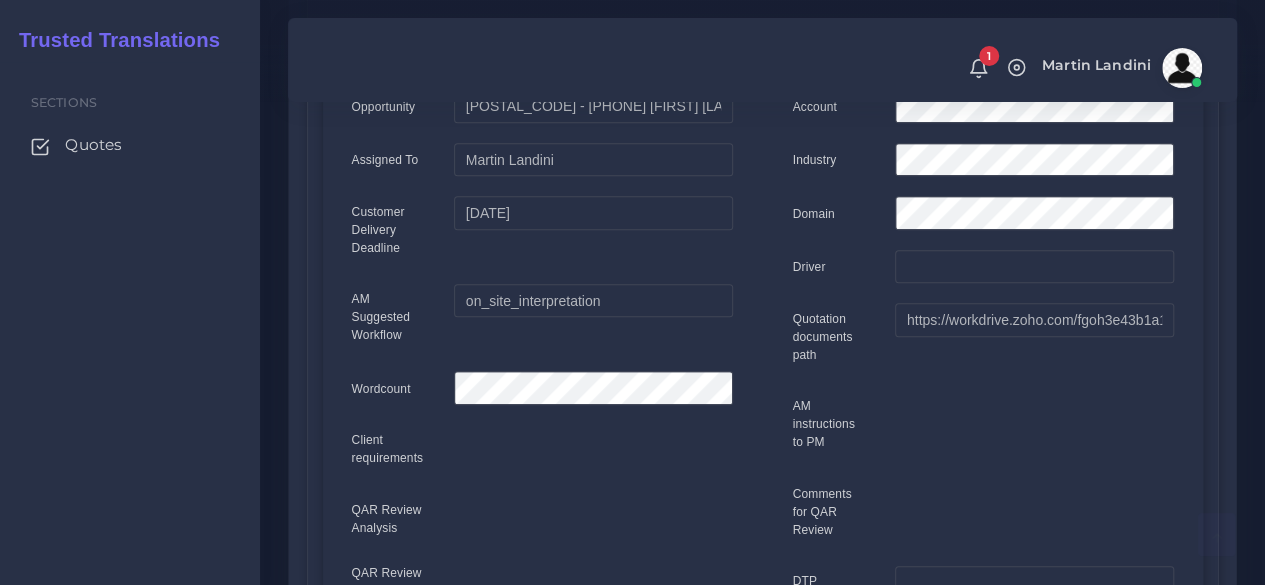scroll, scrollTop: 500, scrollLeft: 0, axis: vertical 